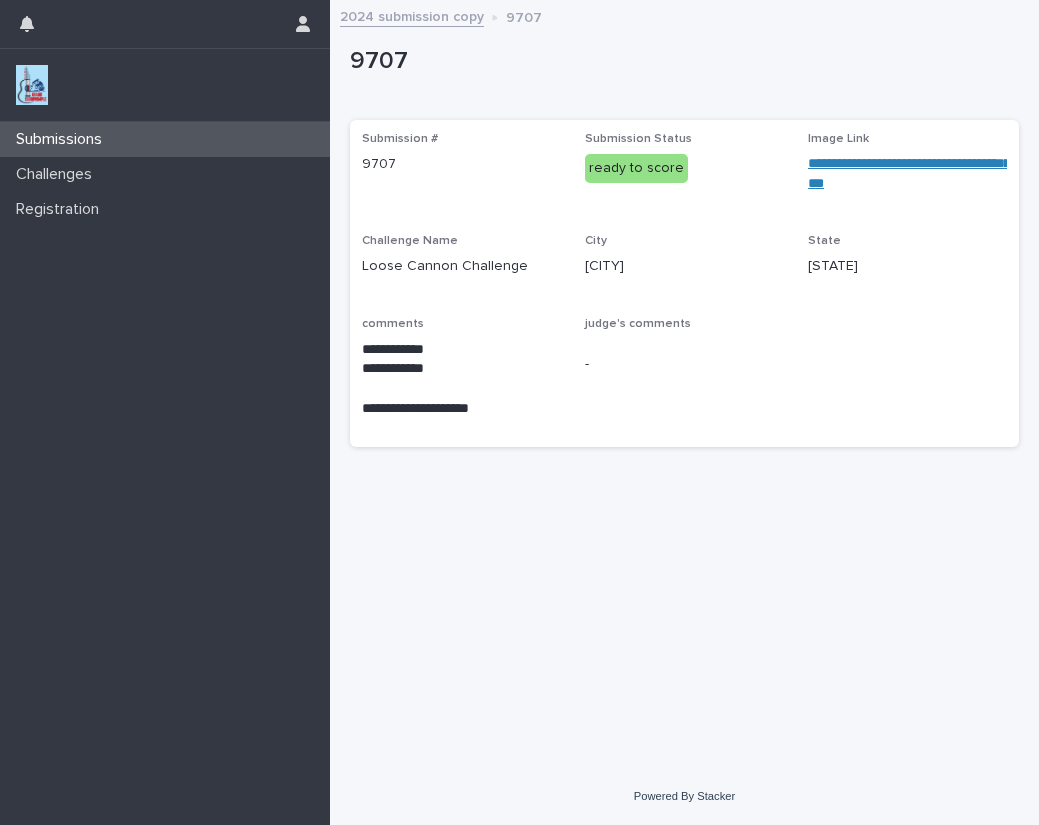 scroll, scrollTop: 0, scrollLeft: 0, axis: both 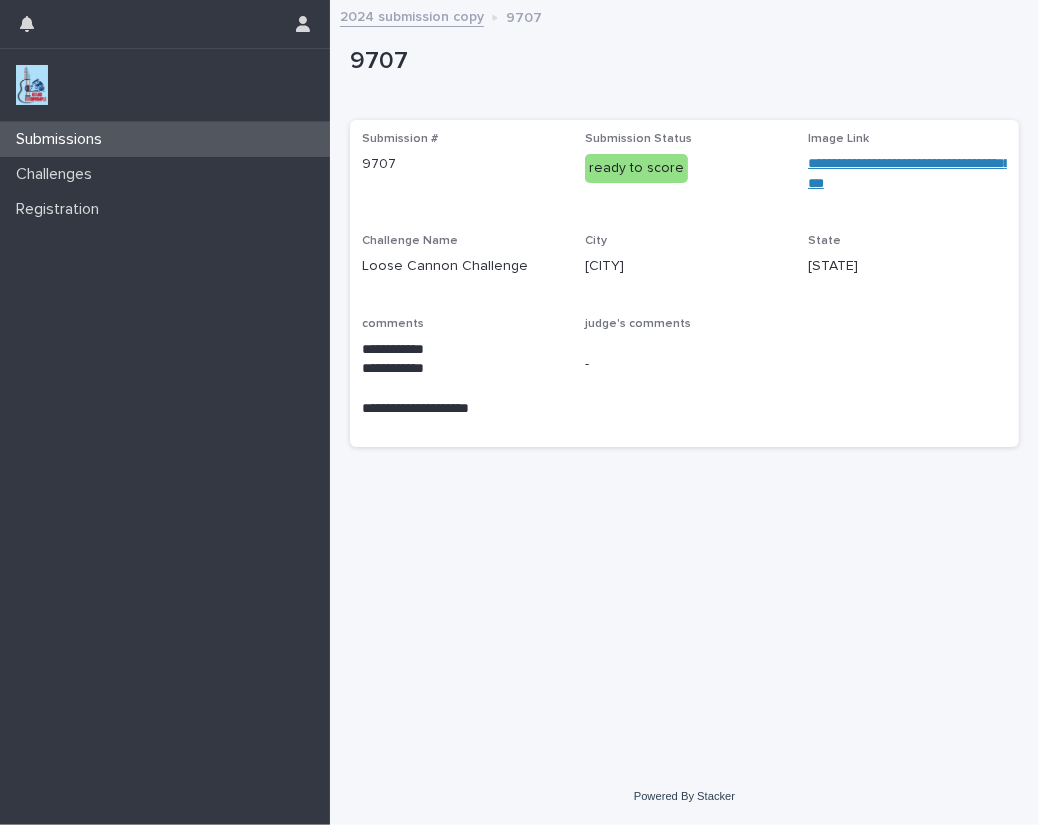 click at bounding box center [32, 85] 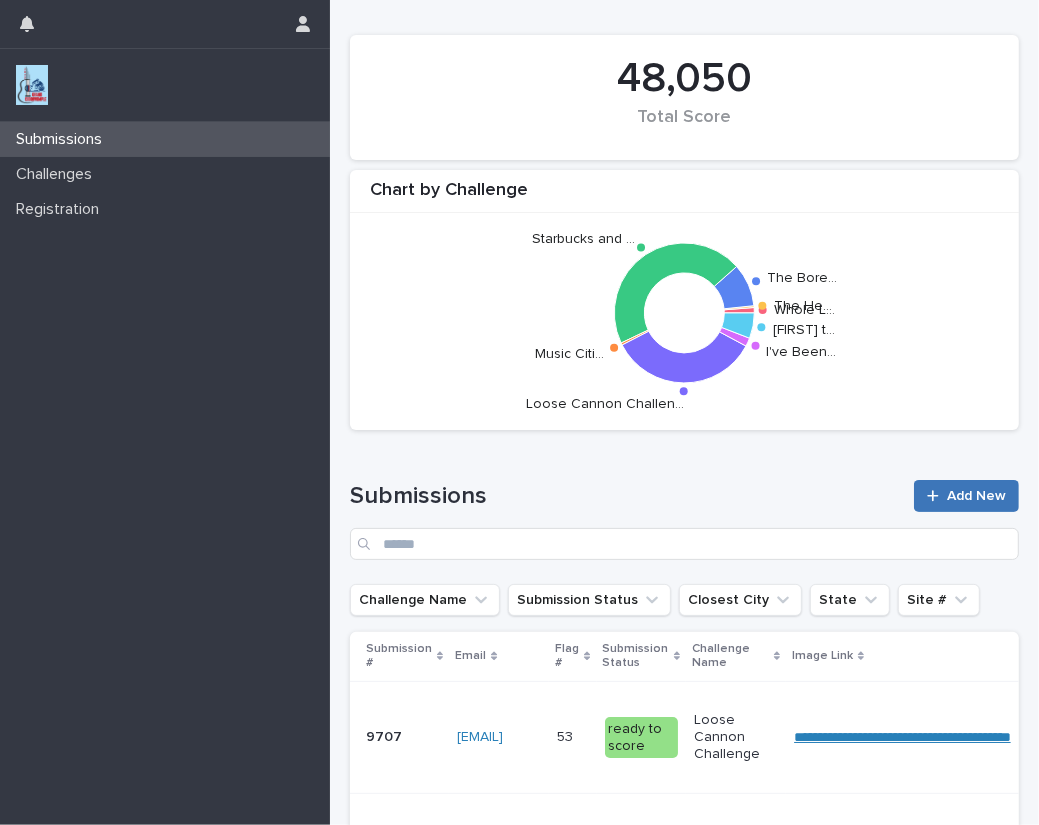click on "Add New" at bounding box center [976, 496] 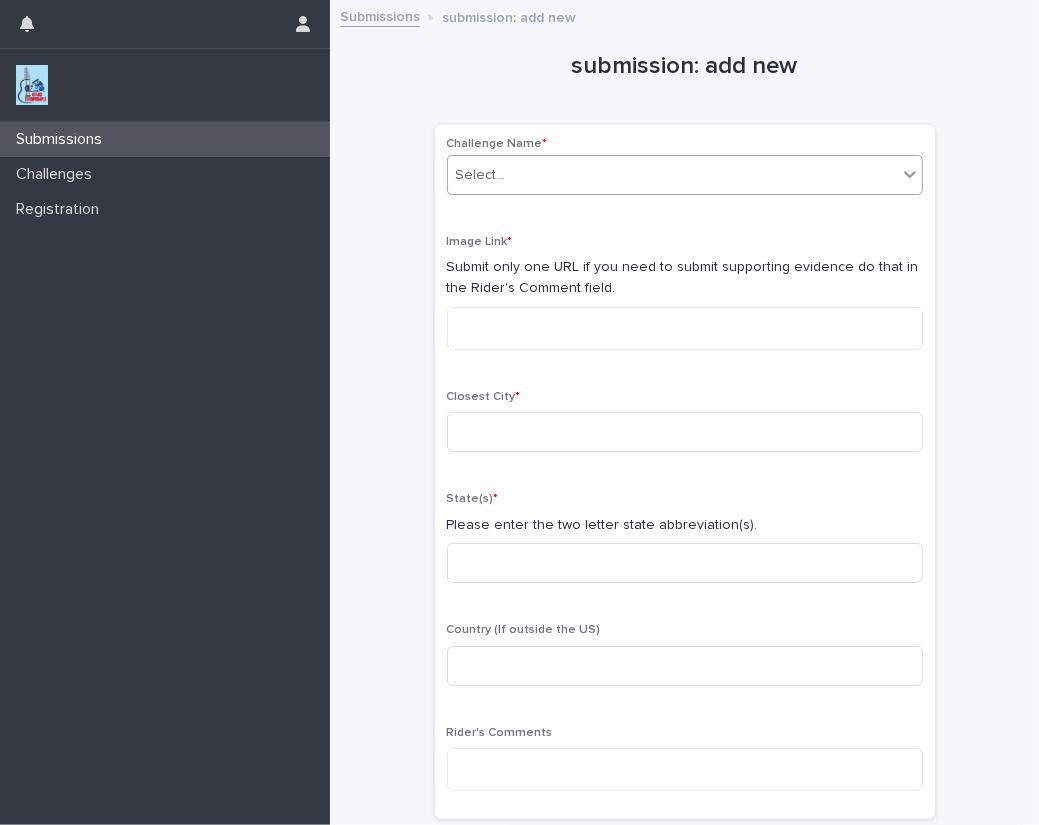 click on "Select..." at bounding box center [481, 175] 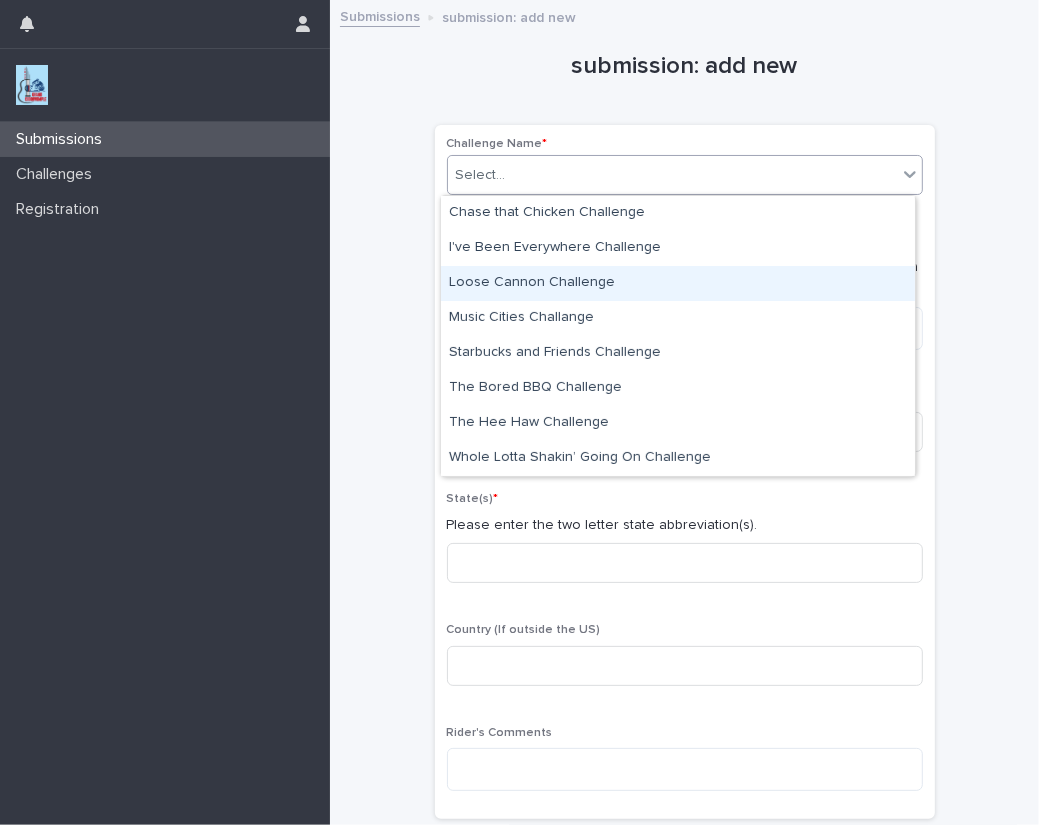 click on "Loose Cannon Challenge" at bounding box center [678, 283] 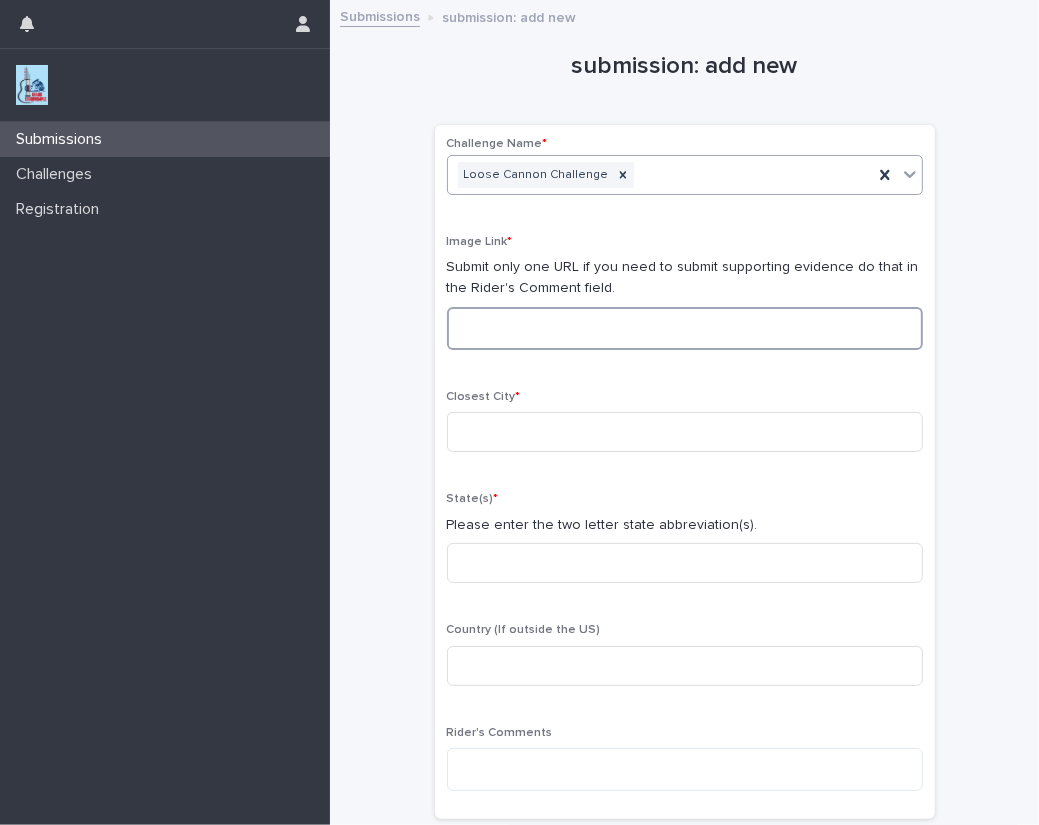 click at bounding box center (685, 328) 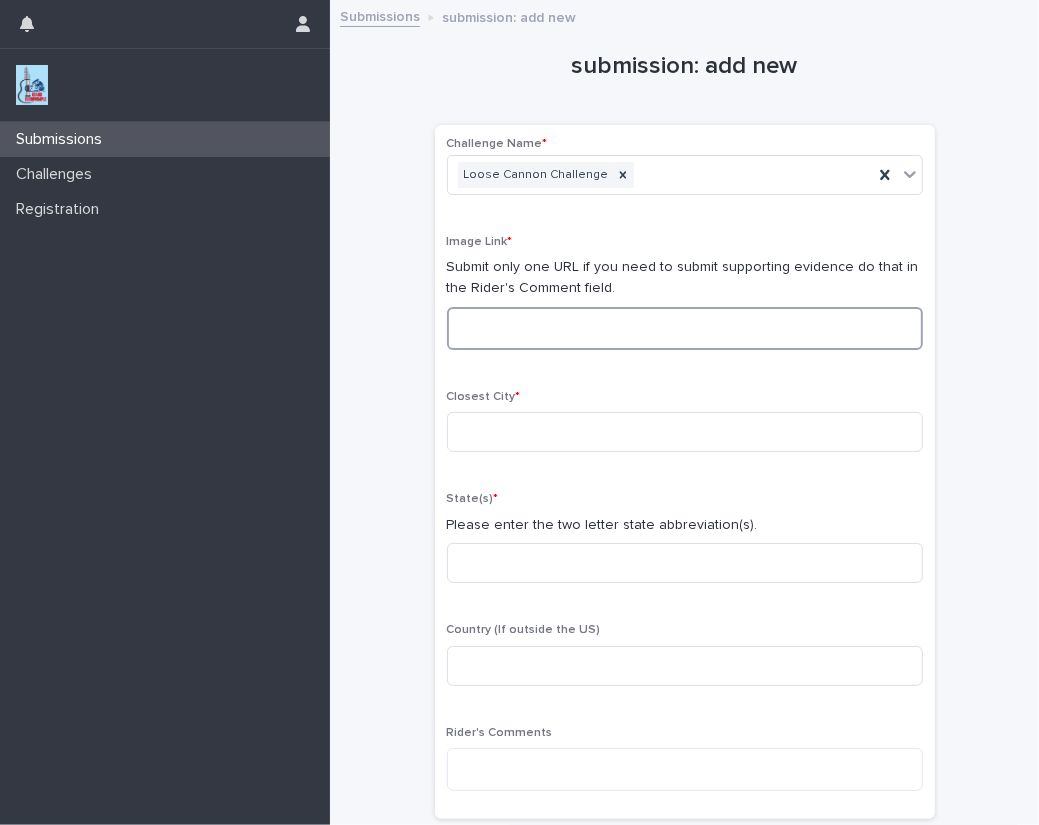 paste on "**********" 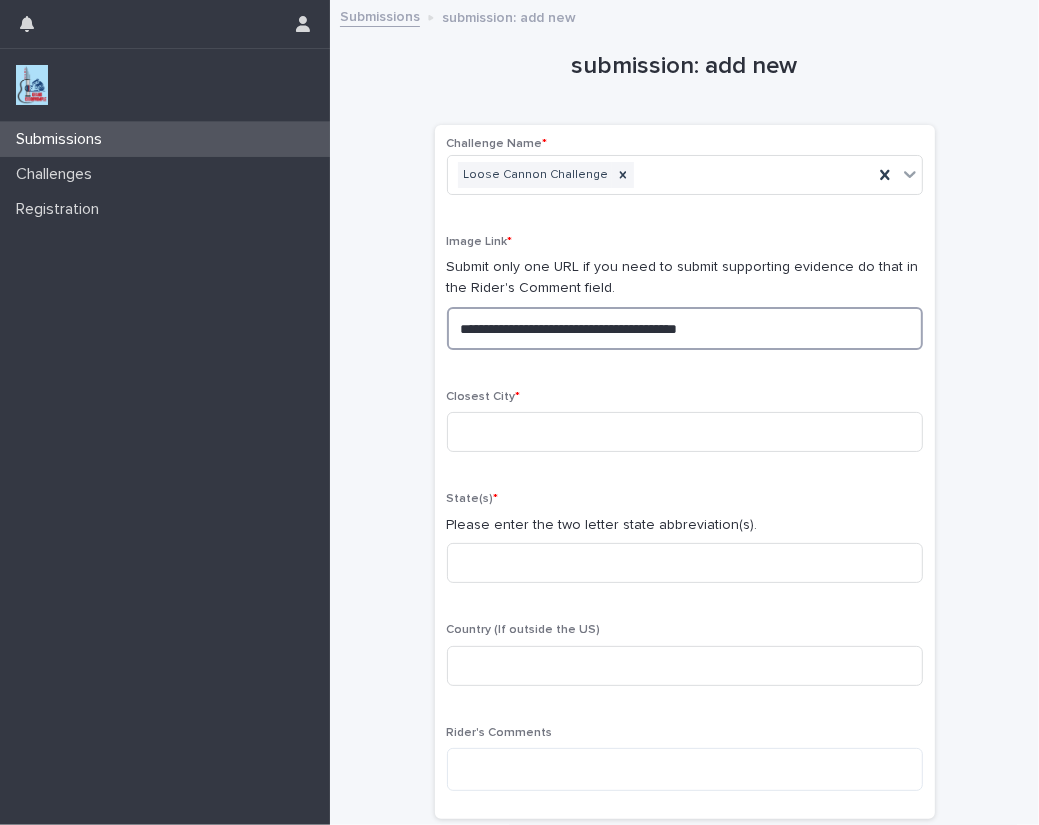 drag, startPoint x: 785, startPoint y: 324, endPoint x: 185, endPoint y: 331, distance: 600.04083 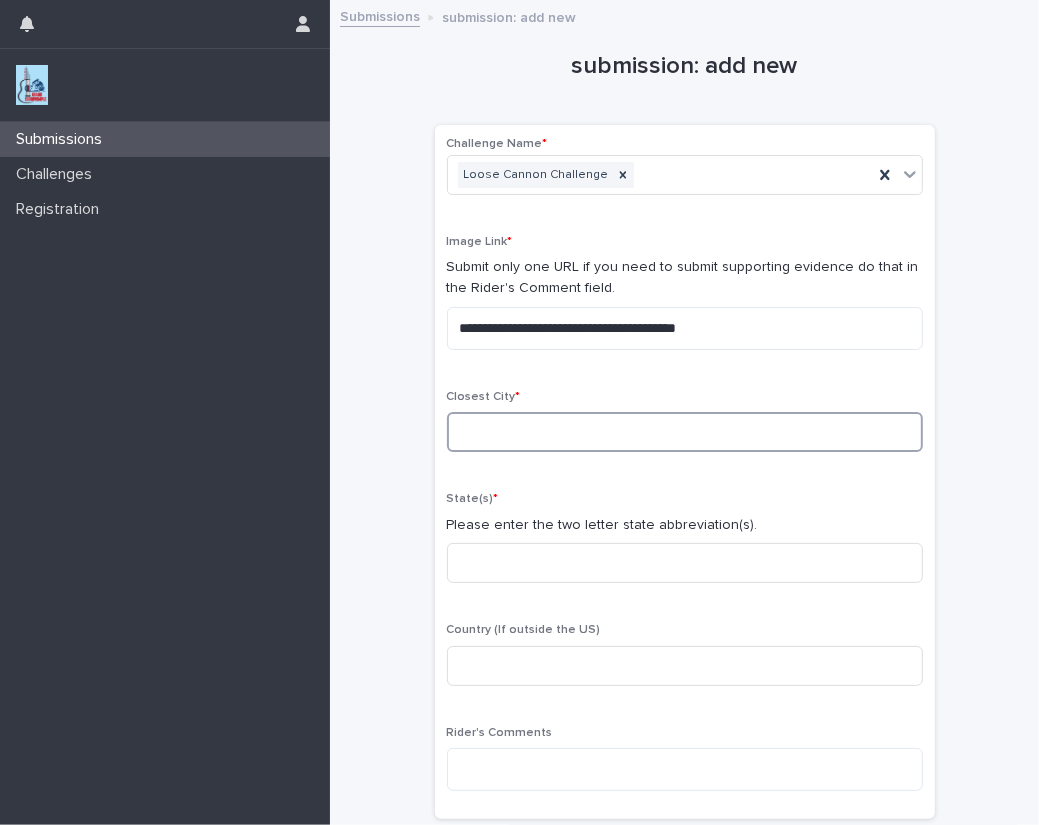 click at bounding box center [685, 432] 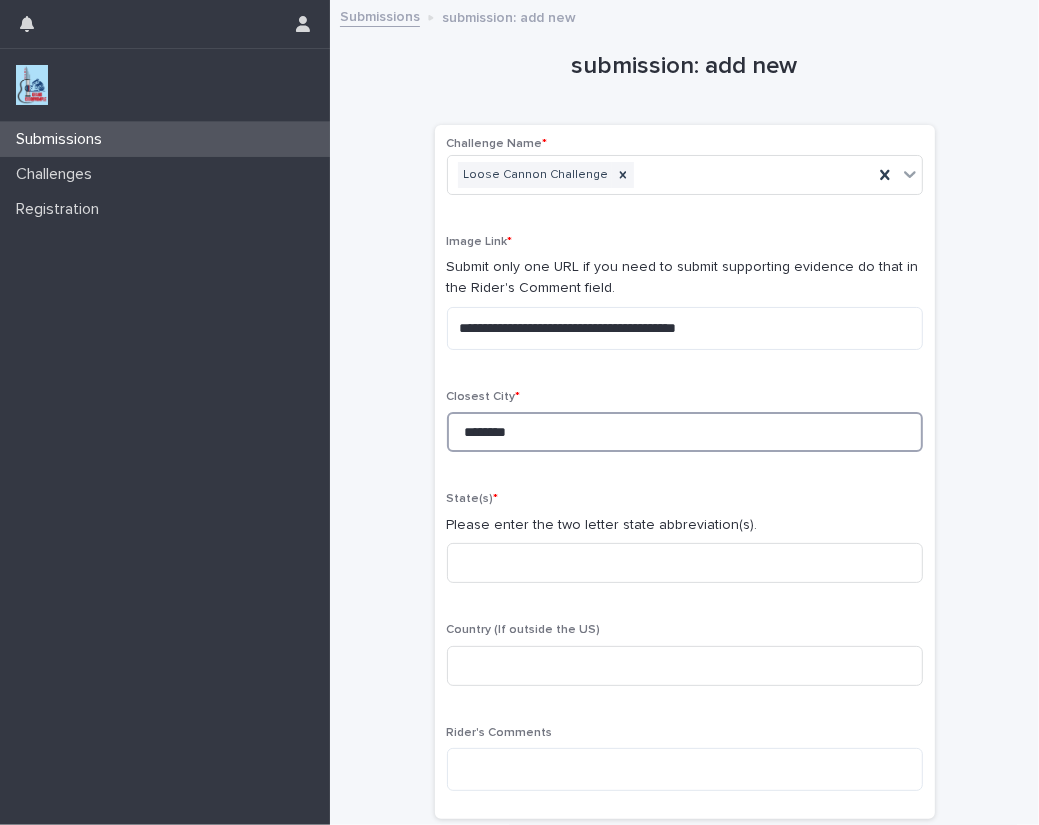 type on "********" 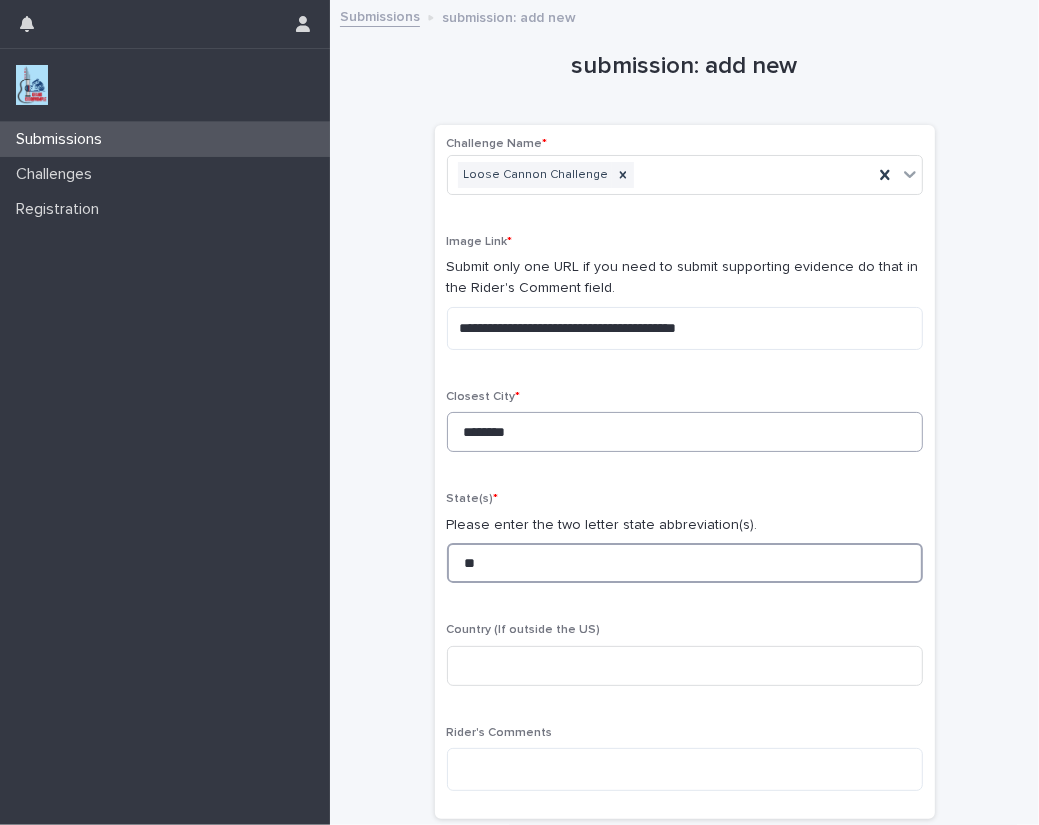 type on "**" 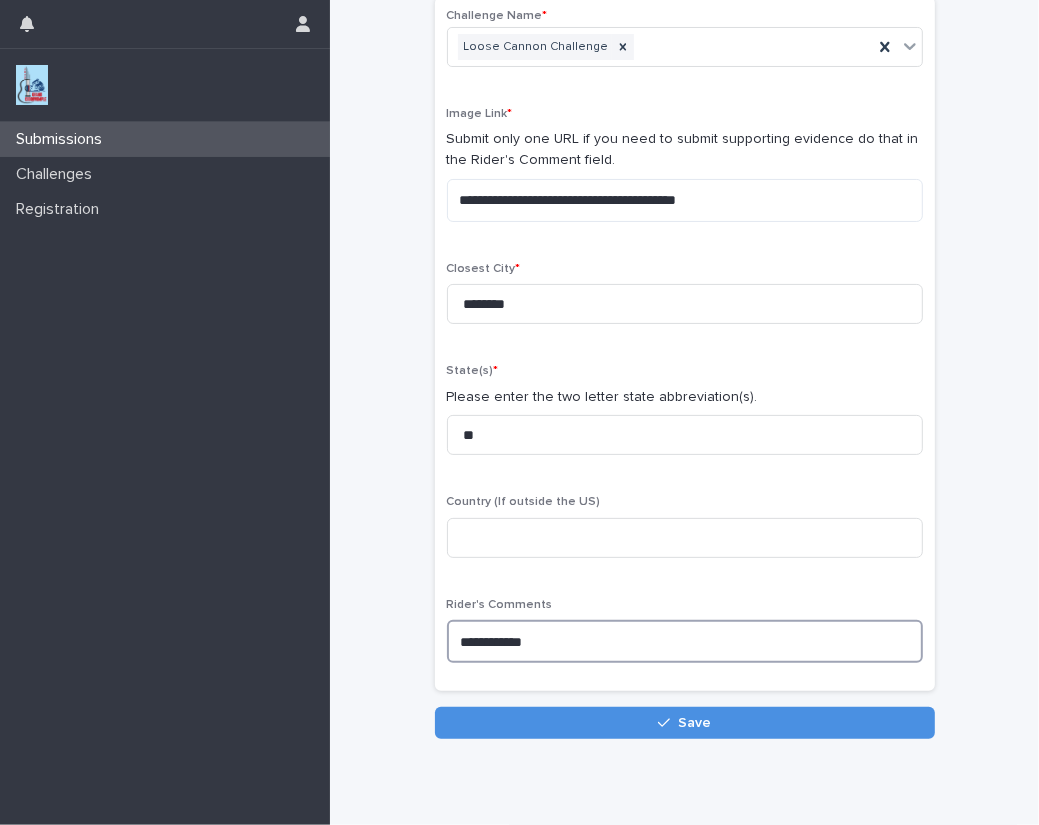 scroll, scrollTop: 197, scrollLeft: 0, axis: vertical 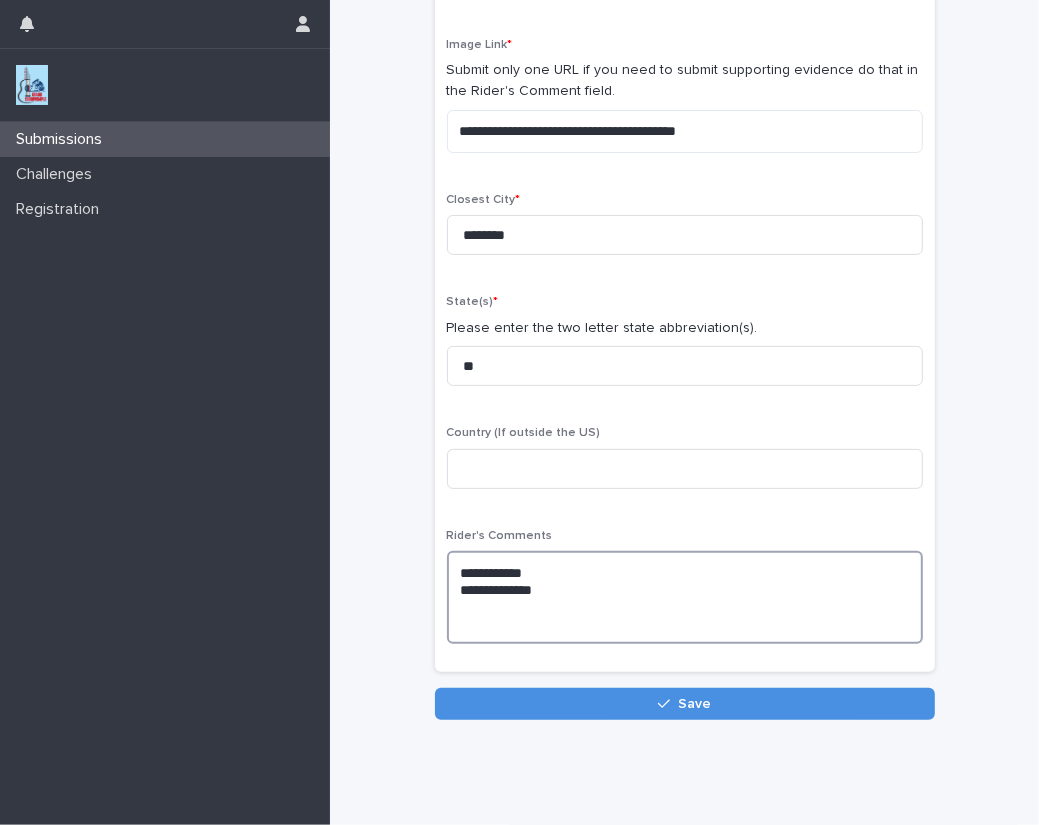 click on "**********" at bounding box center [685, 597] 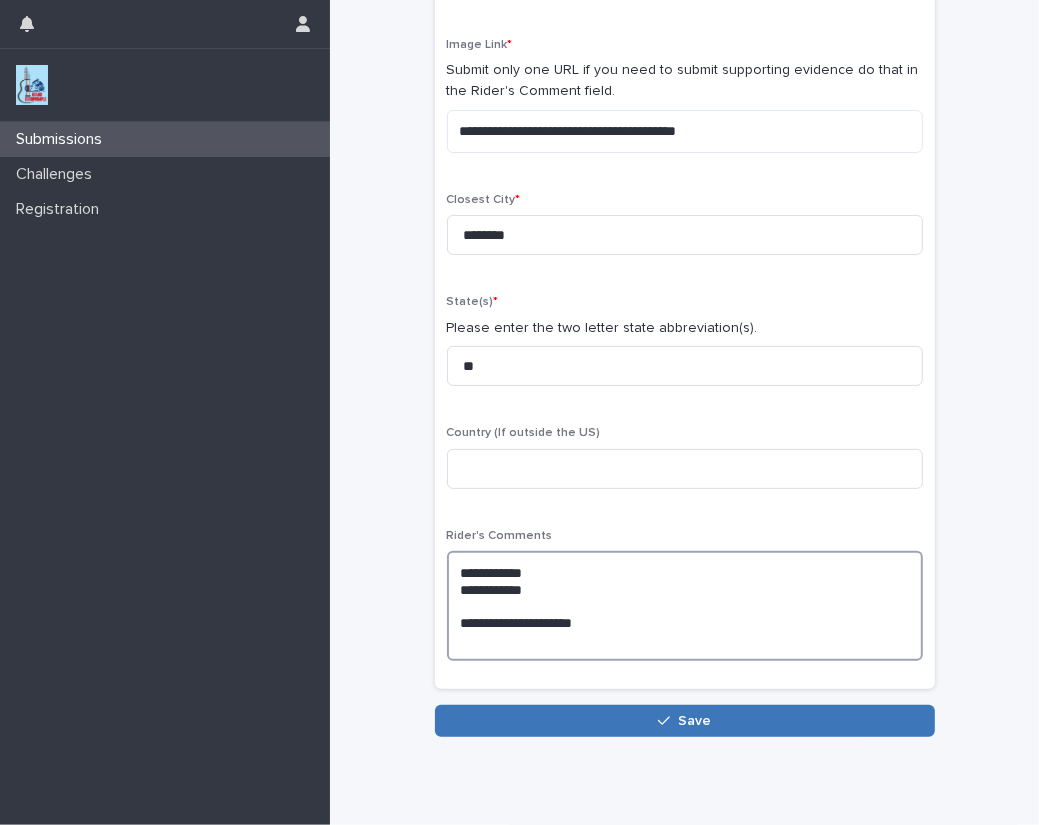 type on "**********" 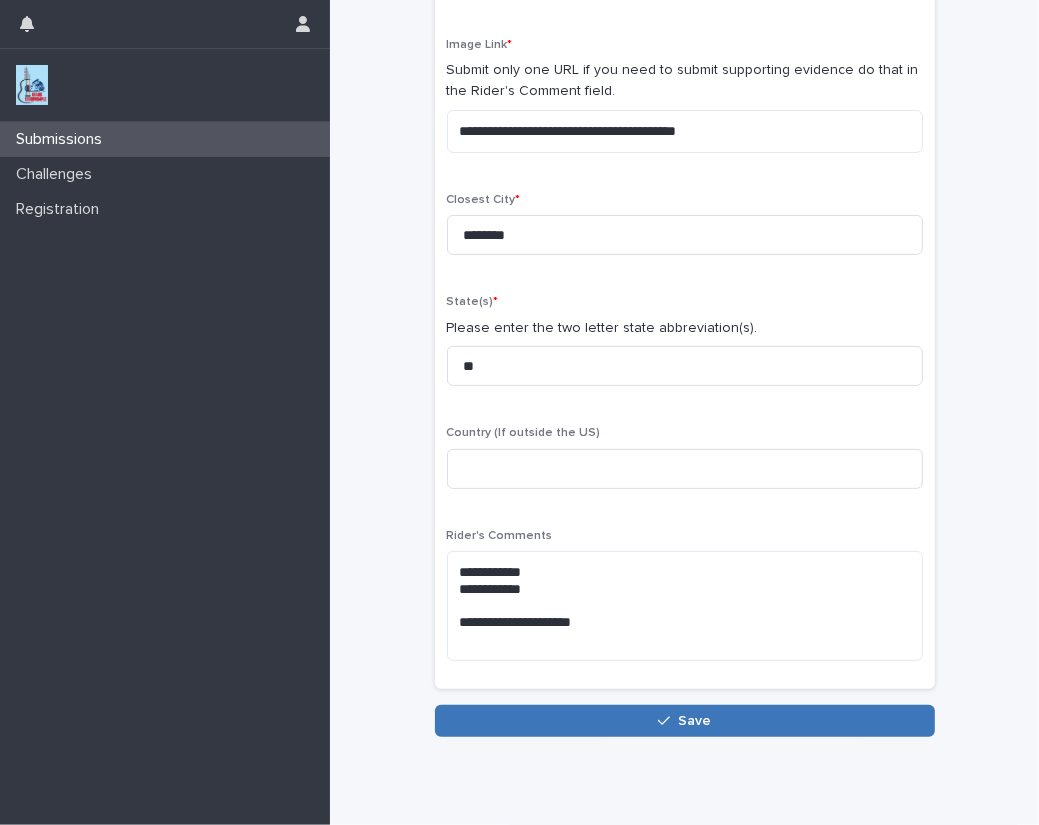 click on "Save" at bounding box center [685, 721] 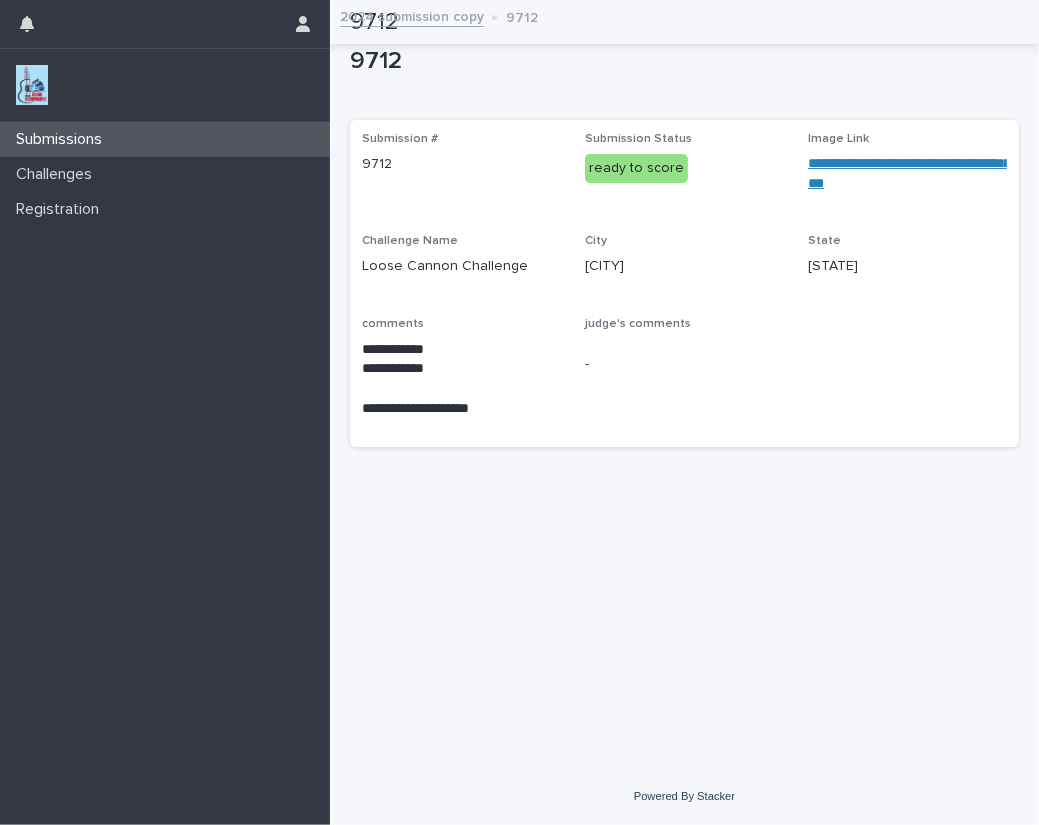 scroll, scrollTop: 0, scrollLeft: 0, axis: both 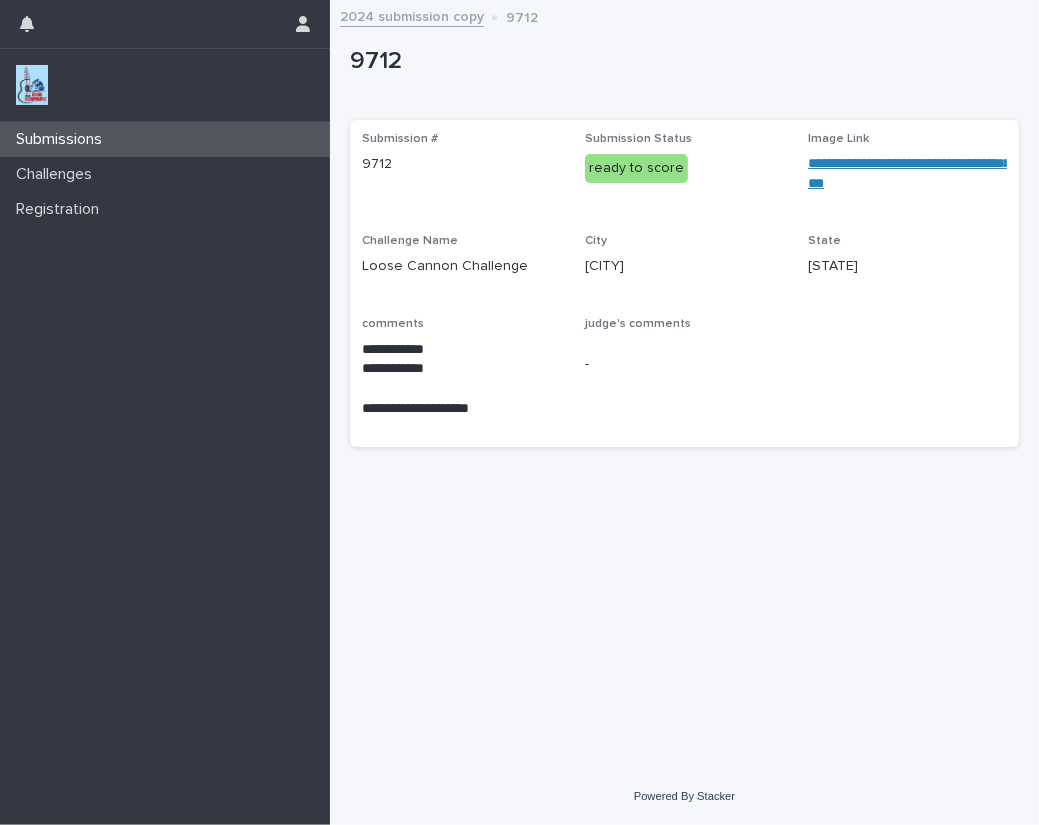 click at bounding box center (32, 85) 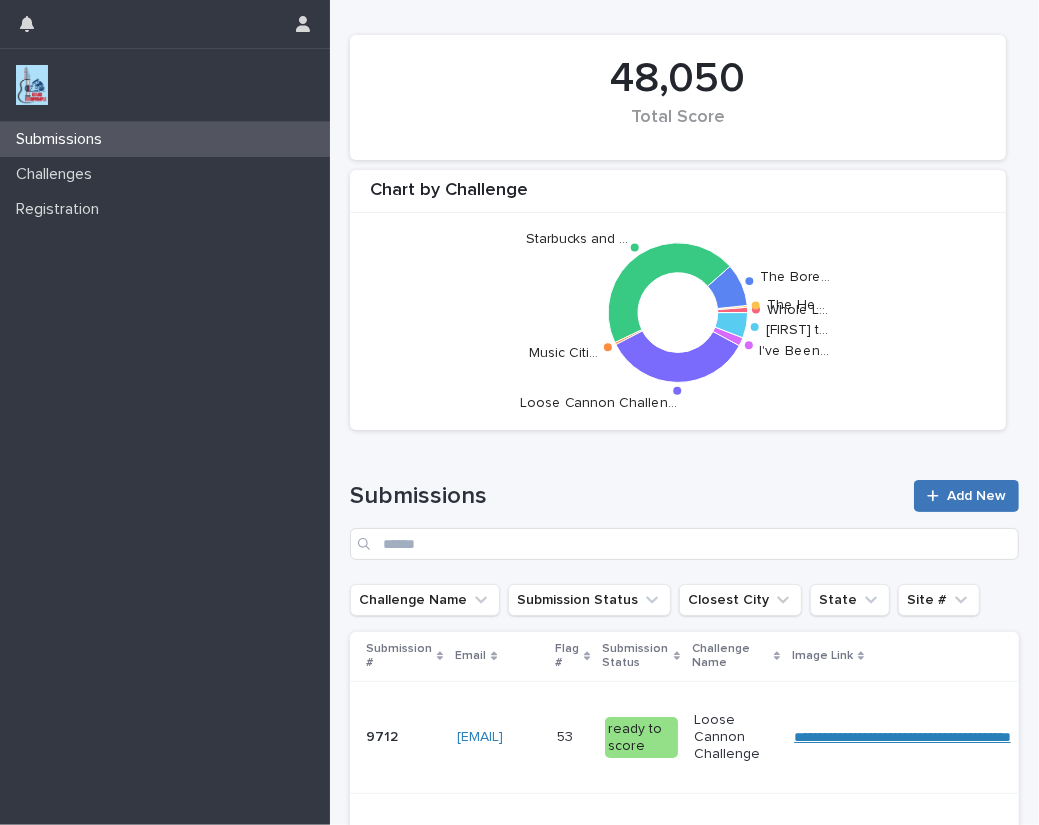 click on "Add New" at bounding box center [976, 496] 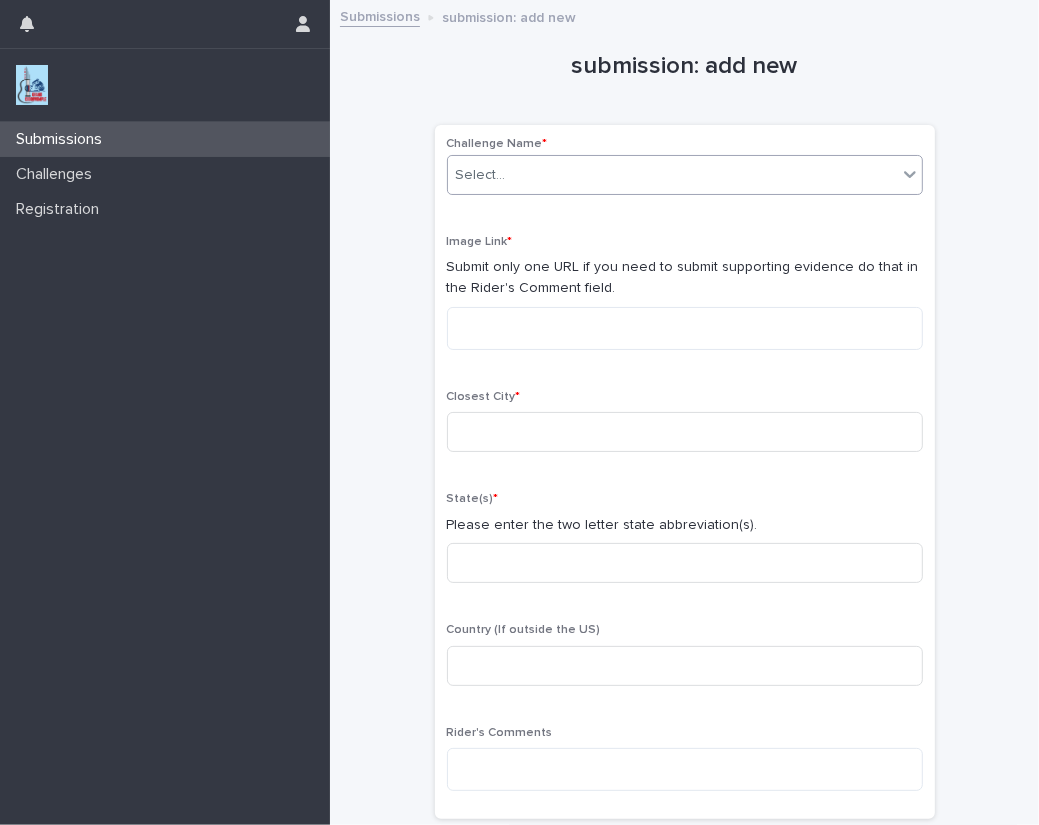 click on "Select..." at bounding box center [672, 175] 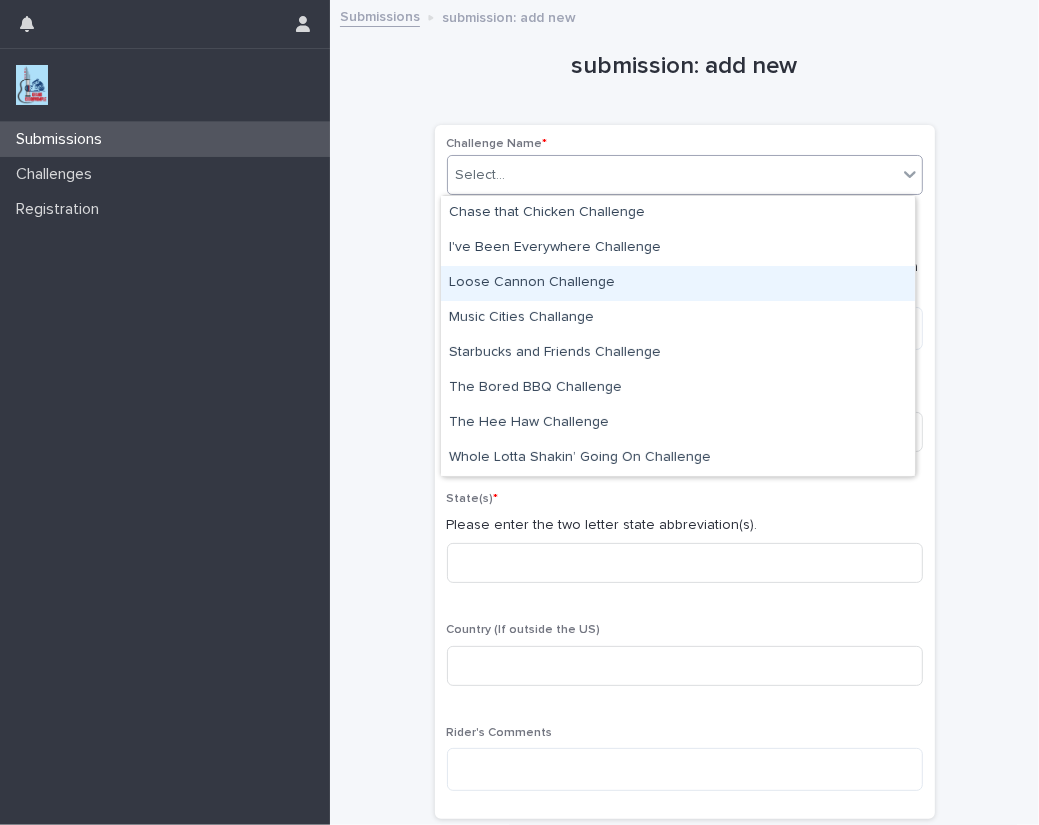 click on "Loose Cannon Challenge" at bounding box center [678, 283] 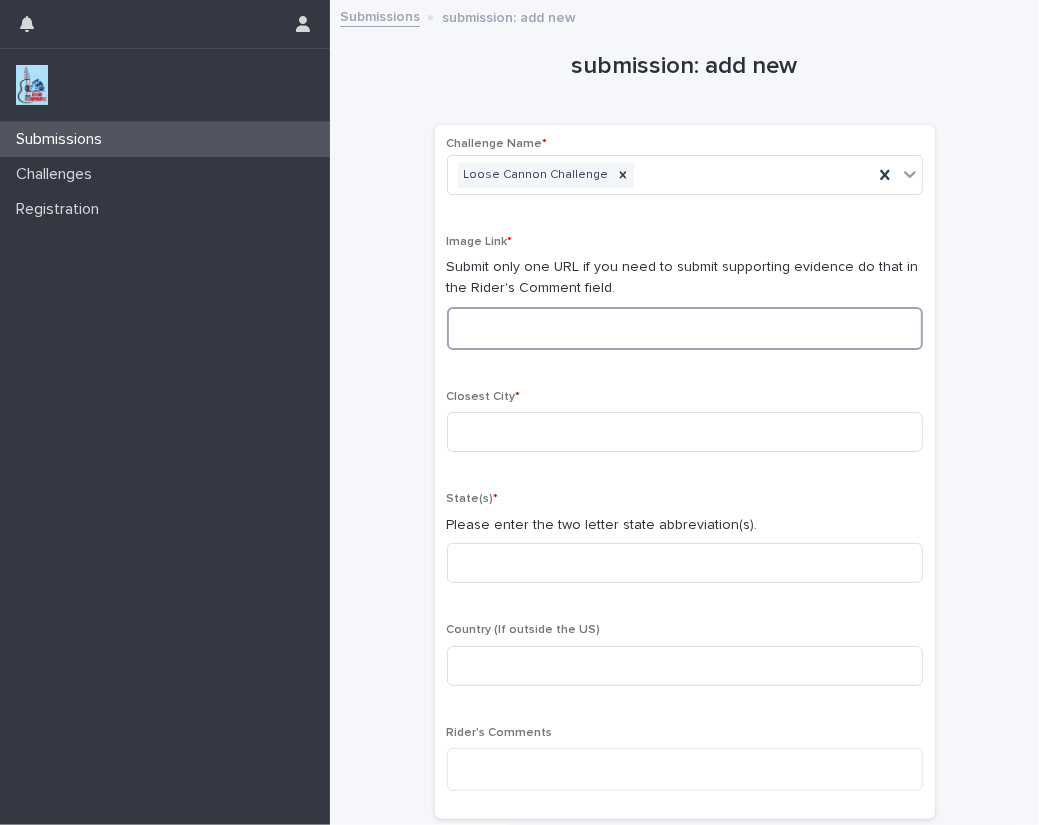 click at bounding box center (685, 328) 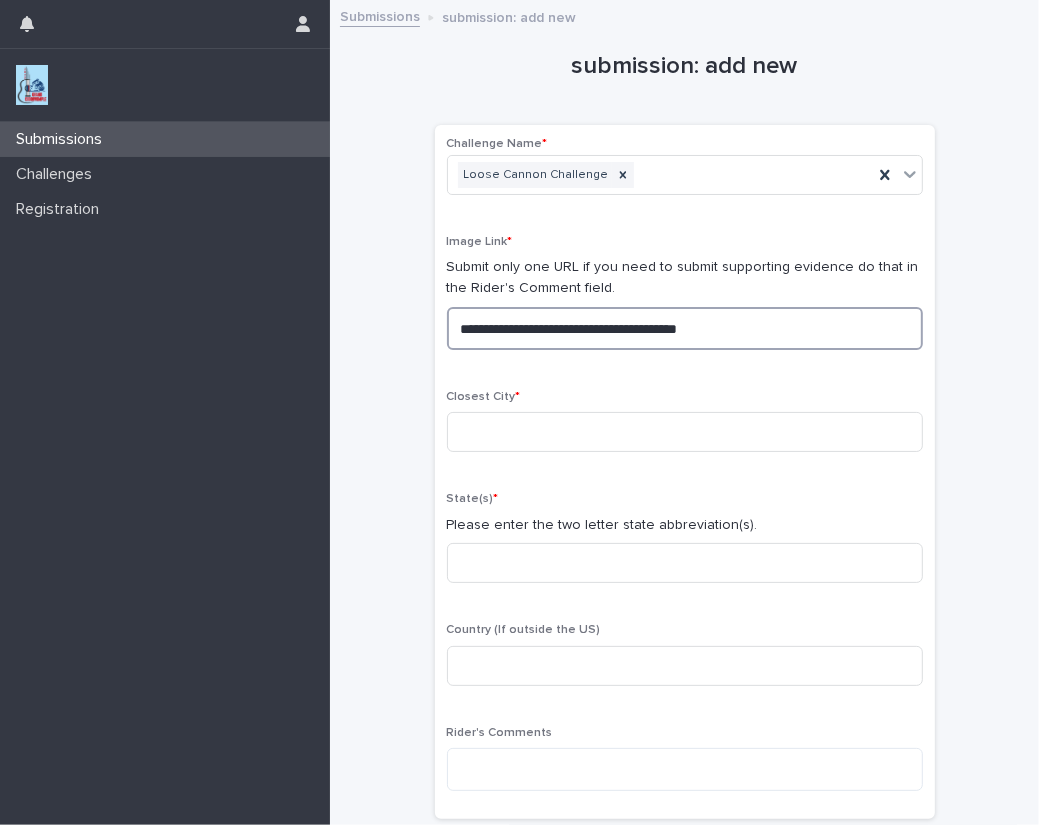 drag, startPoint x: 724, startPoint y: 331, endPoint x: 280, endPoint y: 303, distance: 444.88202 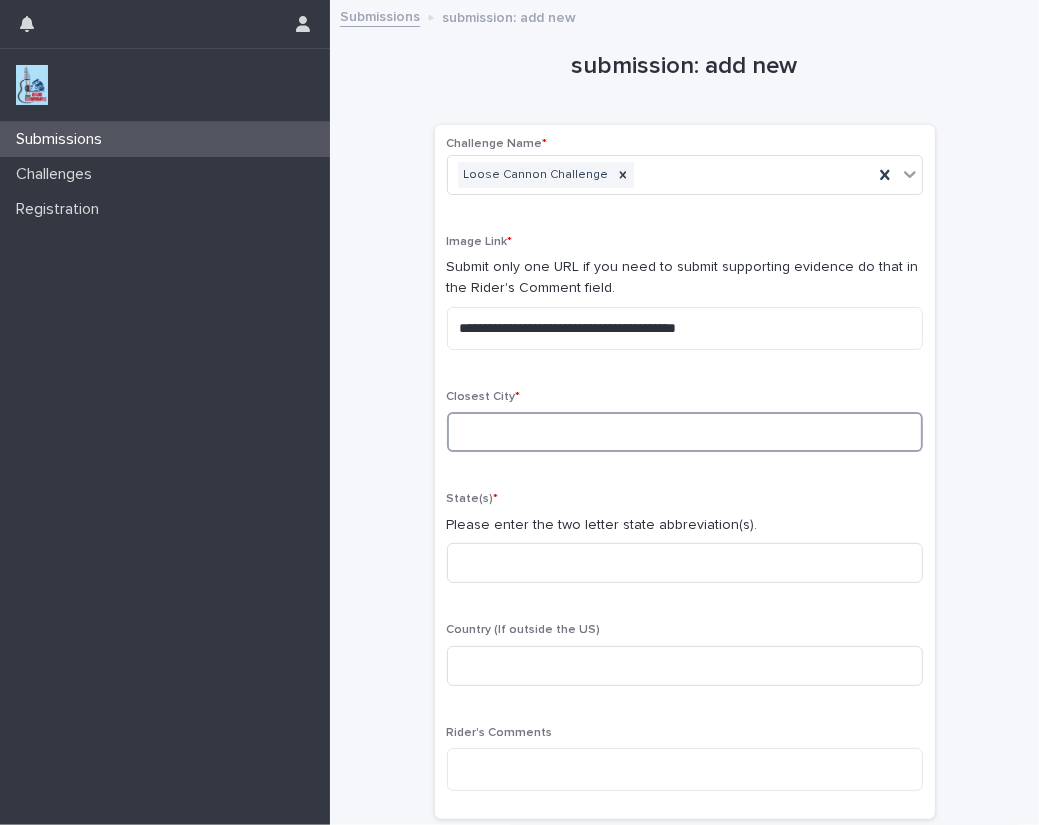 click at bounding box center [685, 432] 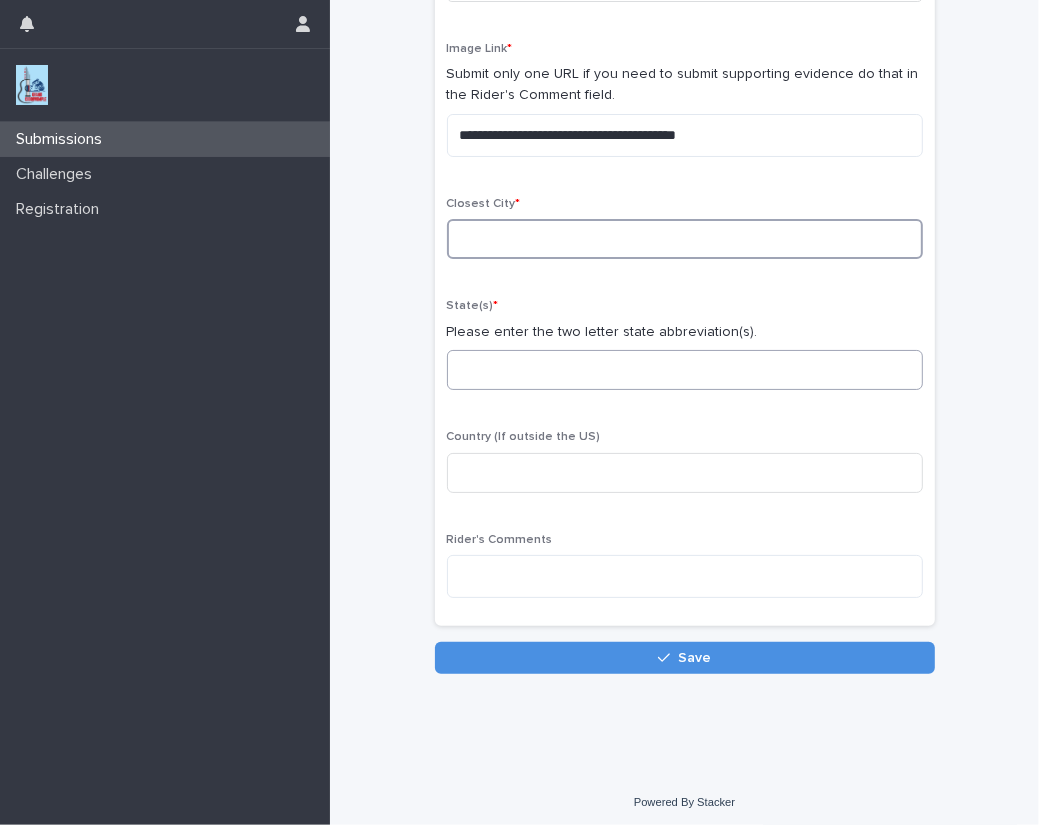 scroll, scrollTop: 197, scrollLeft: 0, axis: vertical 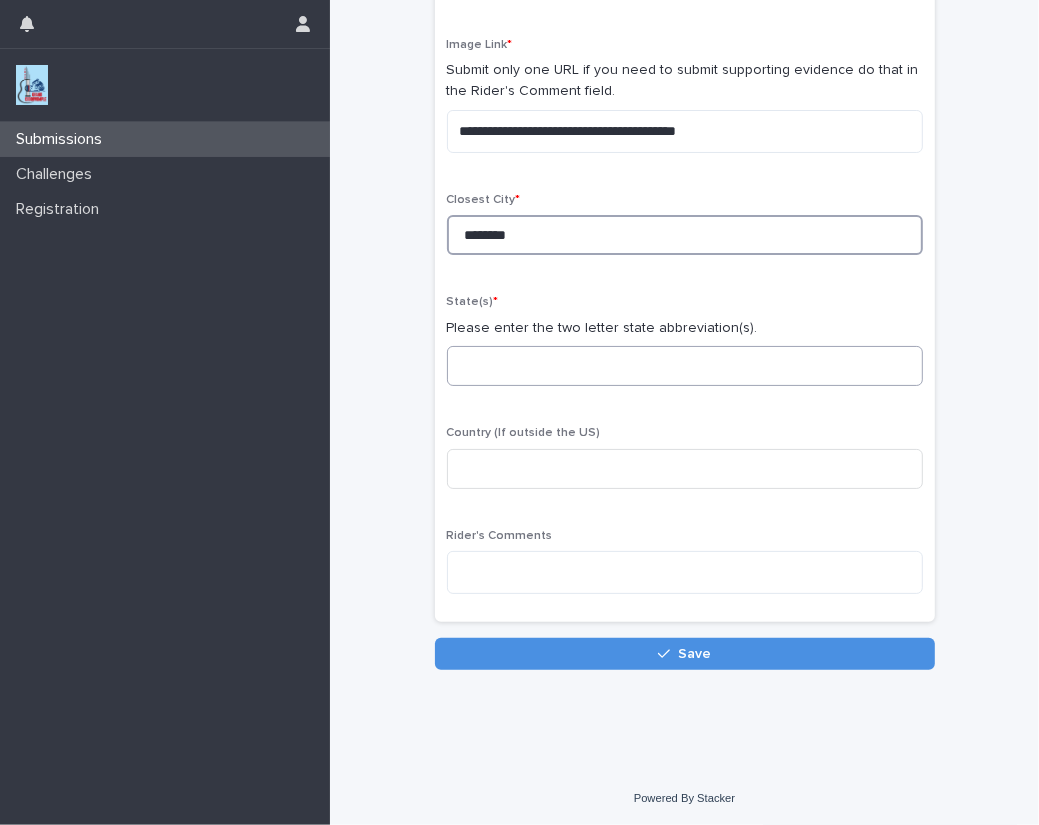 type on "********" 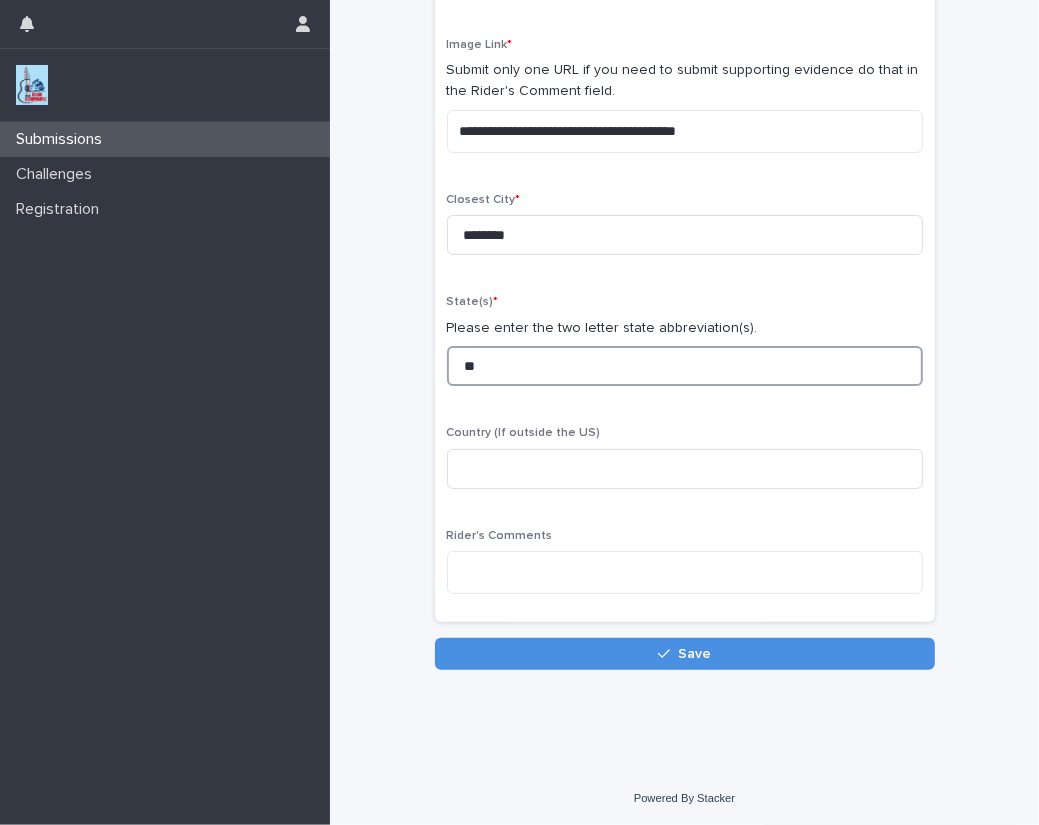 type on "**" 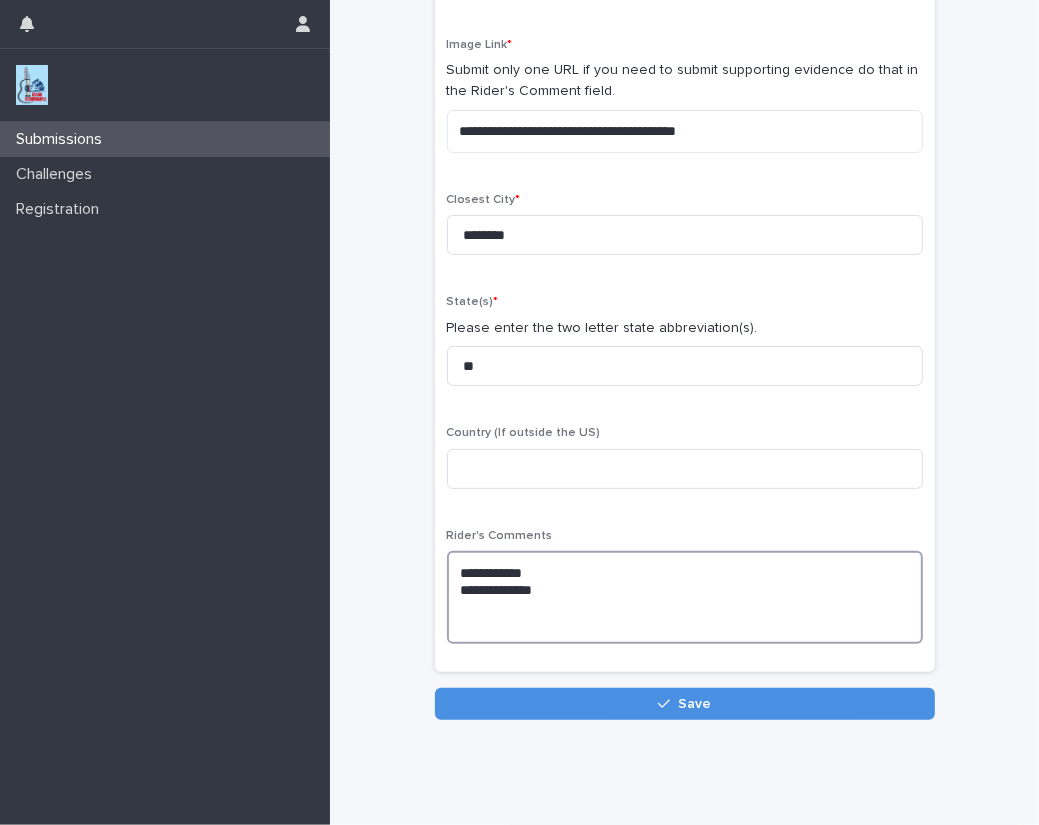 click on "**********" at bounding box center [685, 597] 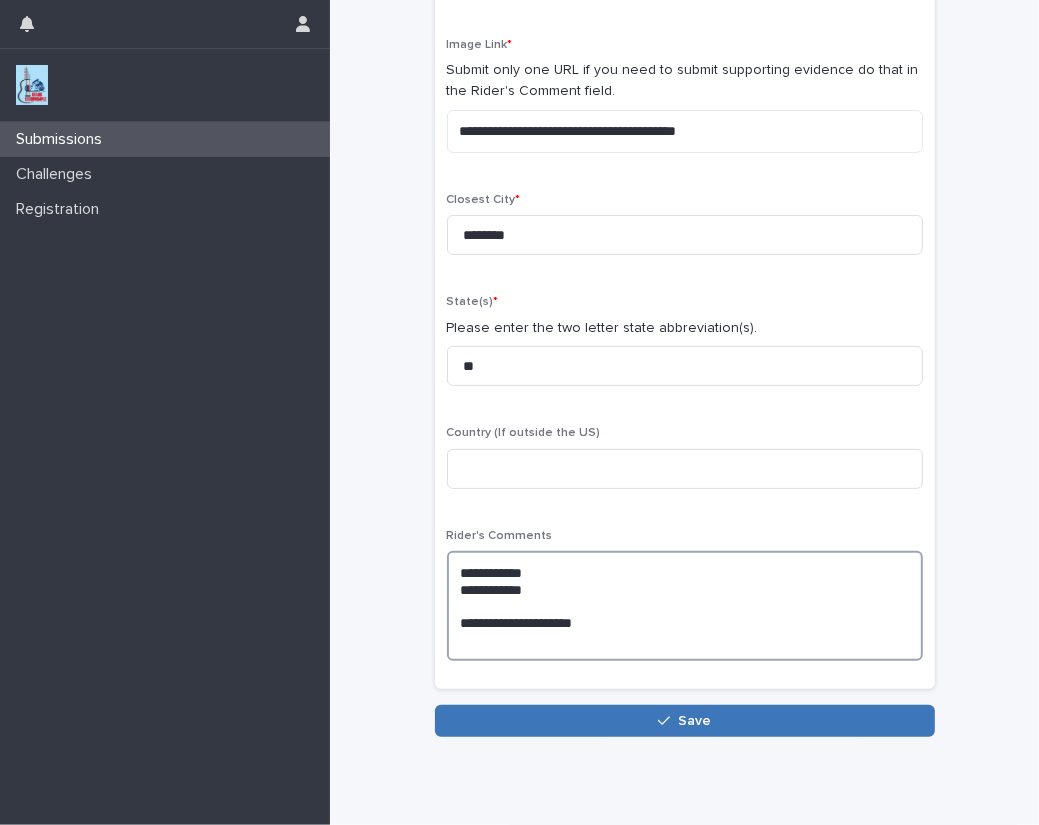 type on "**********" 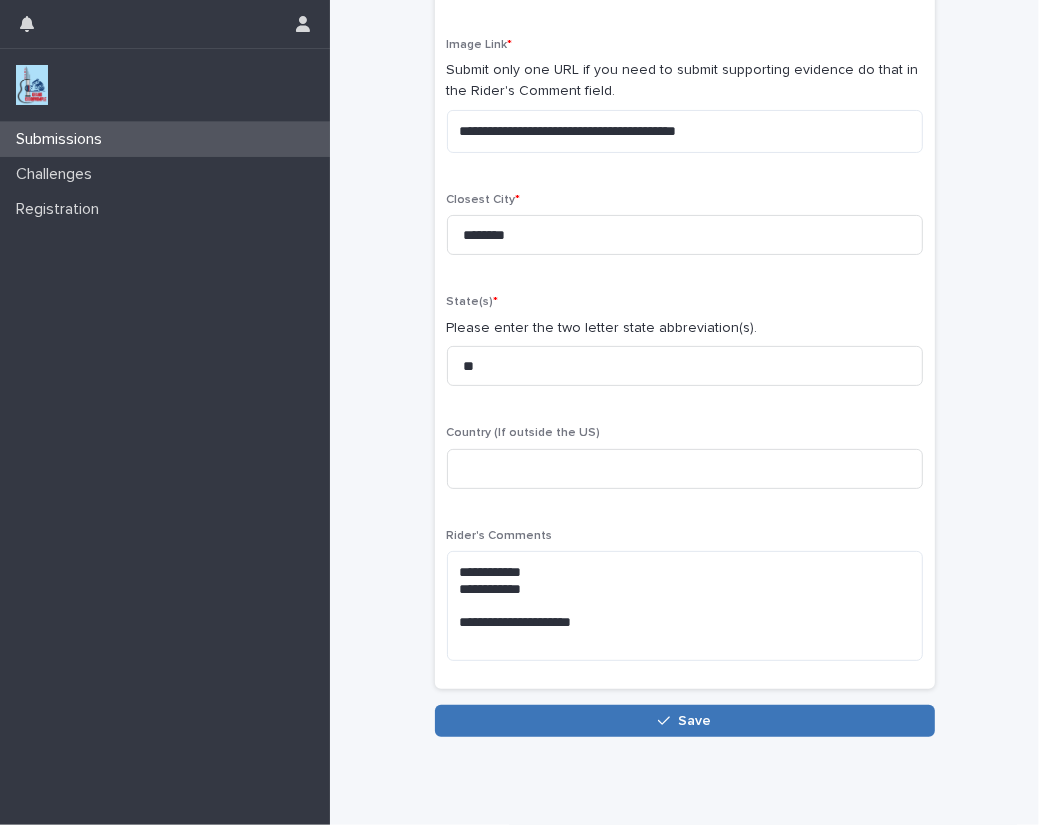 click on "Save" at bounding box center [694, 721] 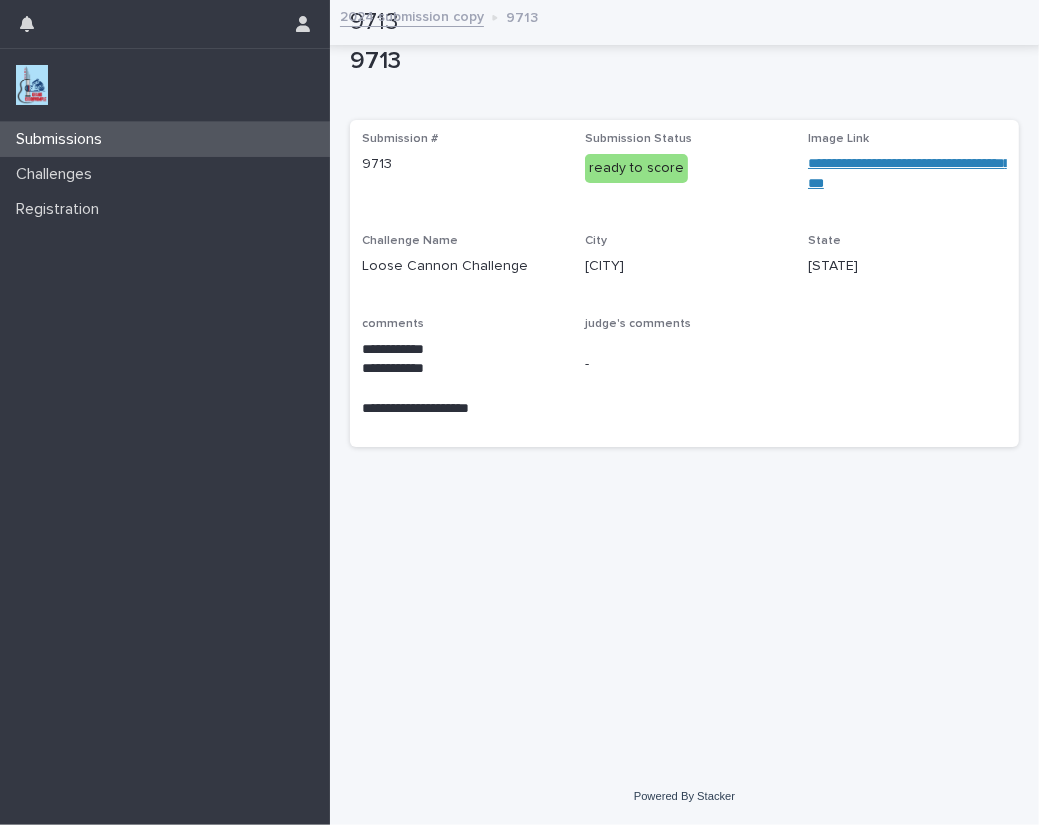 scroll, scrollTop: 0, scrollLeft: 0, axis: both 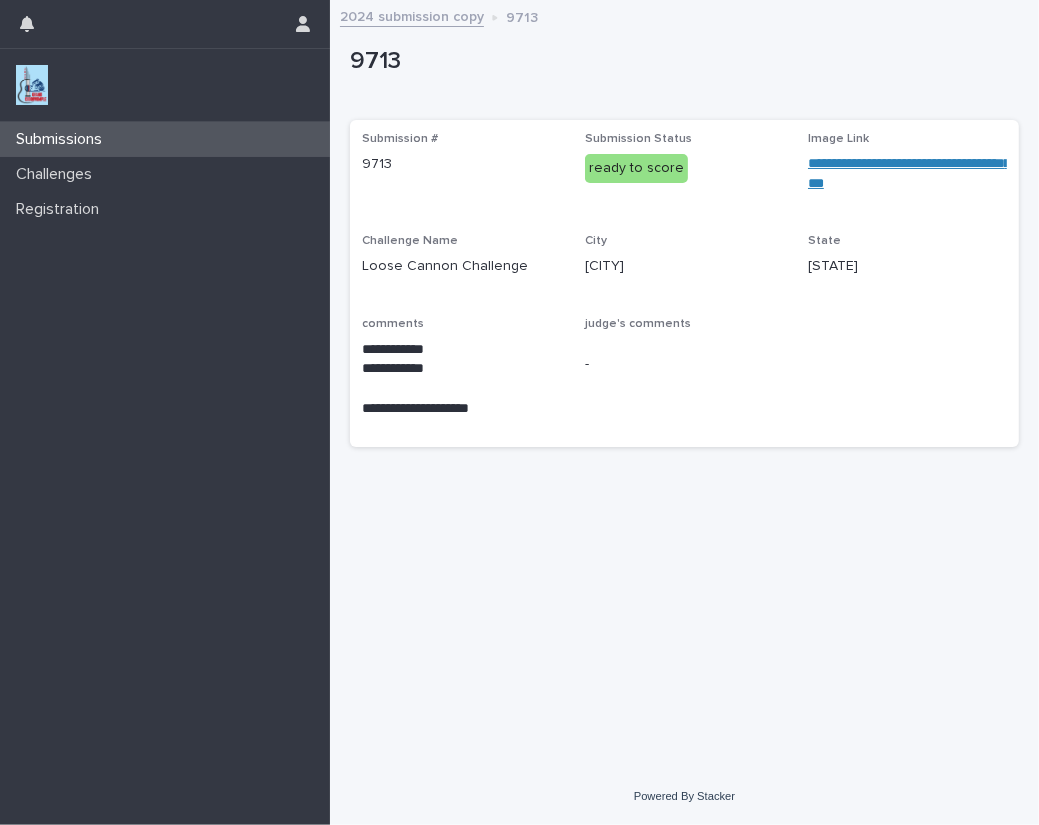 click at bounding box center [32, 85] 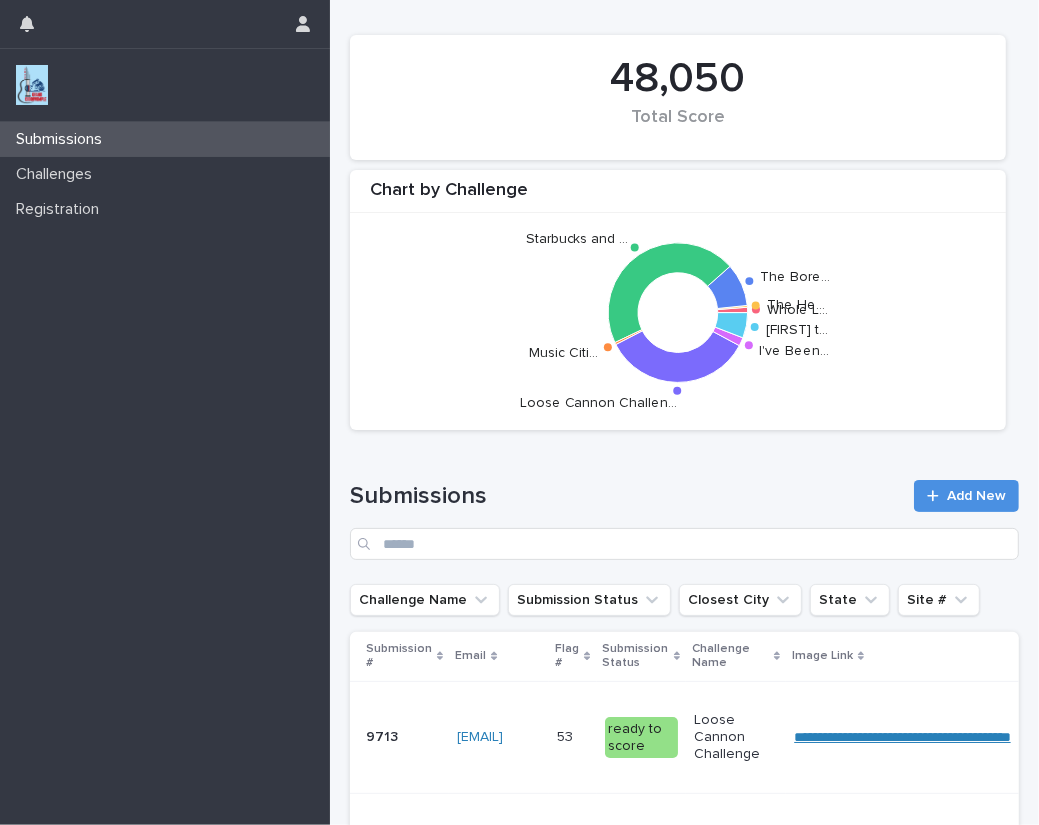 scroll, scrollTop: 90, scrollLeft: 0, axis: vertical 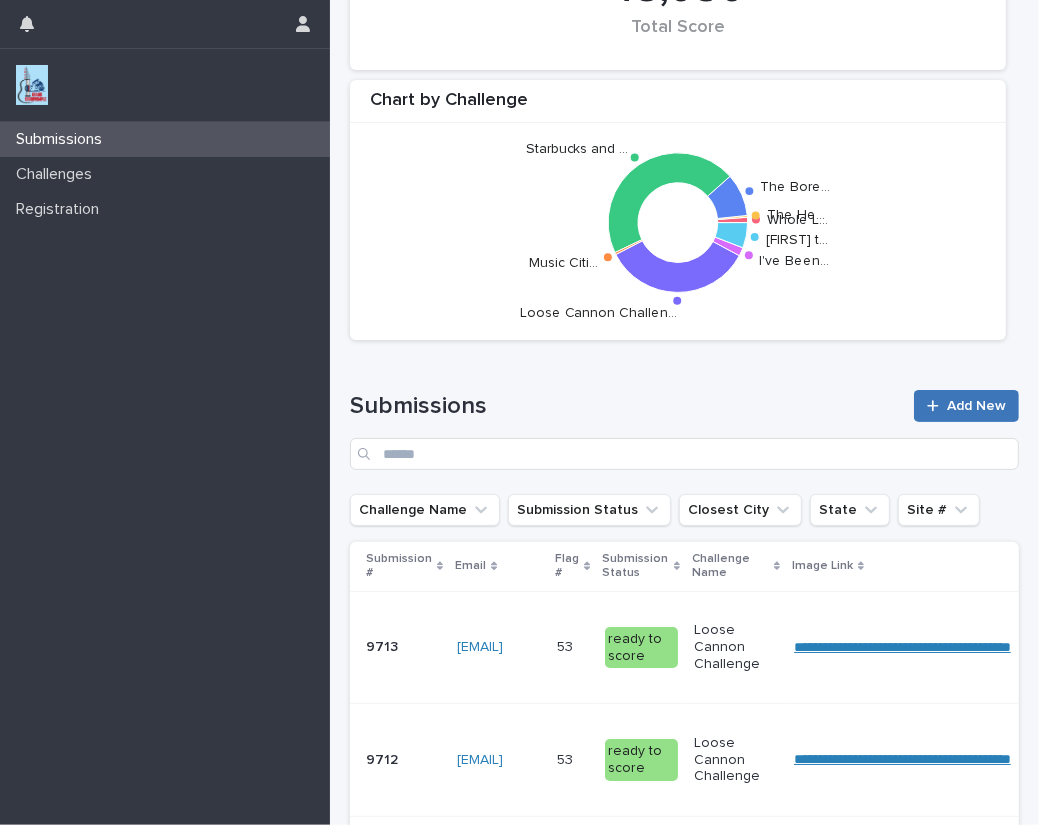 click on "Add New" at bounding box center [976, 406] 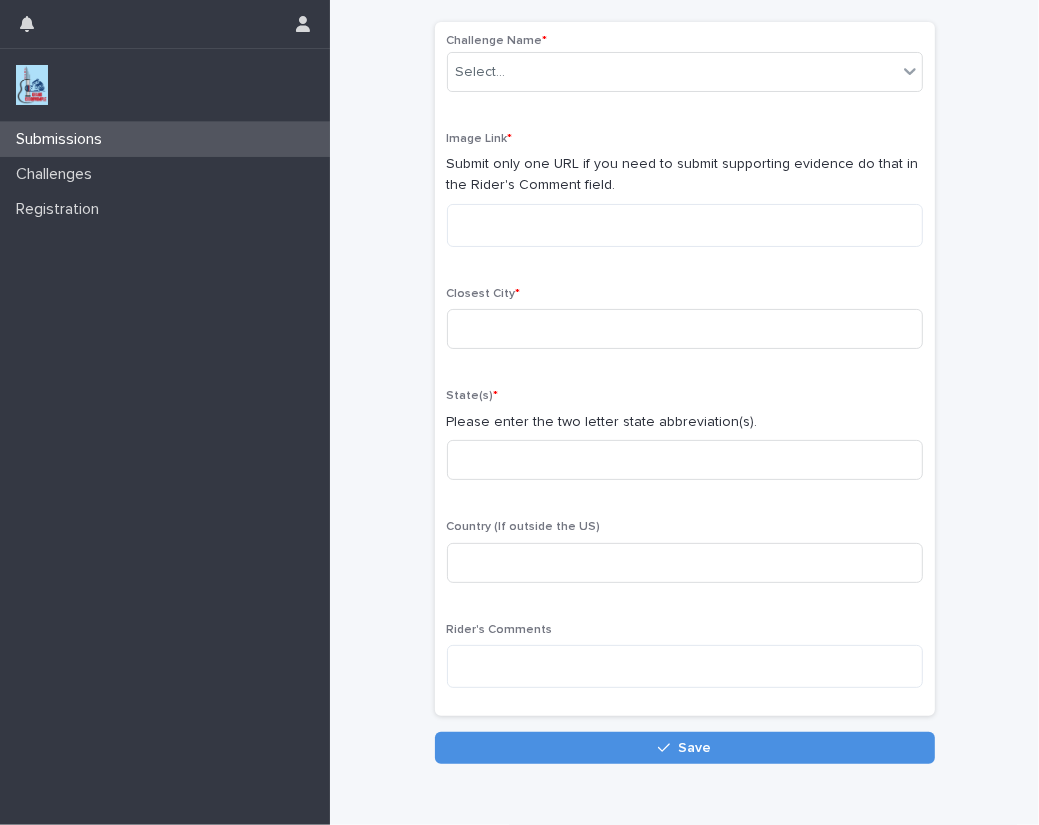 scroll, scrollTop: 102, scrollLeft: 0, axis: vertical 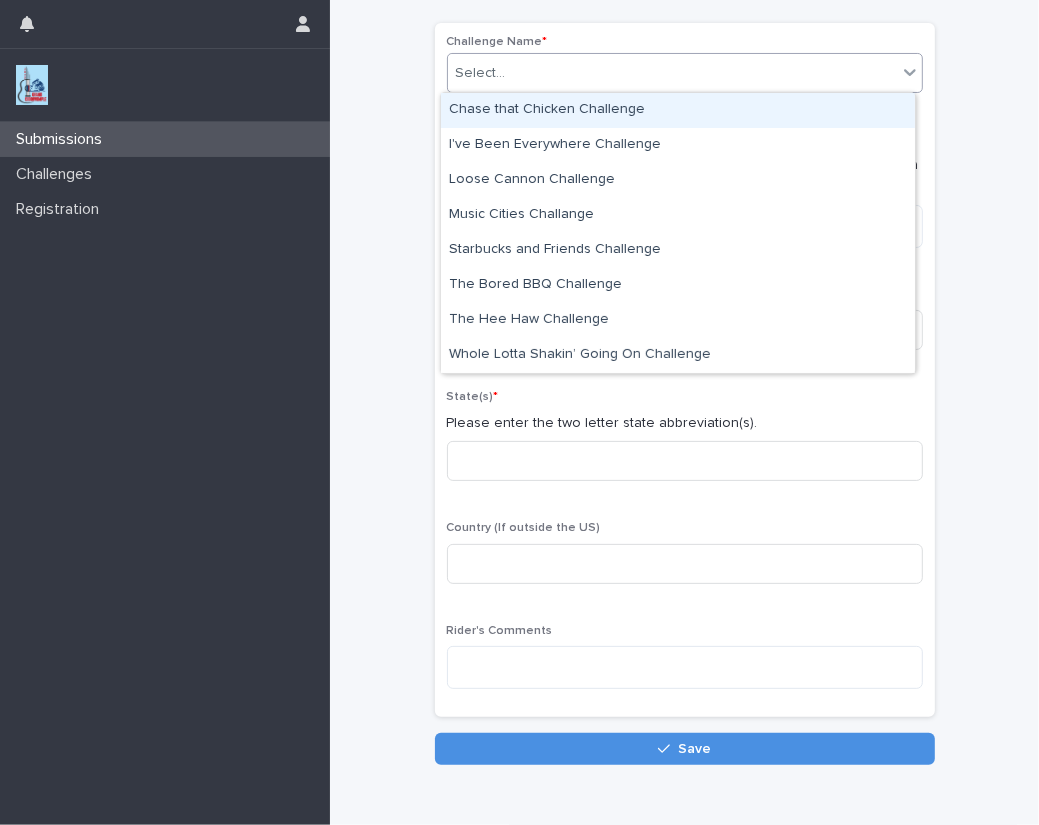 click on "Select..." at bounding box center (672, 73) 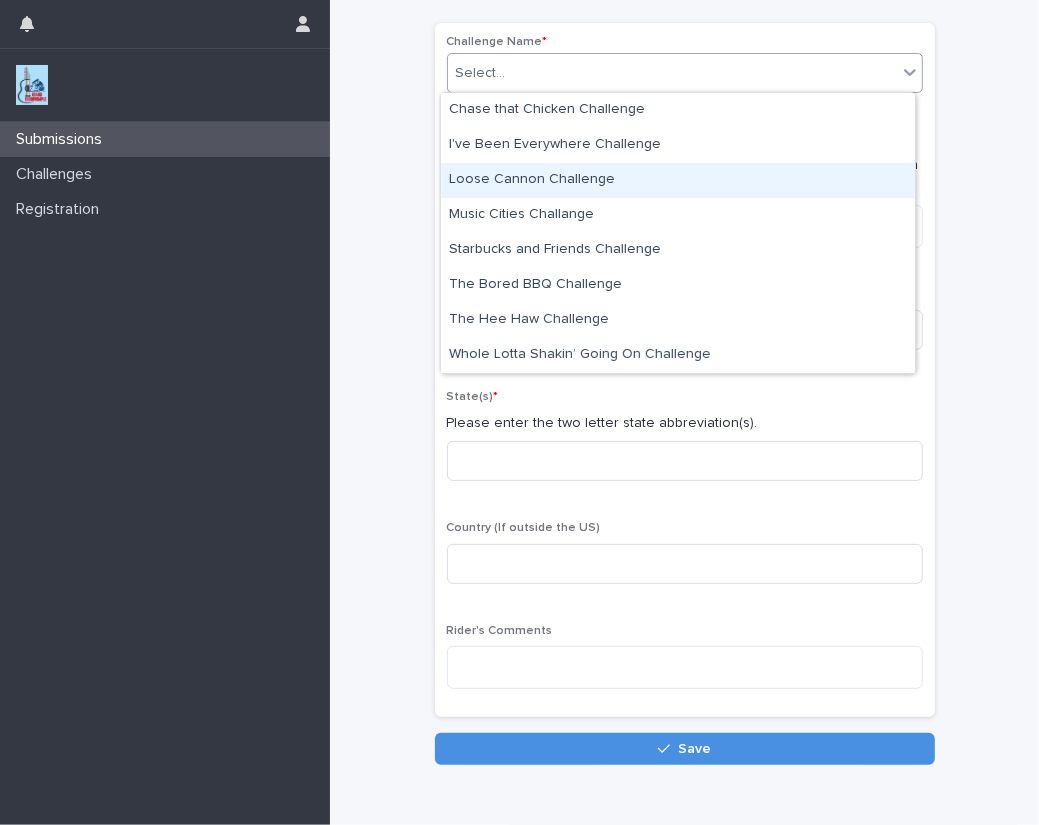 click on "Loose Cannon Challenge" at bounding box center (678, 180) 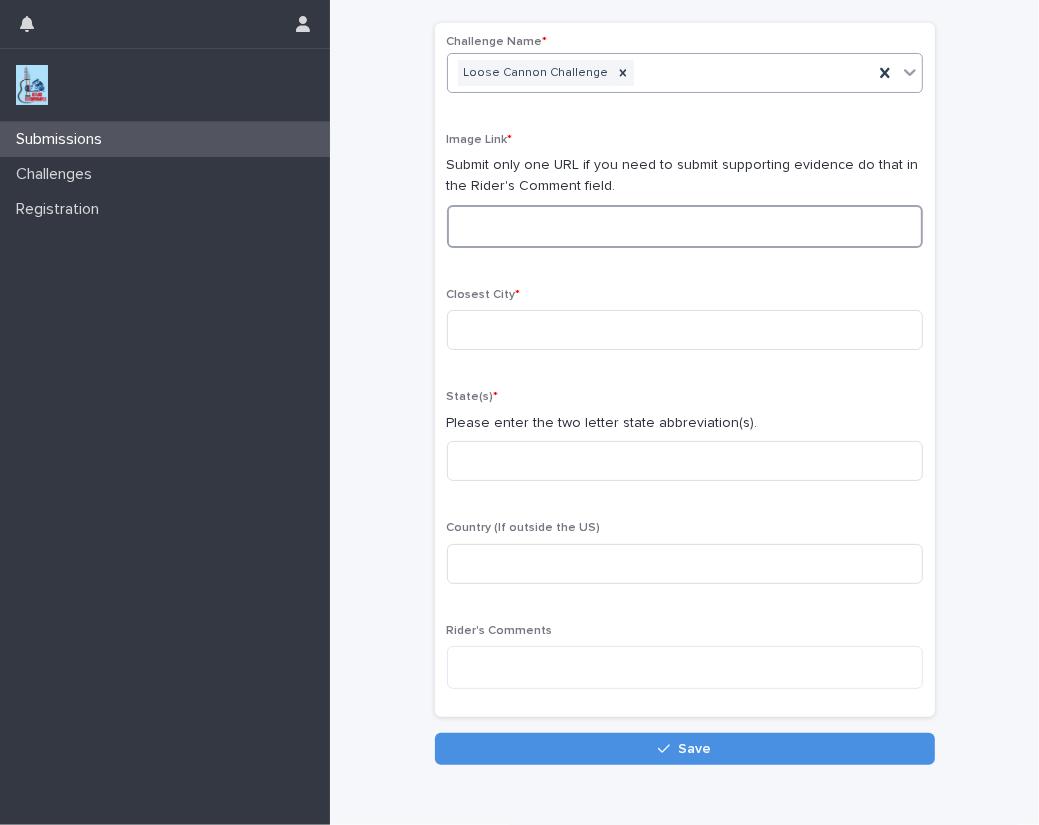 click at bounding box center [685, 226] 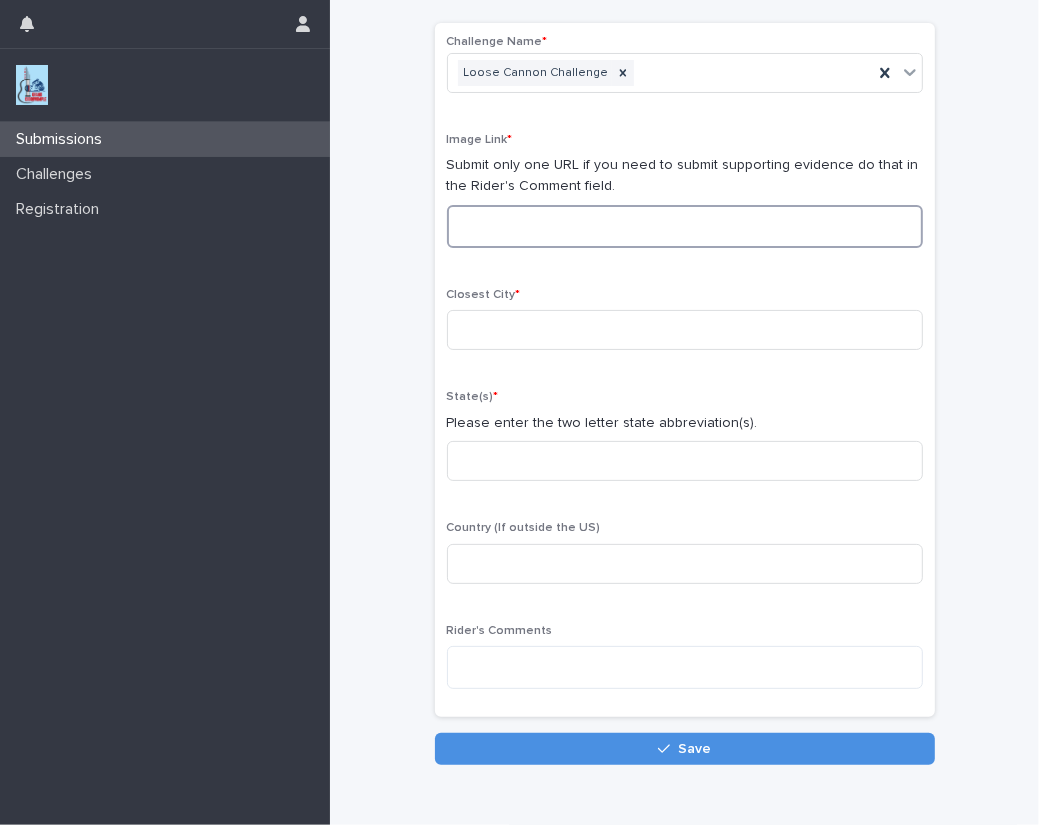 paste on "**********" 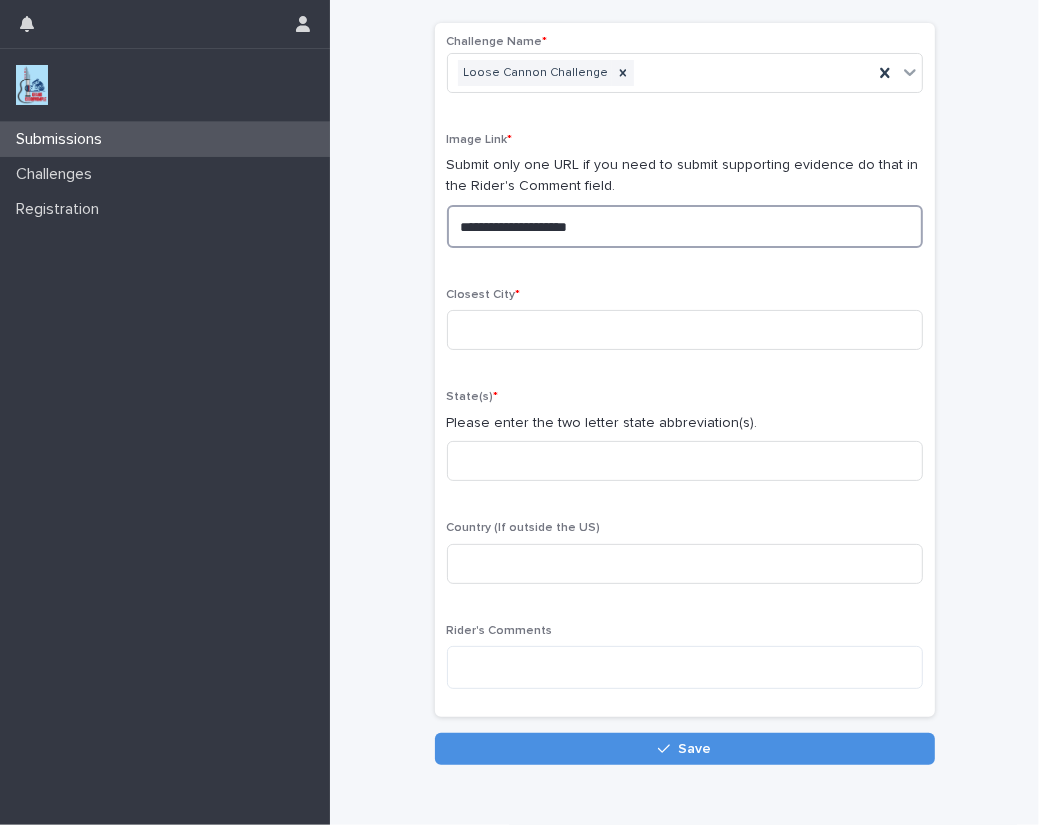 drag, startPoint x: 638, startPoint y: 230, endPoint x: 247, endPoint y: 152, distance: 398.70416 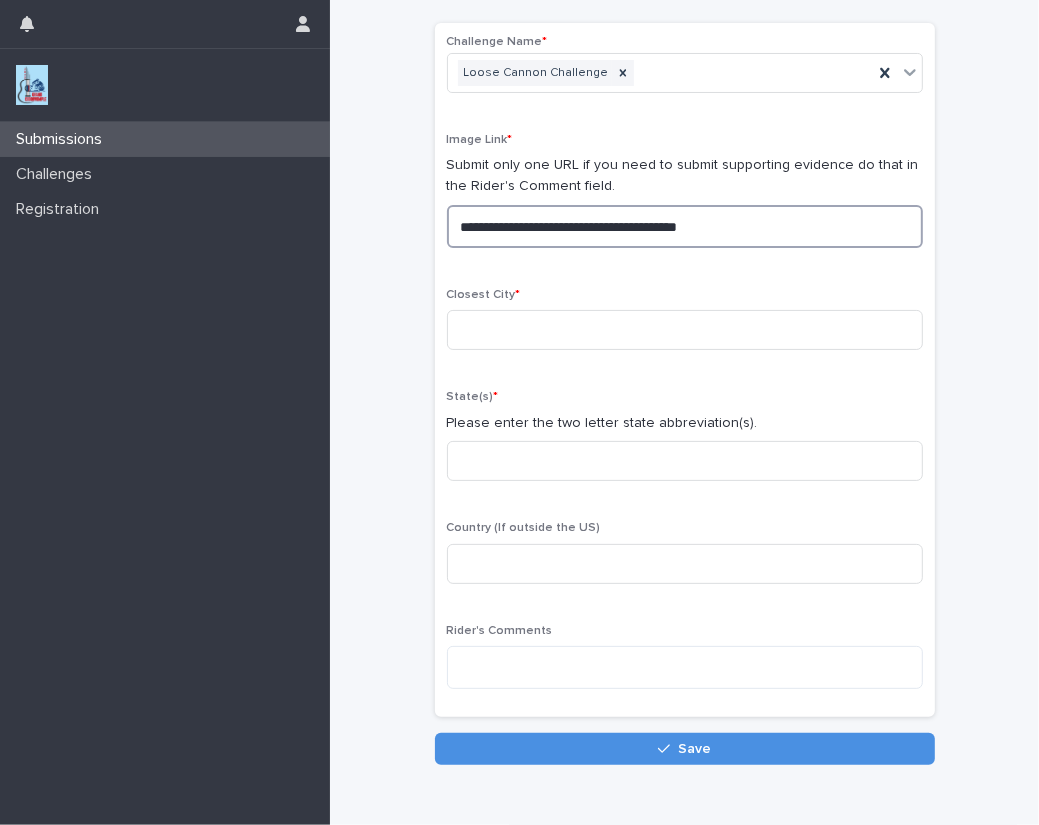 drag, startPoint x: 788, startPoint y: 228, endPoint x: 211, endPoint y: 243, distance: 577.19495 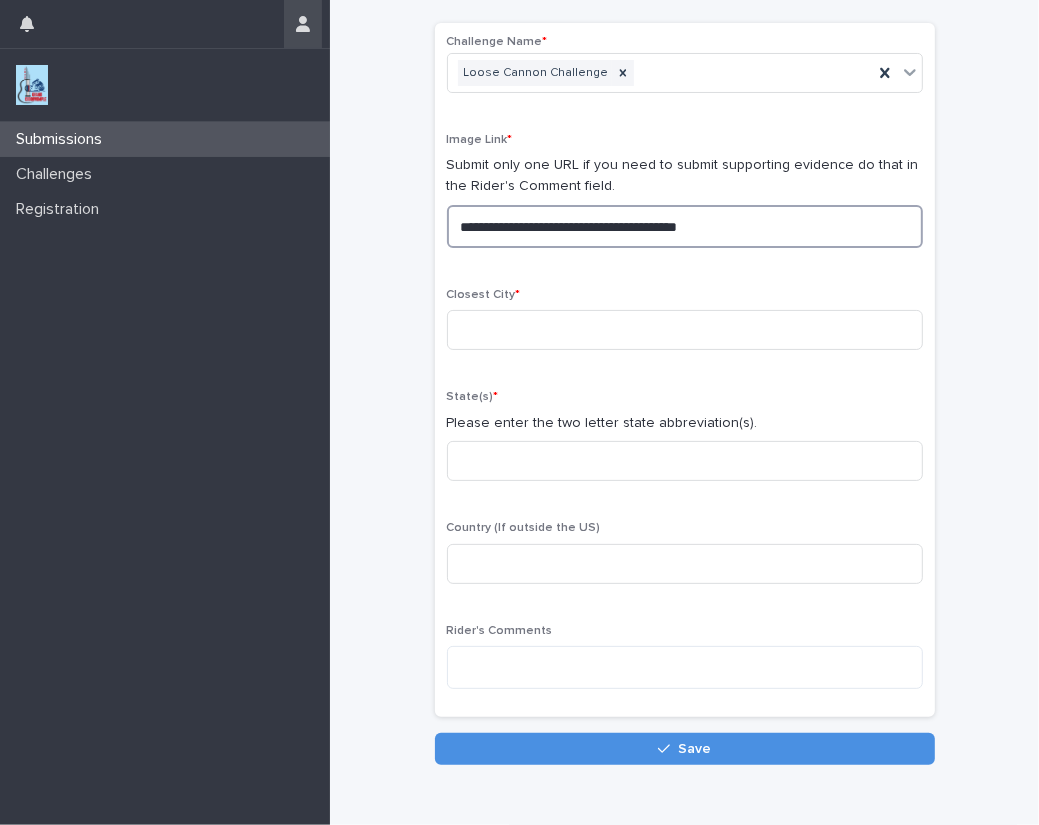 type on "**********" 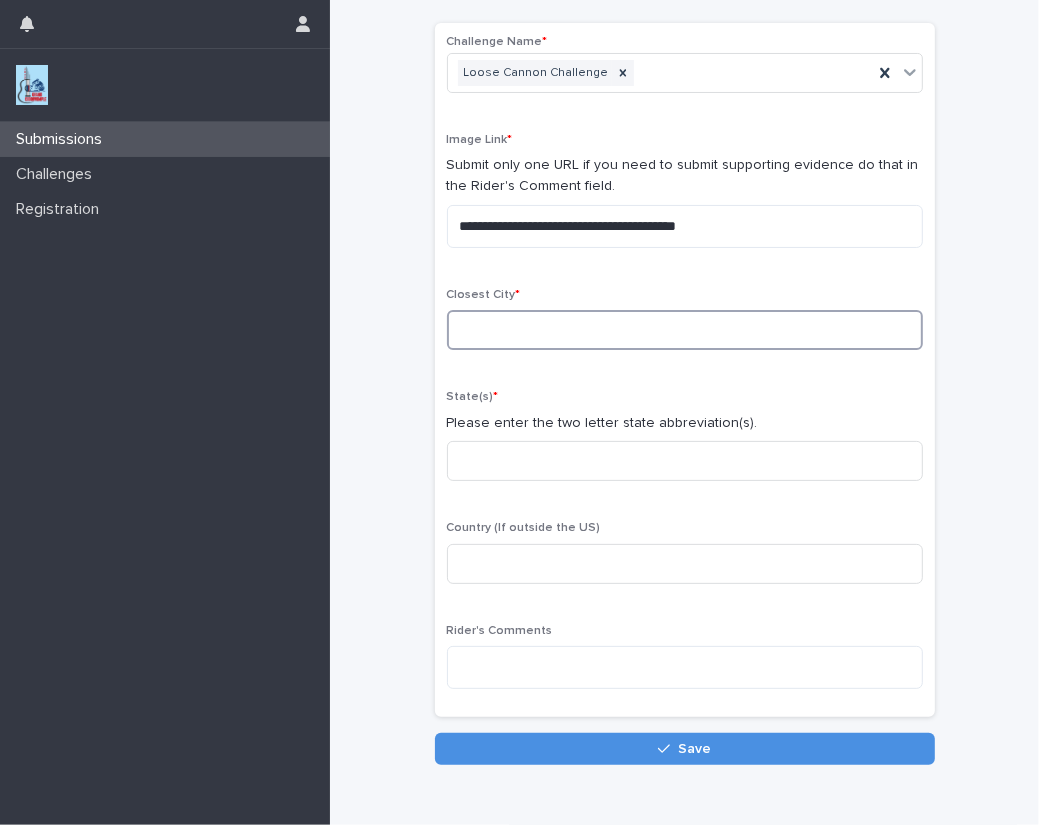 click at bounding box center [685, 330] 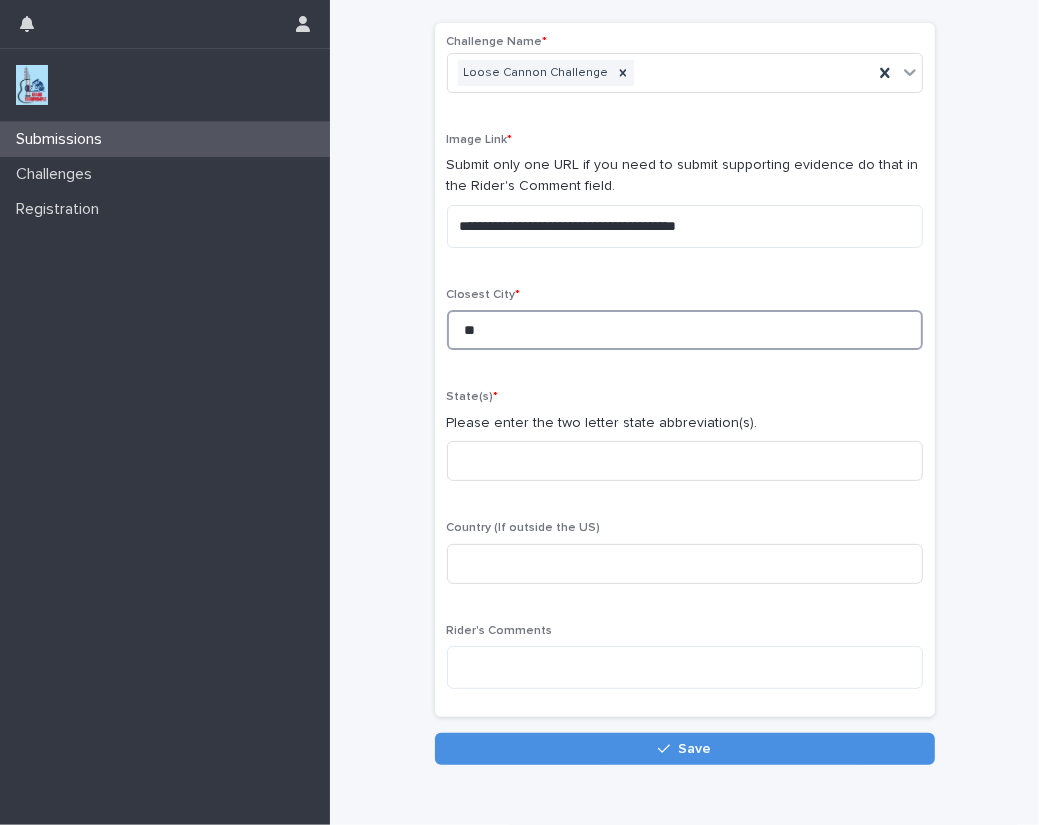 type on "*" 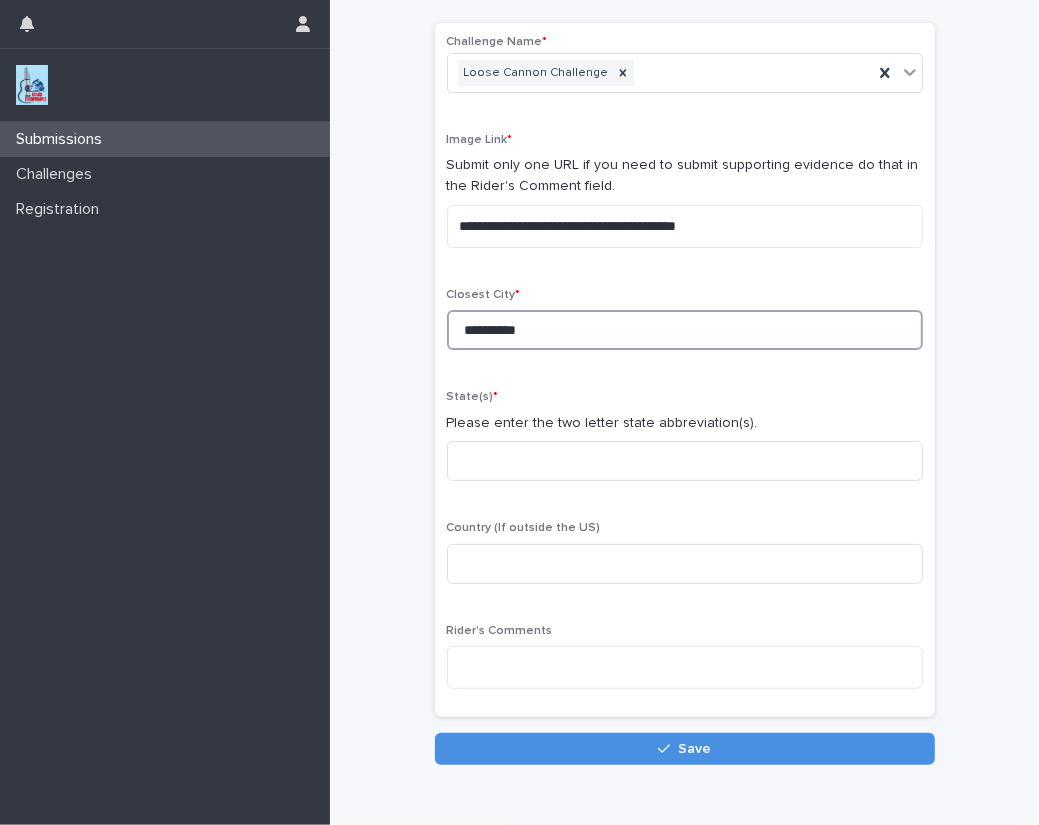 type on "**********" 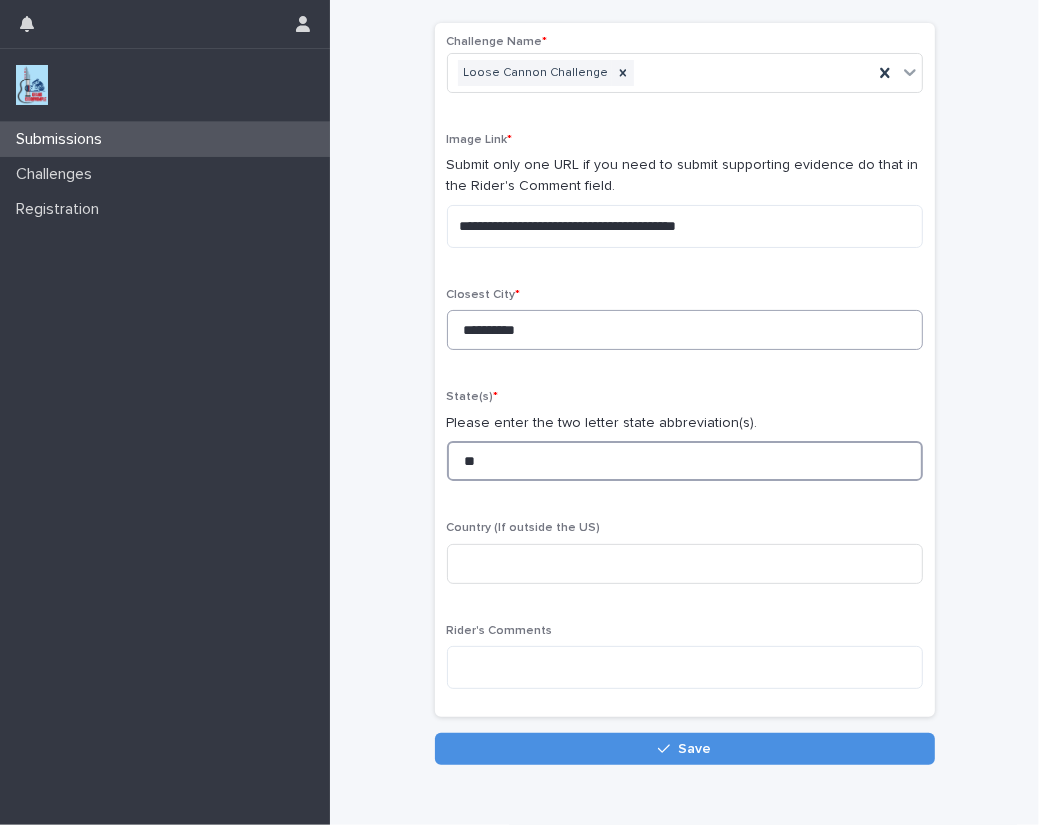 type on "**" 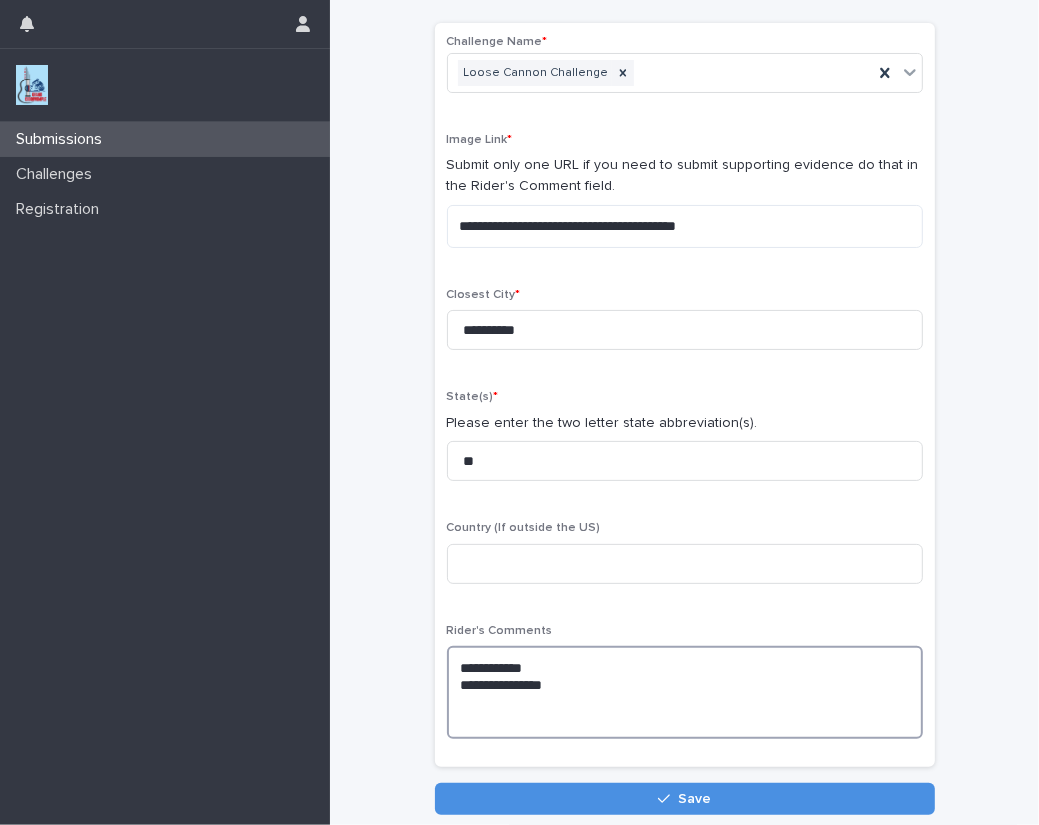 click on "**********" at bounding box center [685, 692] 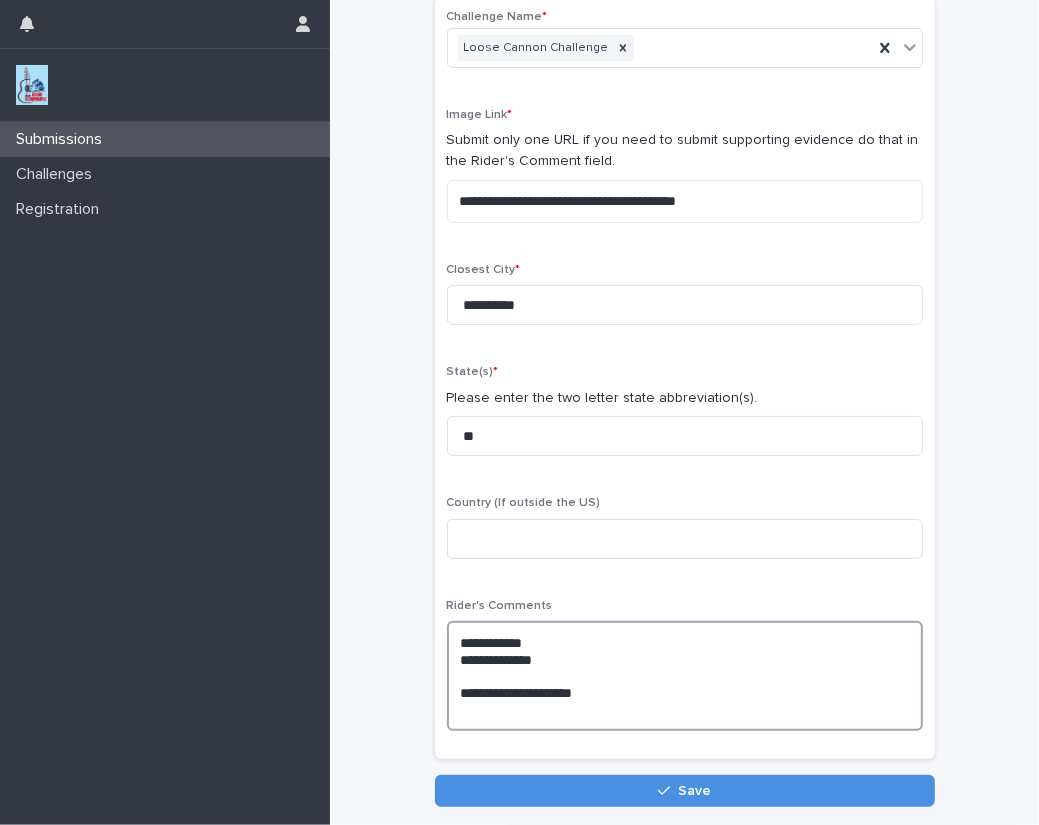 scroll, scrollTop: 163, scrollLeft: 0, axis: vertical 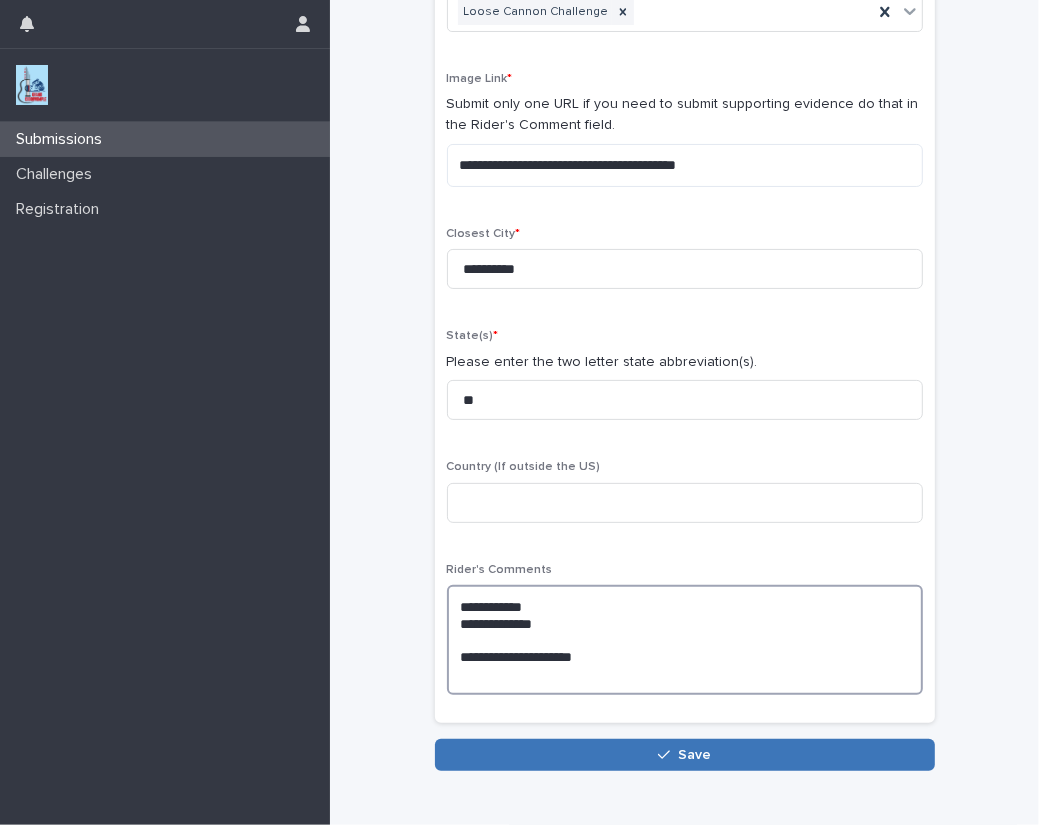 type on "**********" 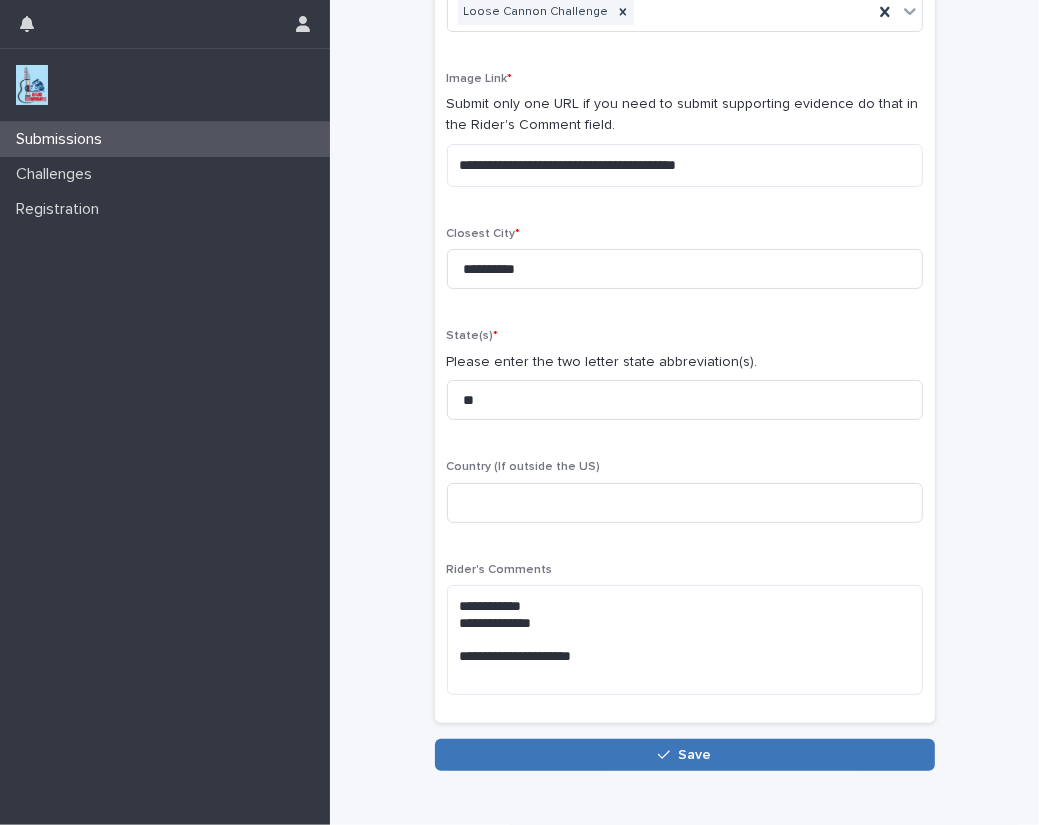click on "Save" at bounding box center [685, 755] 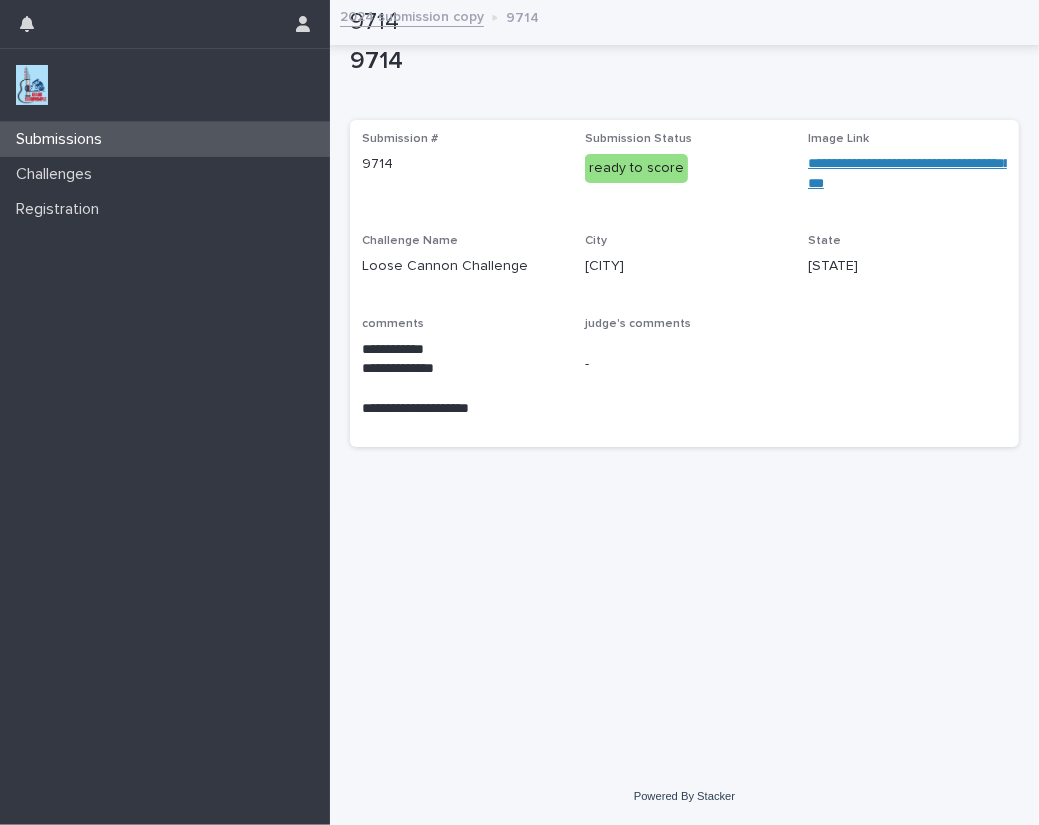 scroll, scrollTop: 0, scrollLeft: 0, axis: both 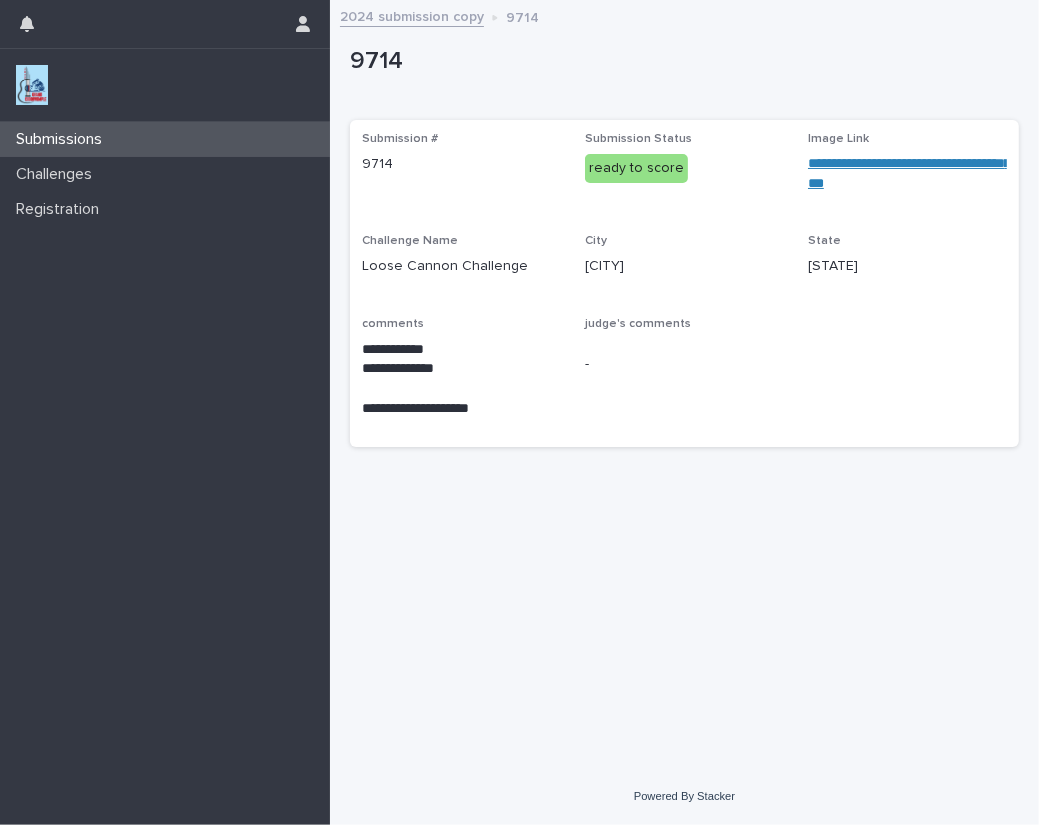 click at bounding box center [32, 85] 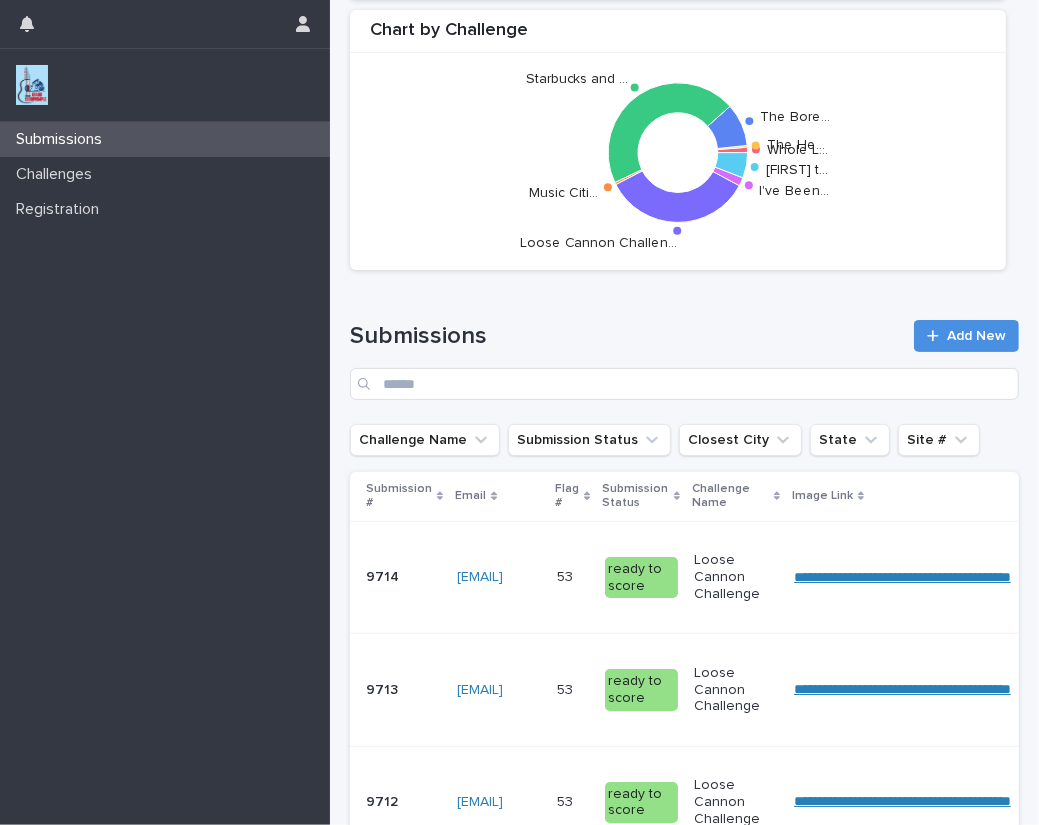scroll, scrollTop: 151, scrollLeft: 0, axis: vertical 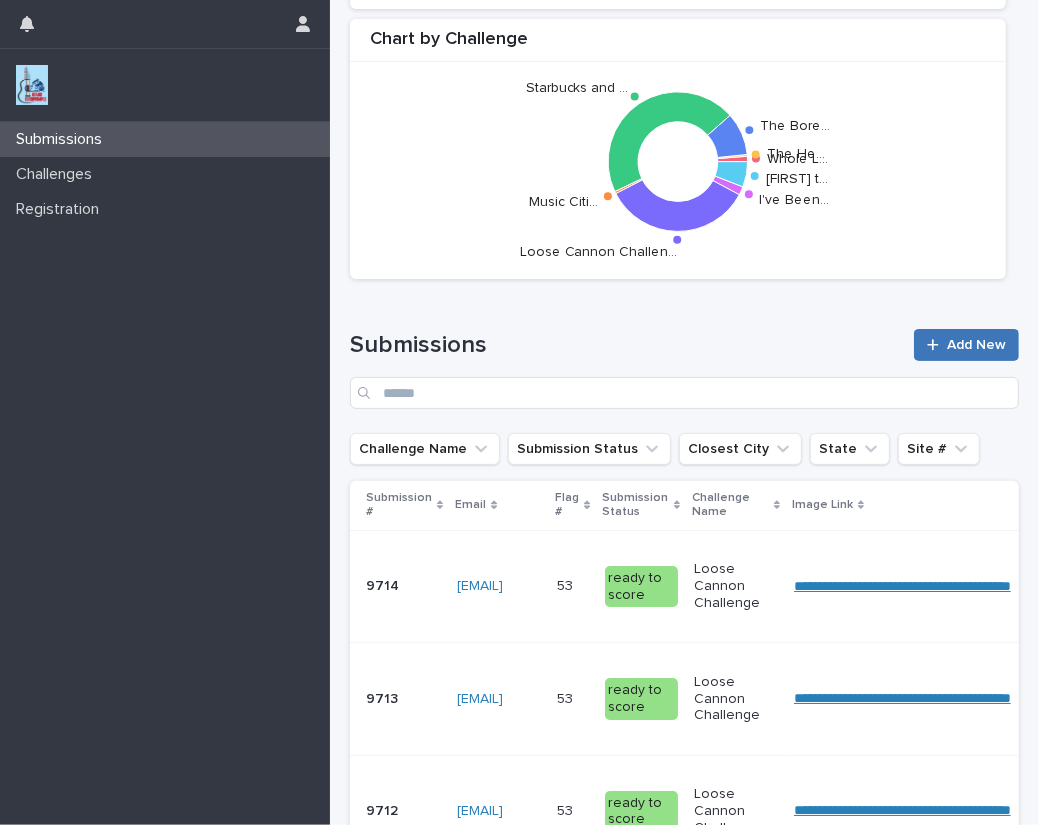 click on "Add New" at bounding box center [976, 345] 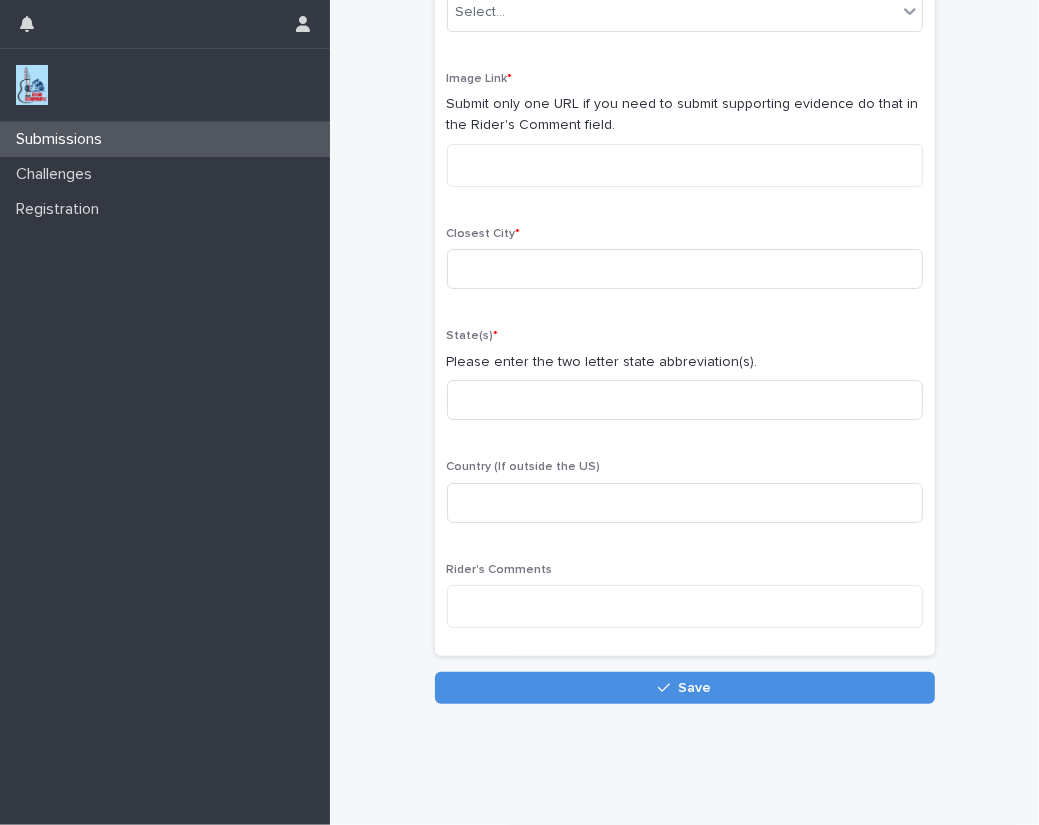 scroll, scrollTop: 132, scrollLeft: 0, axis: vertical 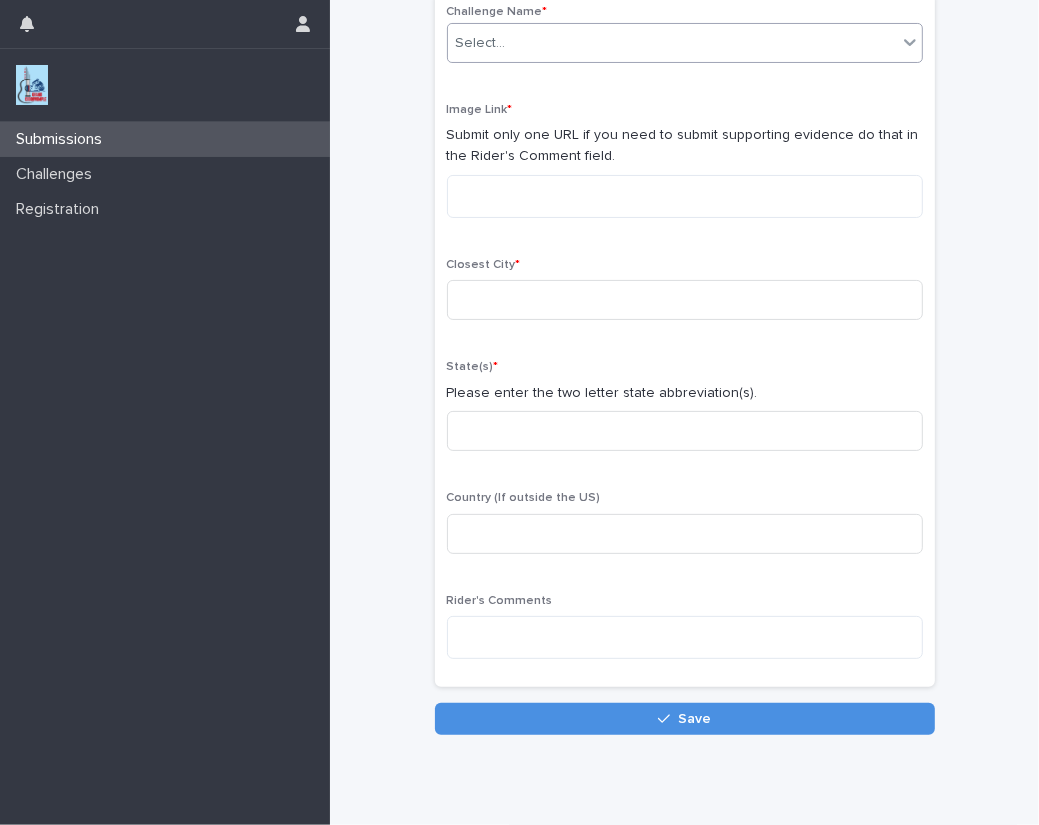 click on "Select..." at bounding box center [481, 43] 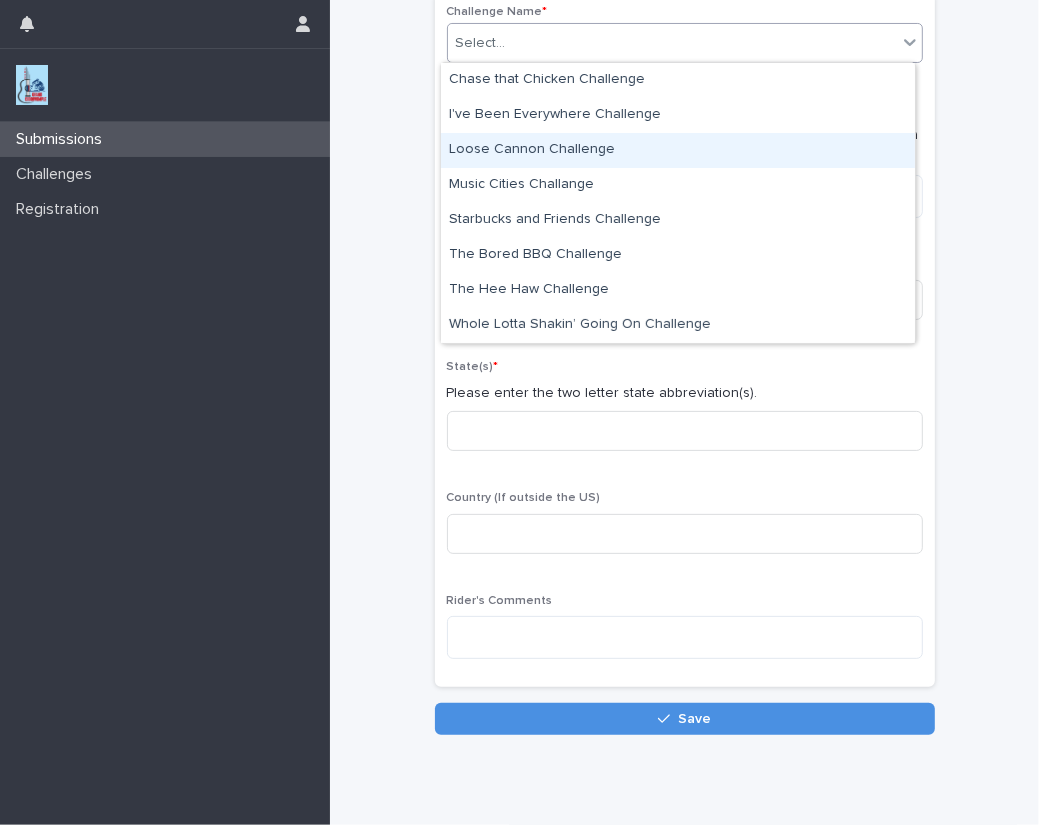 click on "Loose Cannon Challenge" at bounding box center (678, 150) 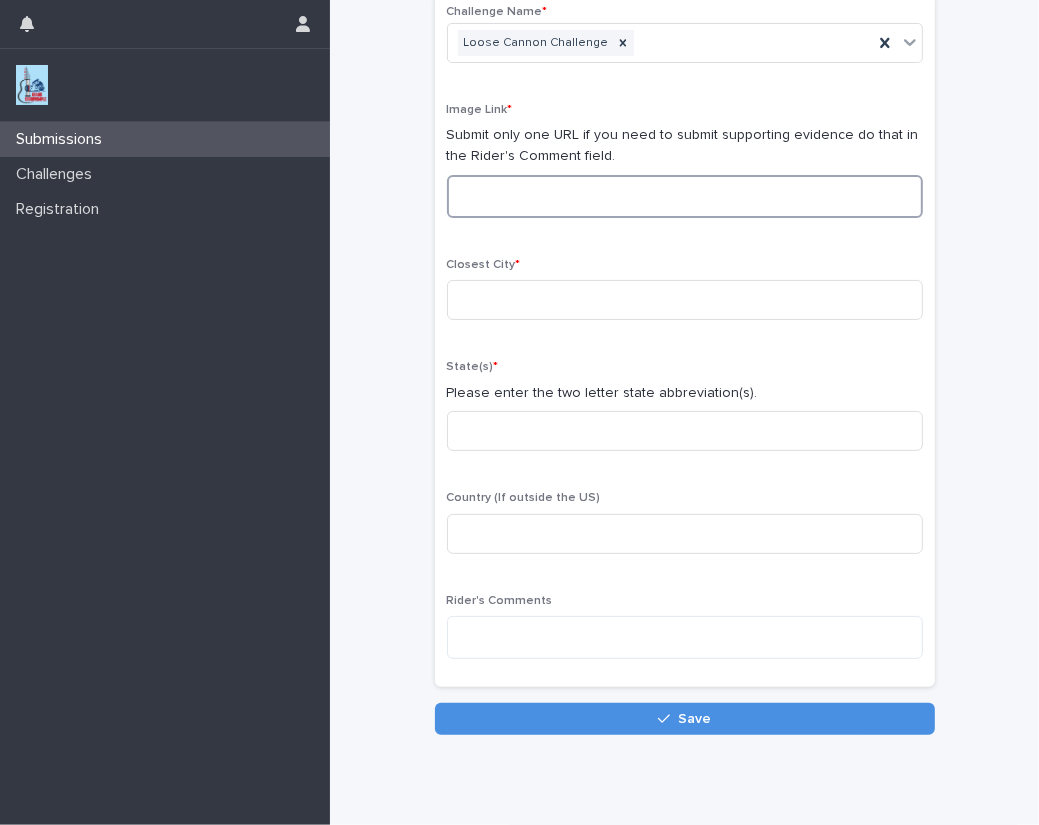 click at bounding box center (685, 196) 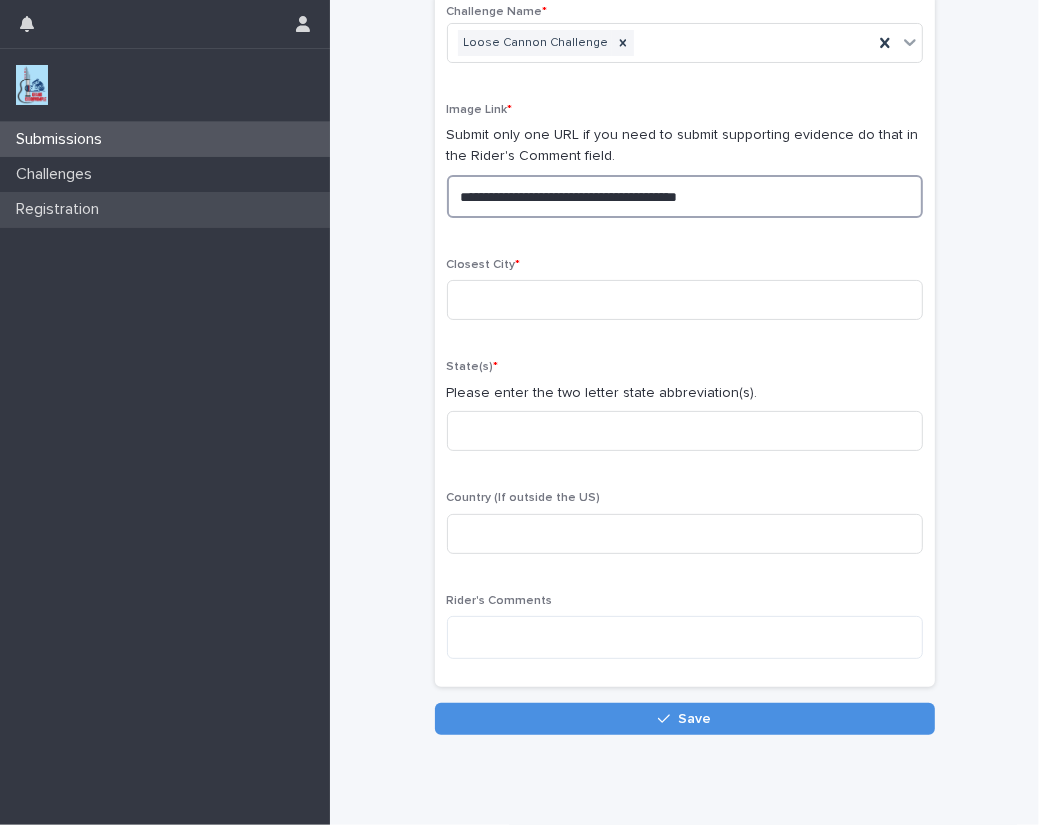 drag, startPoint x: 806, startPoint y: 199, endPoint x: 167, endPoint y: 195, distance: 639.0125 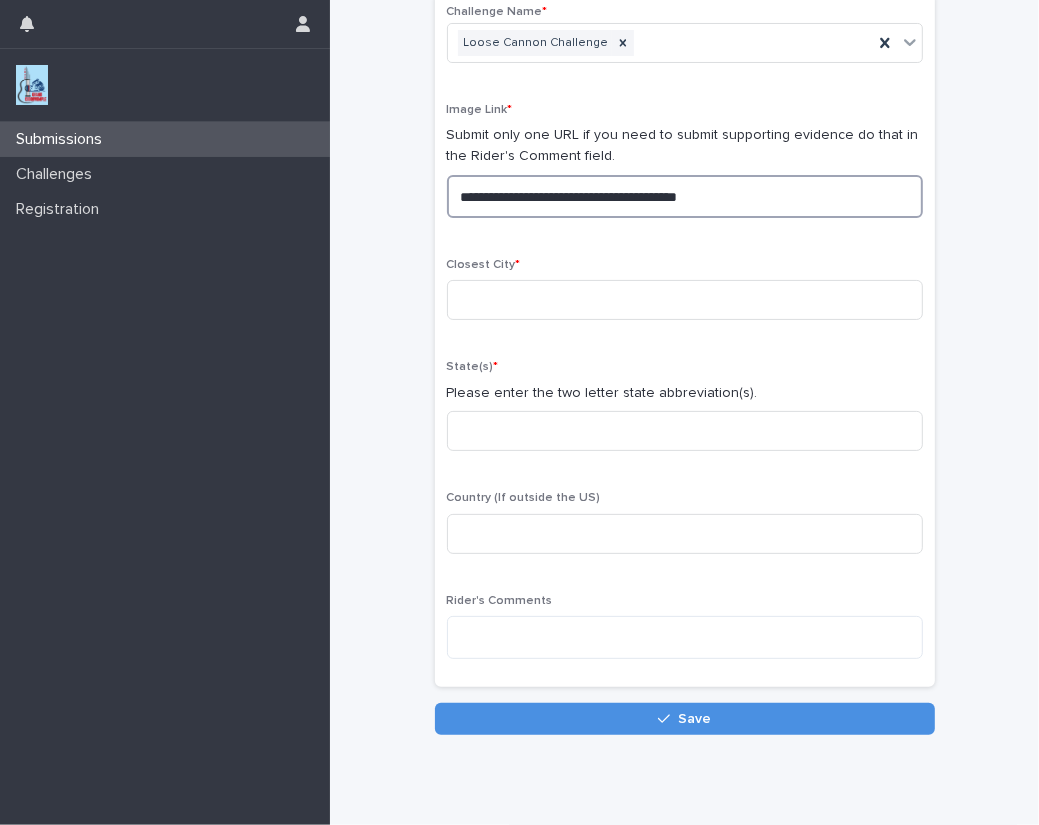 type on "**********" 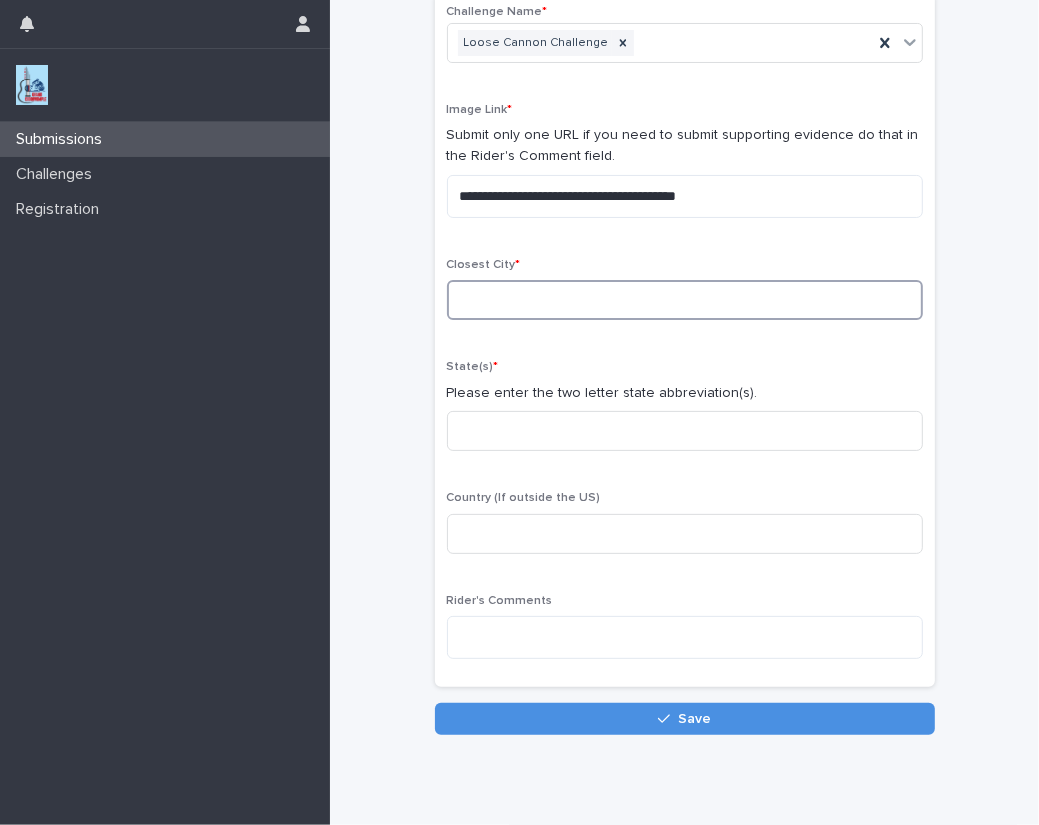 click at bounding box center [685, 300] 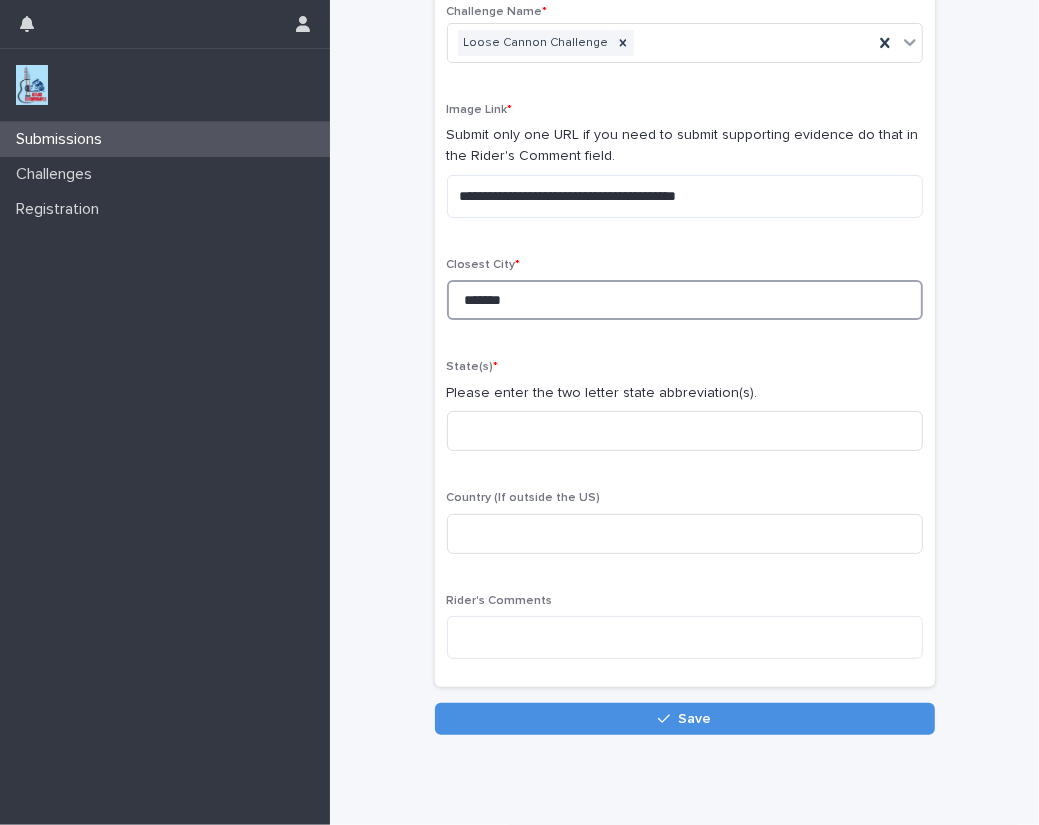 type on "*******" 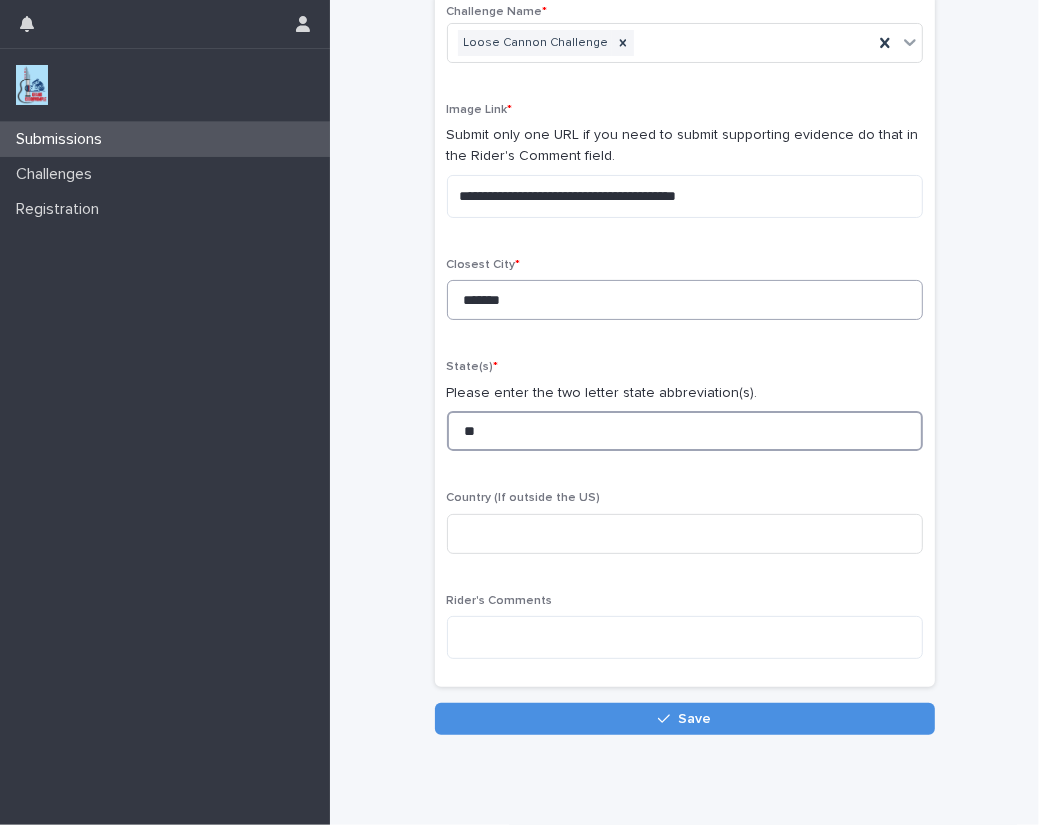 type on "**" 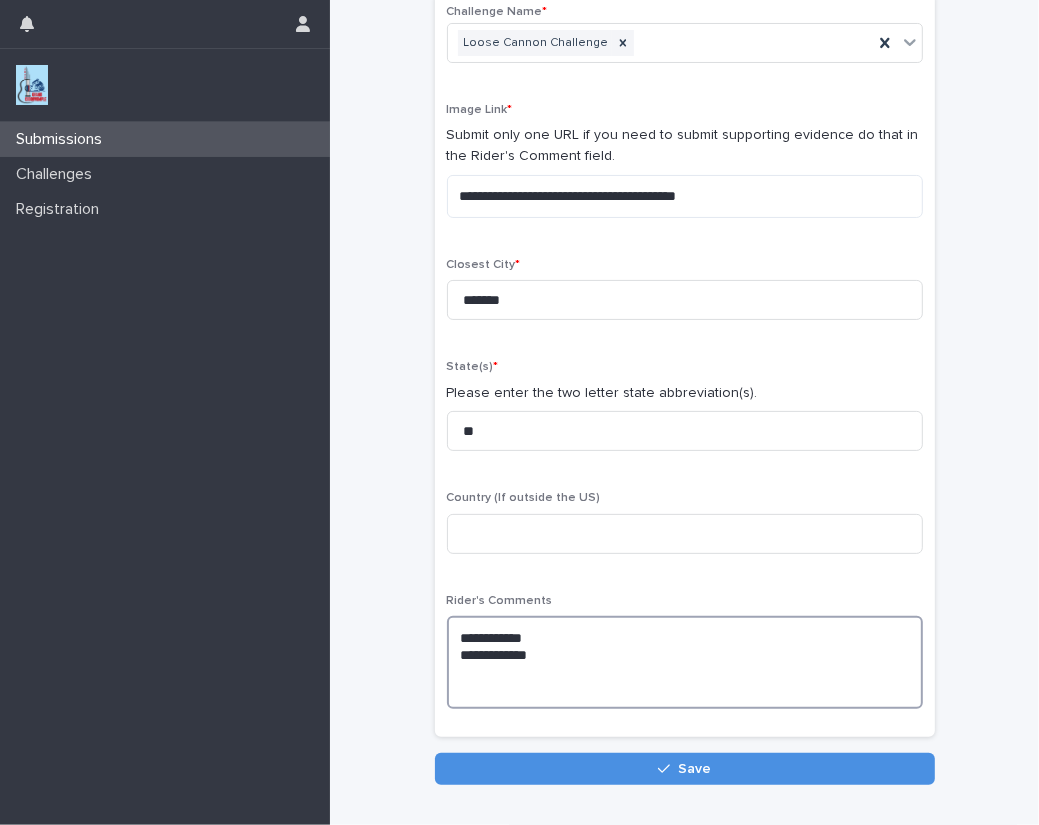 click on "**********" at bounding box center (685, 662) 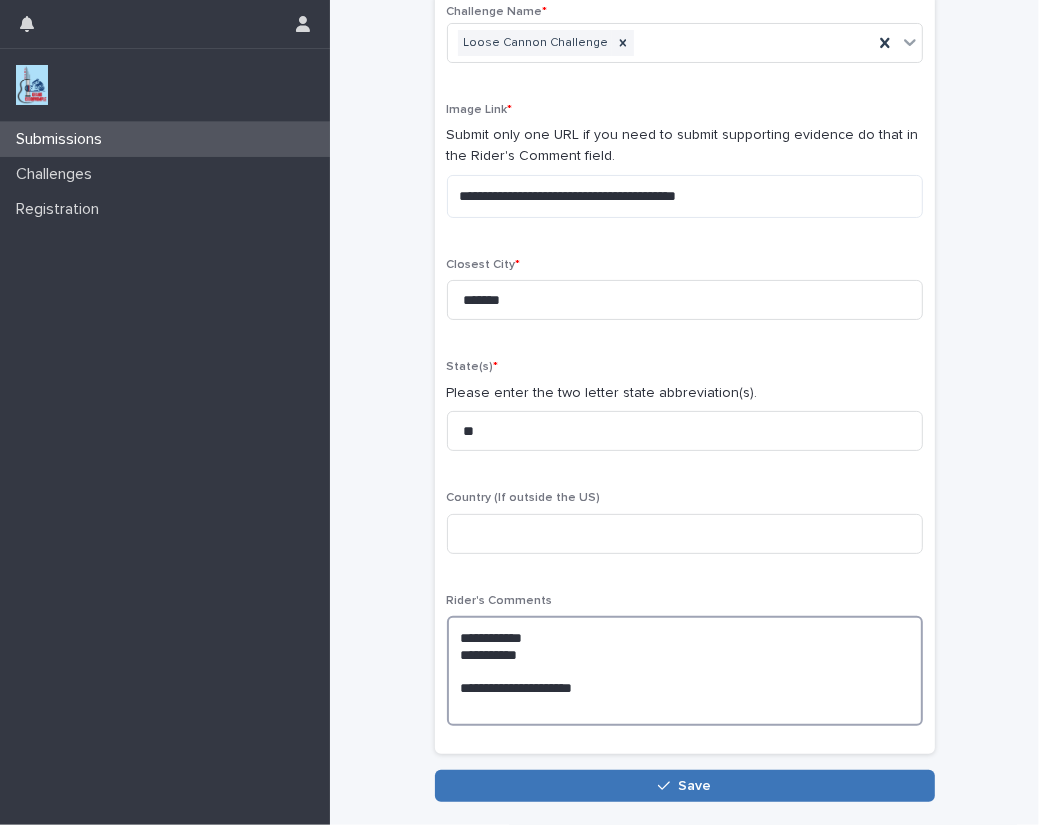 type on "**********" 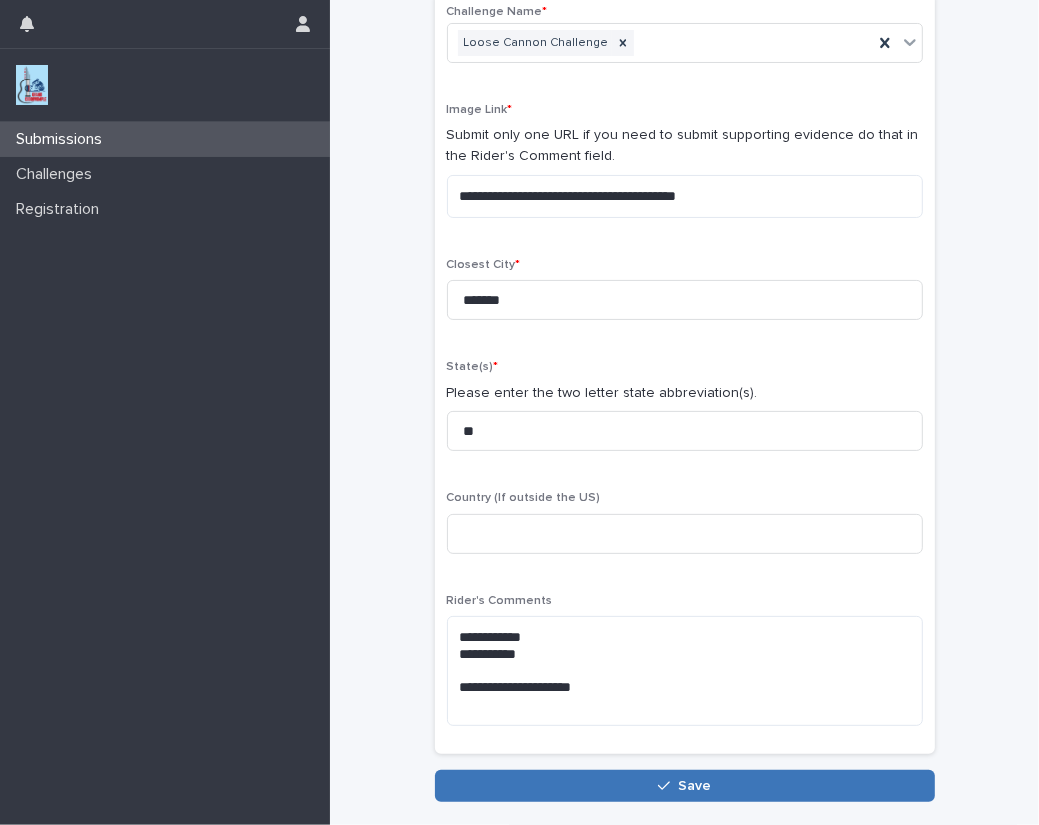 click on "Save" at bounding box center [685, 786] 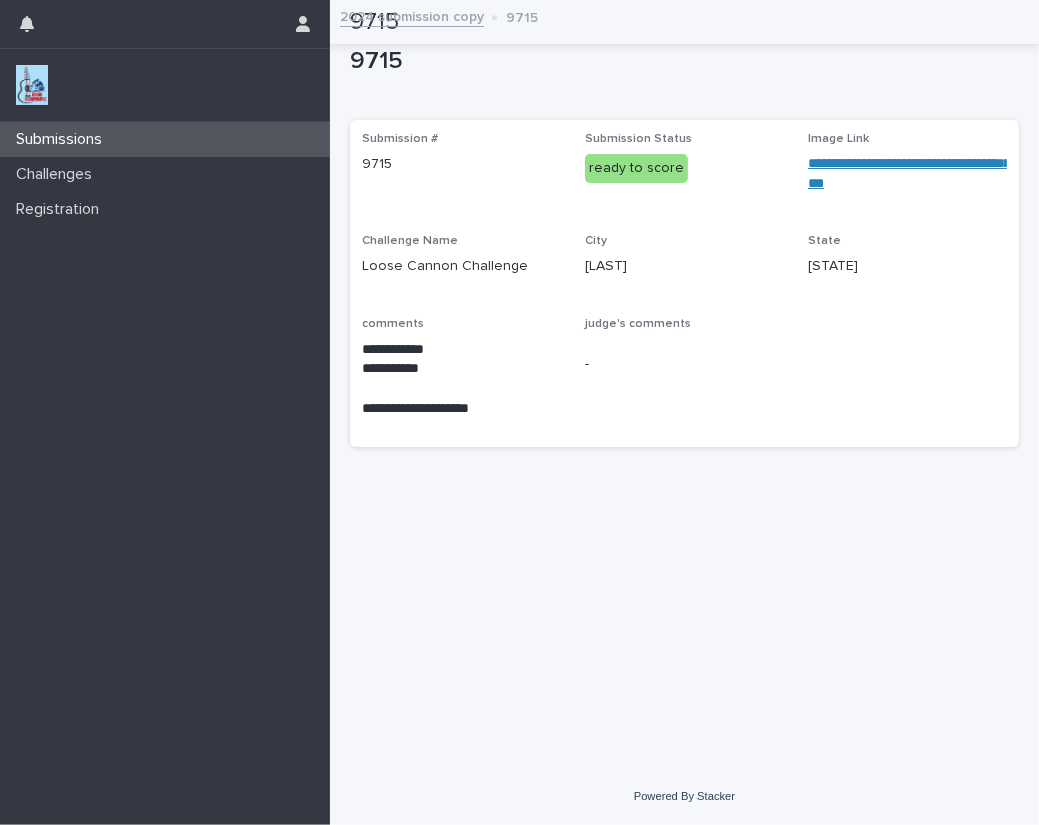 scroll, scrollTop: 0, scrollLeft: 0, axis: both 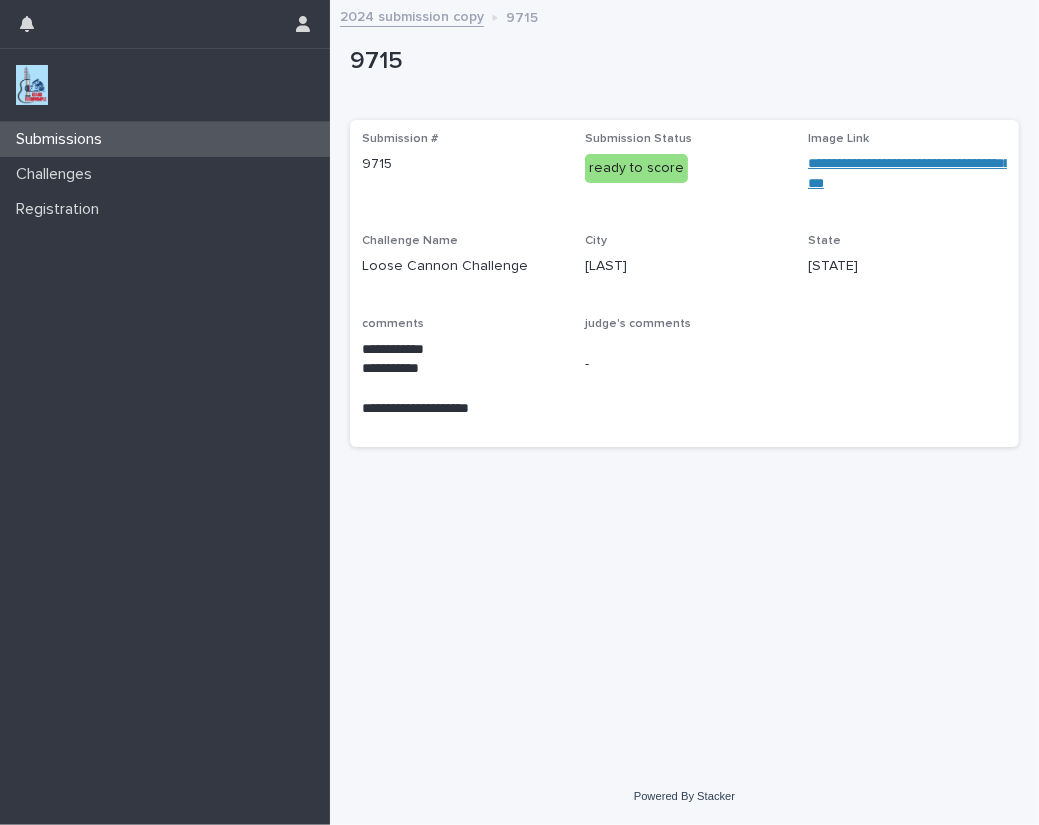 click at bounding box center [32, 85] 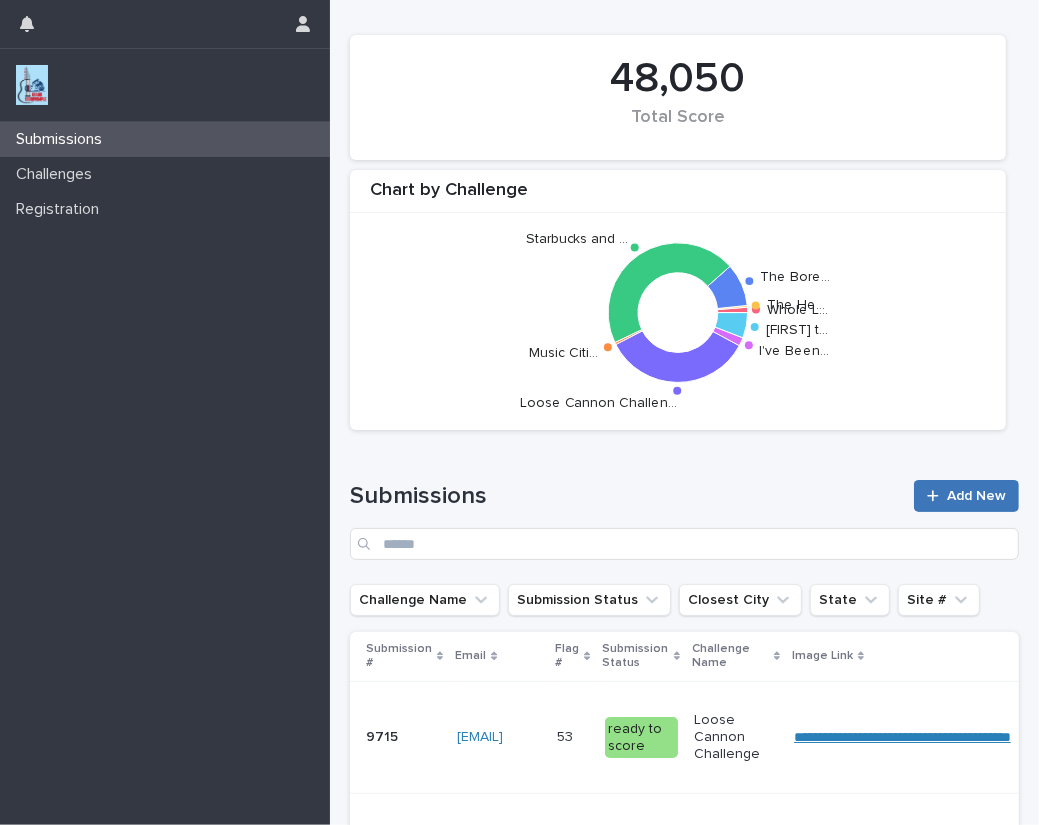 click on "Add New" at bounding box center (976, 496) 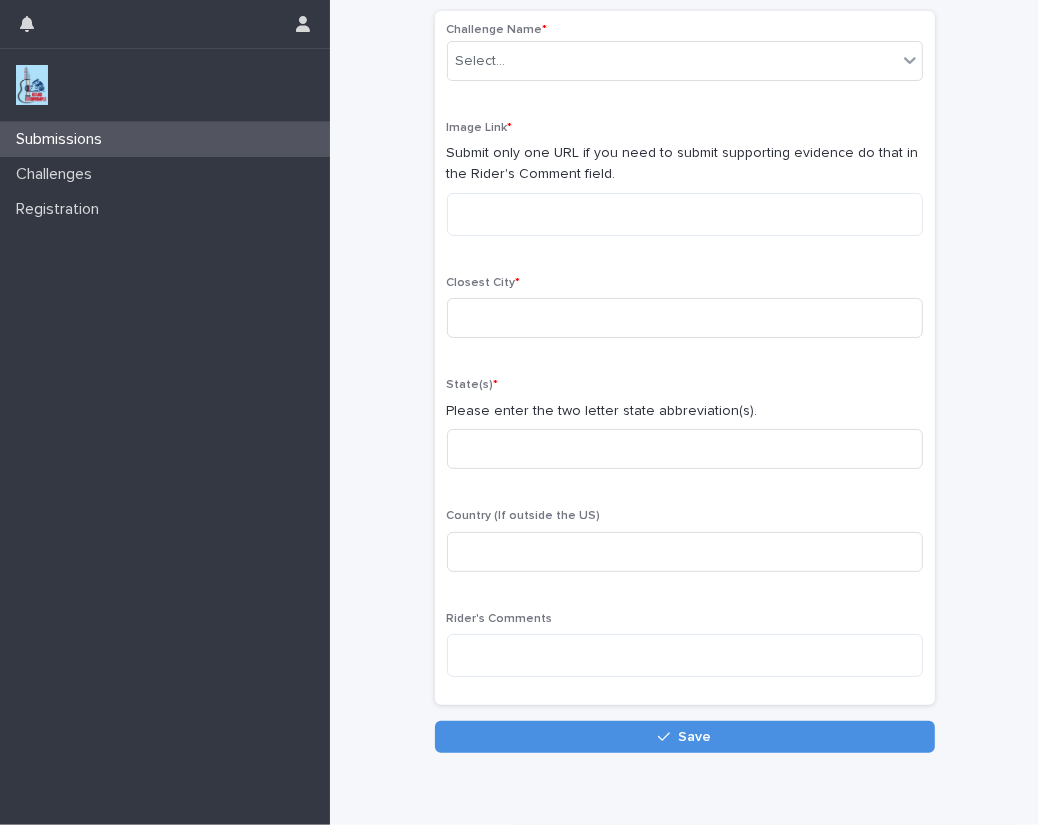scroll, scrollTop: 121, scrollLeft: 0, axis: vertical 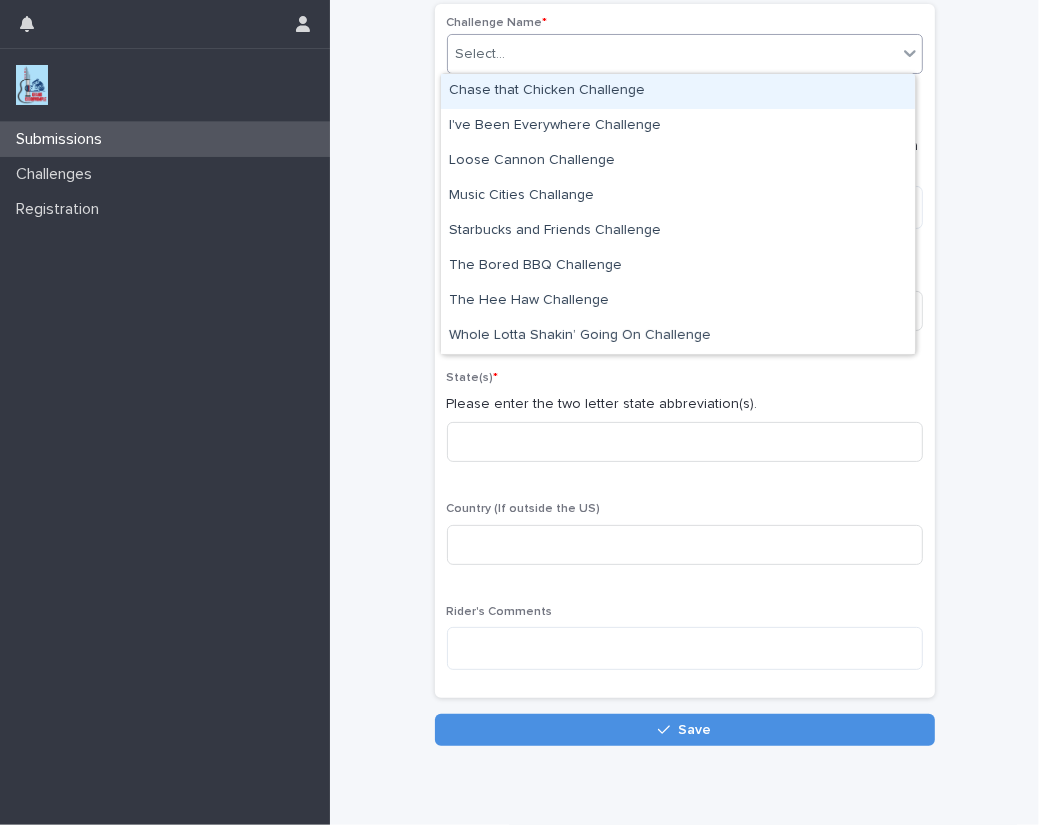 click on "Select..." at bounding box center (672, 54) 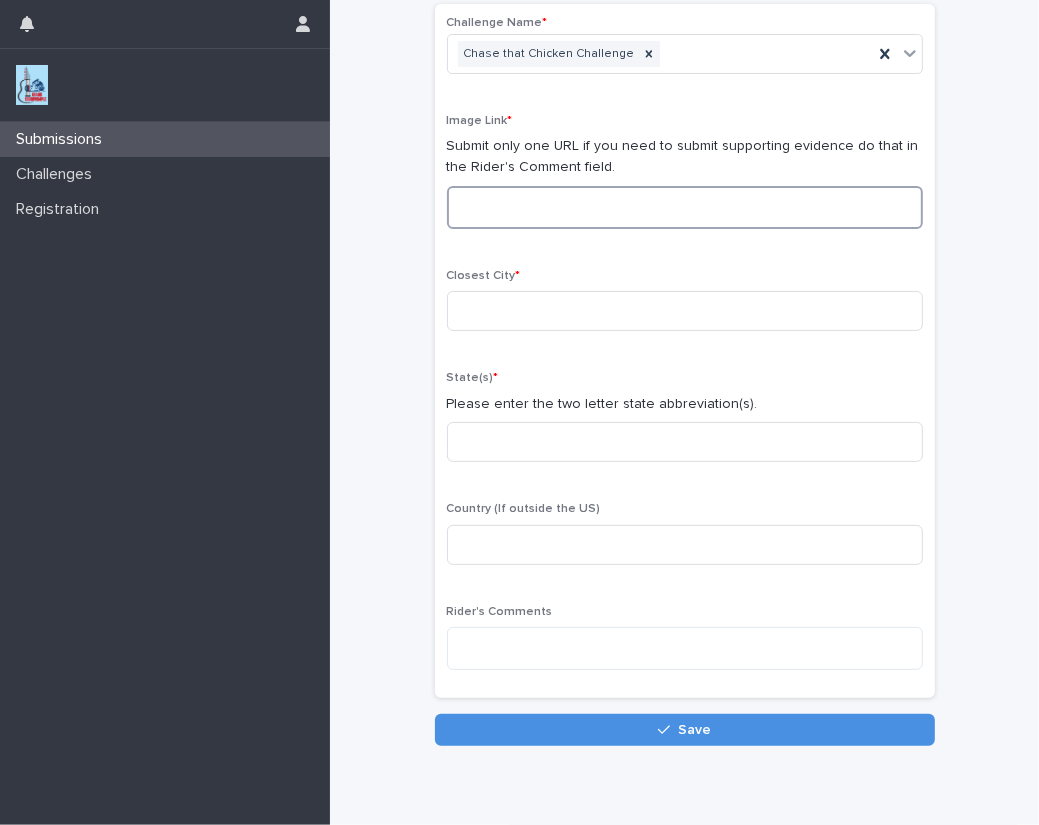 click at bounding box center [685, 207] 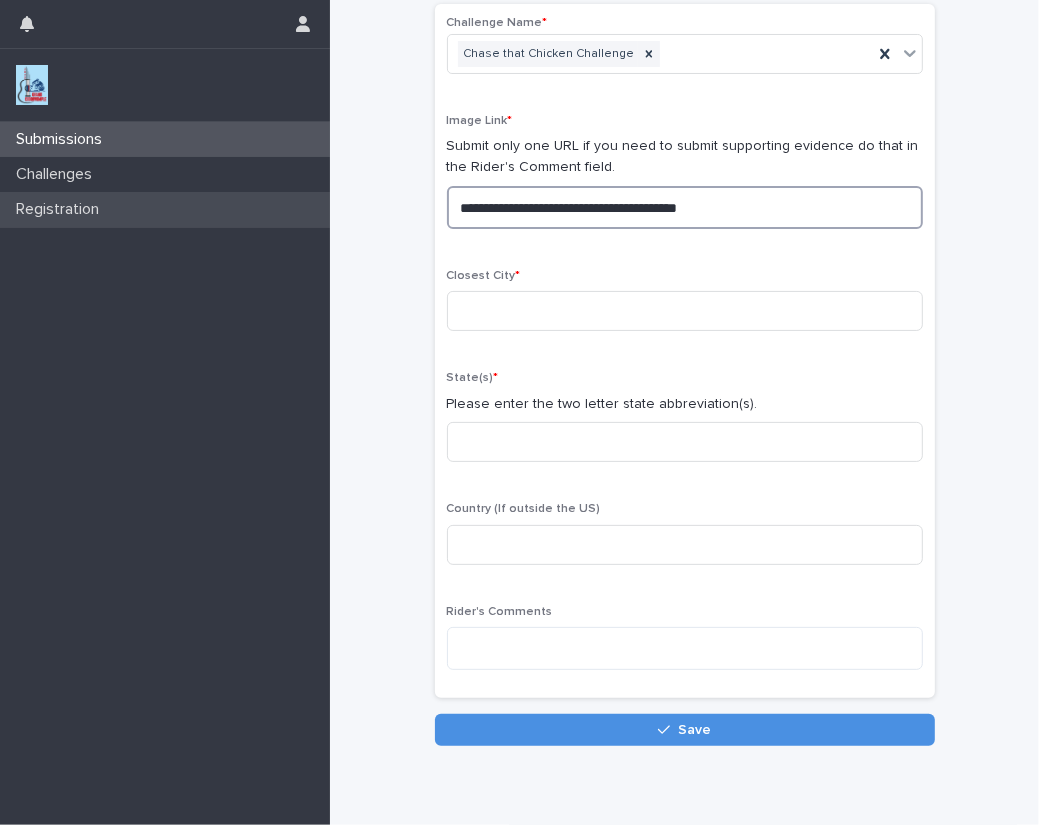 drag, startPoint x: 780, startPoint y: 194, endPoint x: 216, endPoint y: 196, distance: 564.00354 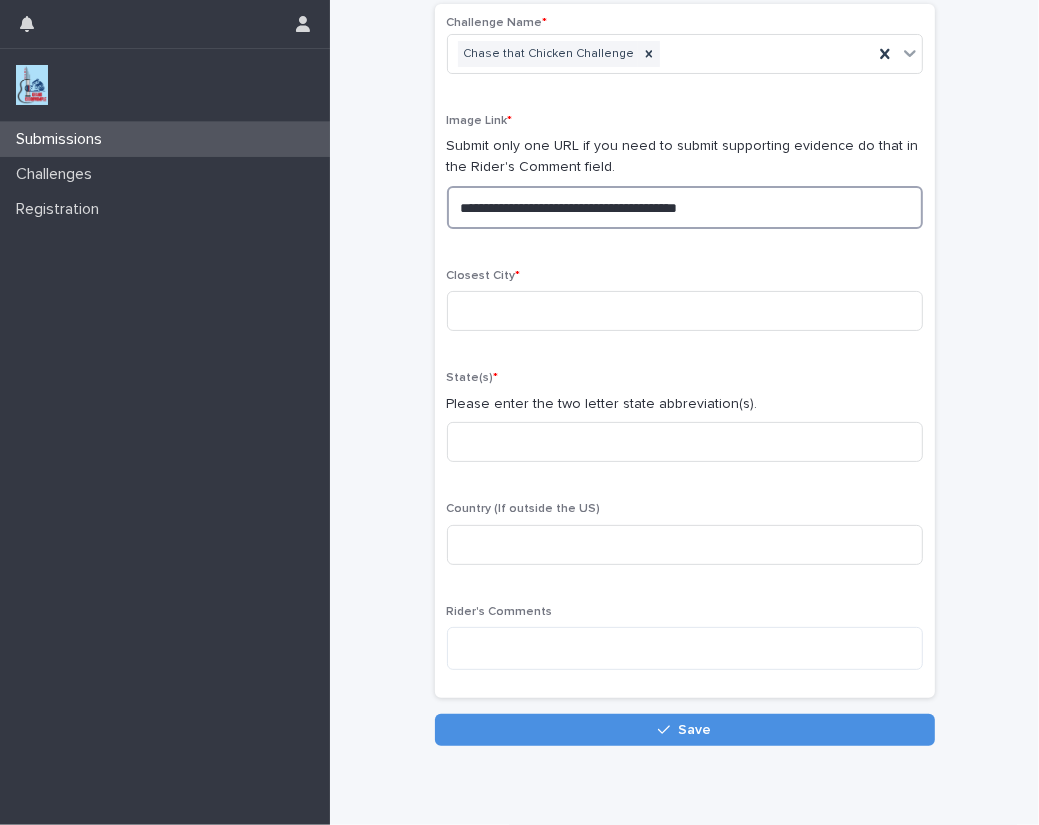 type on "**********" 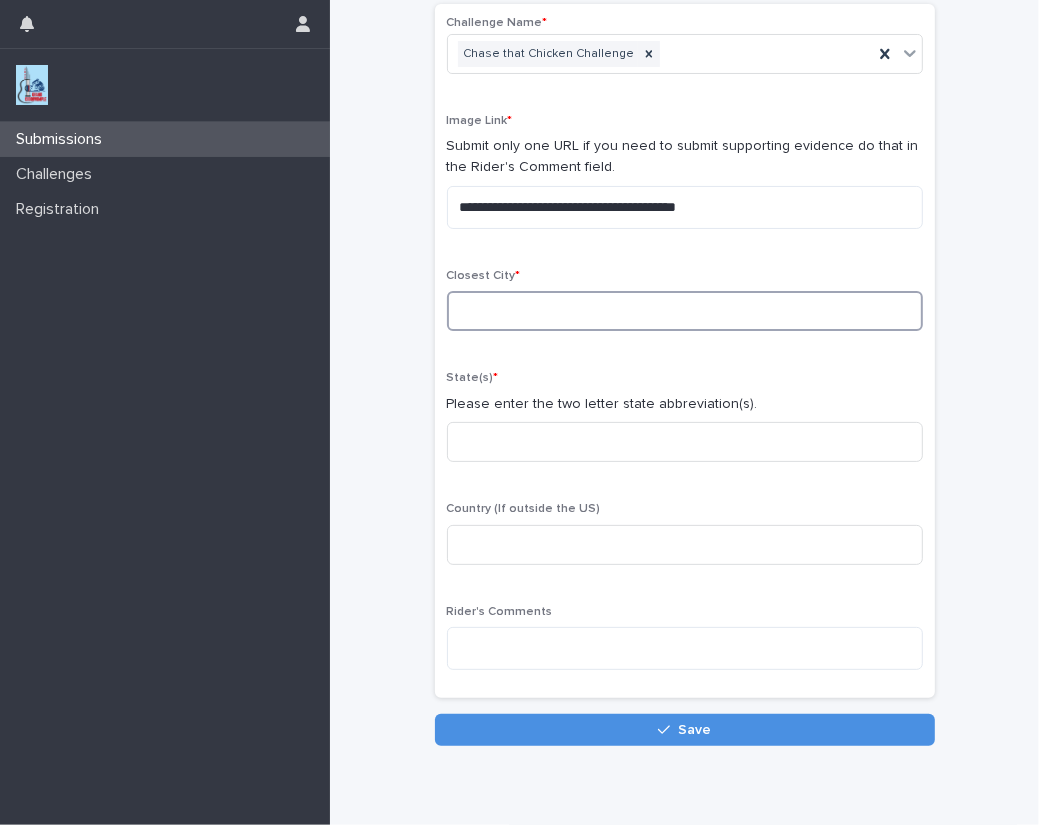 click at bounding box center [685, 311] 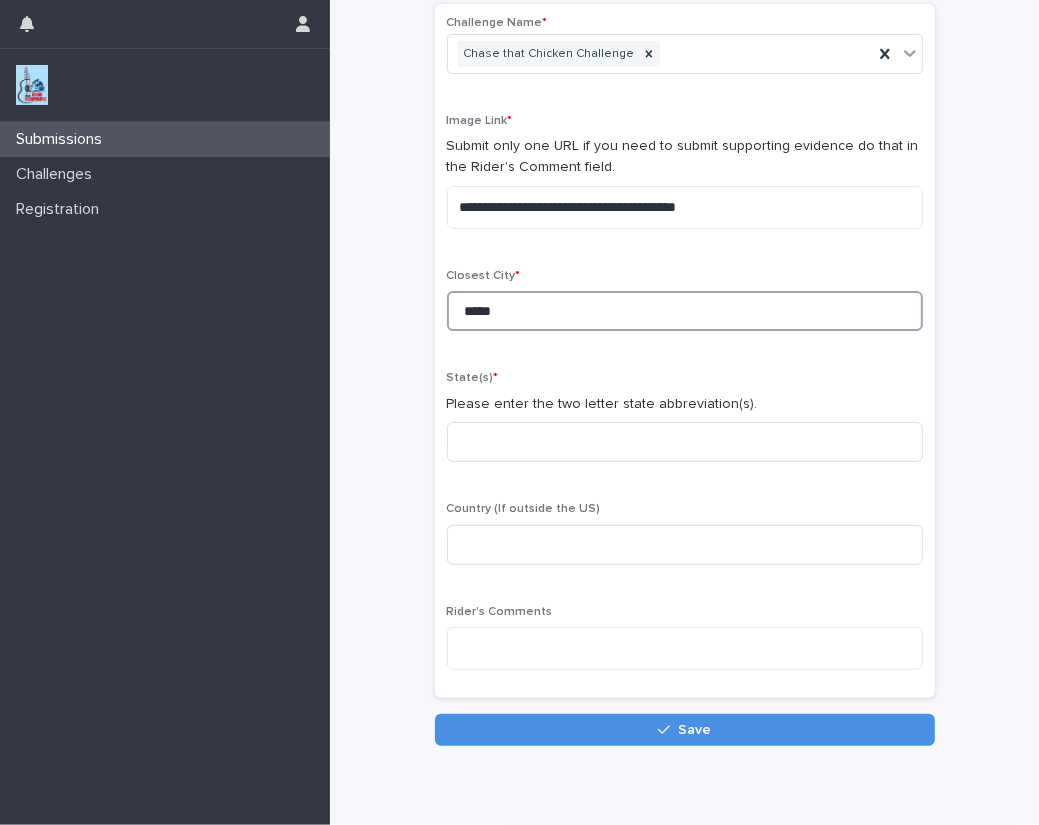 type on "*****" 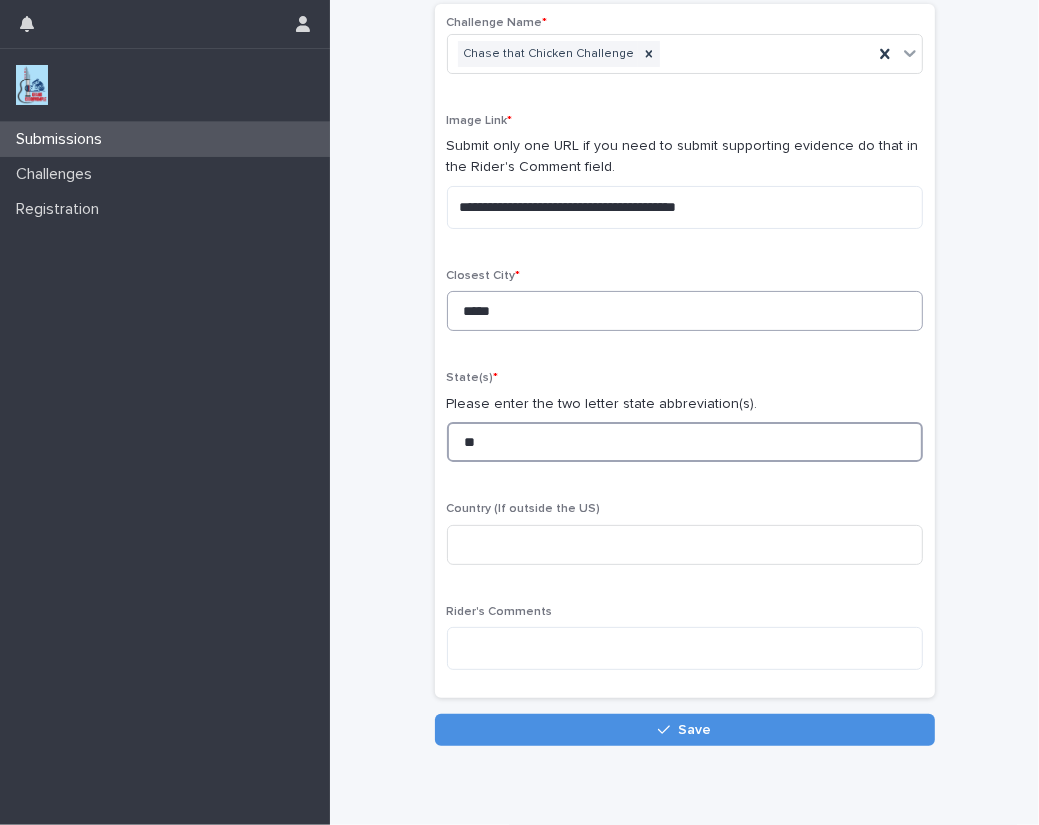 type on "**" 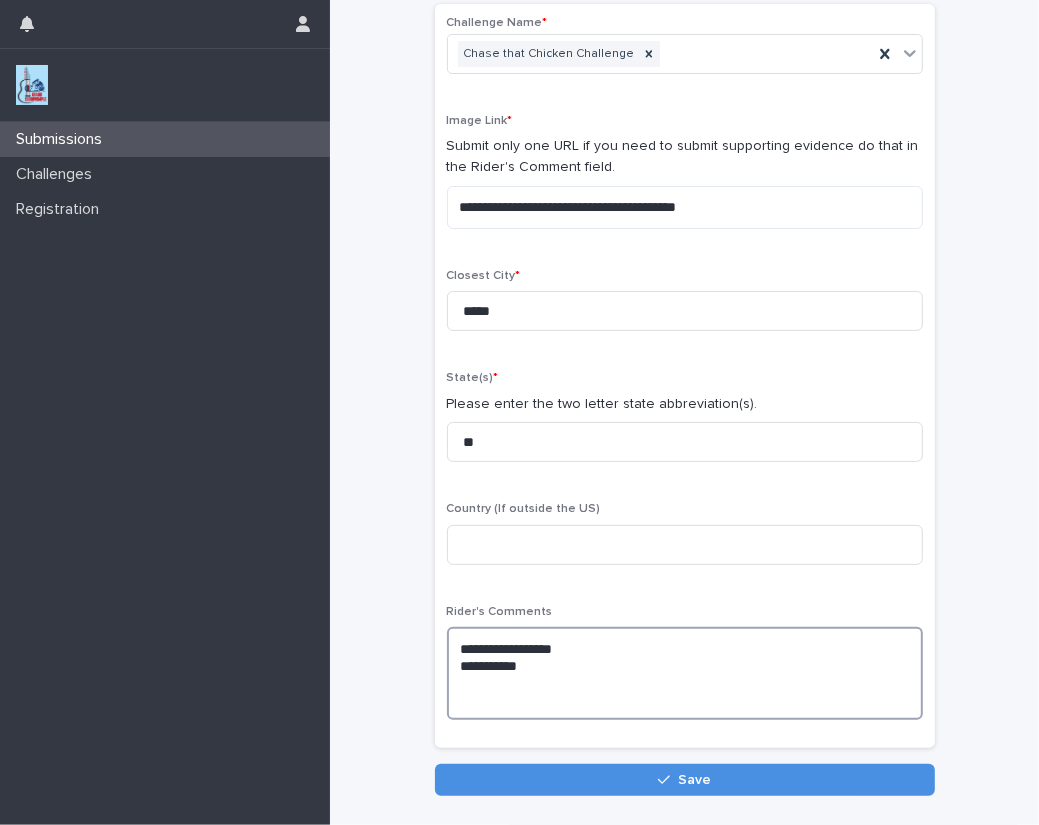 click on "[FIRST] [LAST]" at bounding box center [685, 673] 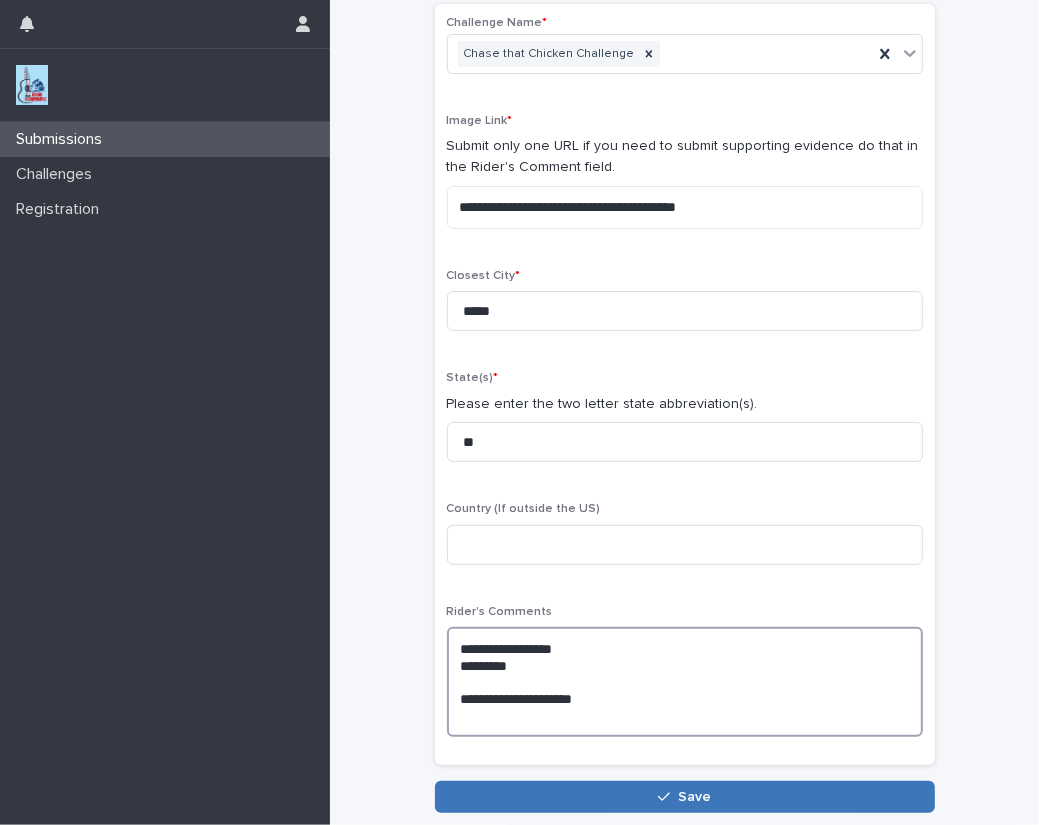 type on "[NUMBER] [STREET]
[STREET]
[CITY]" 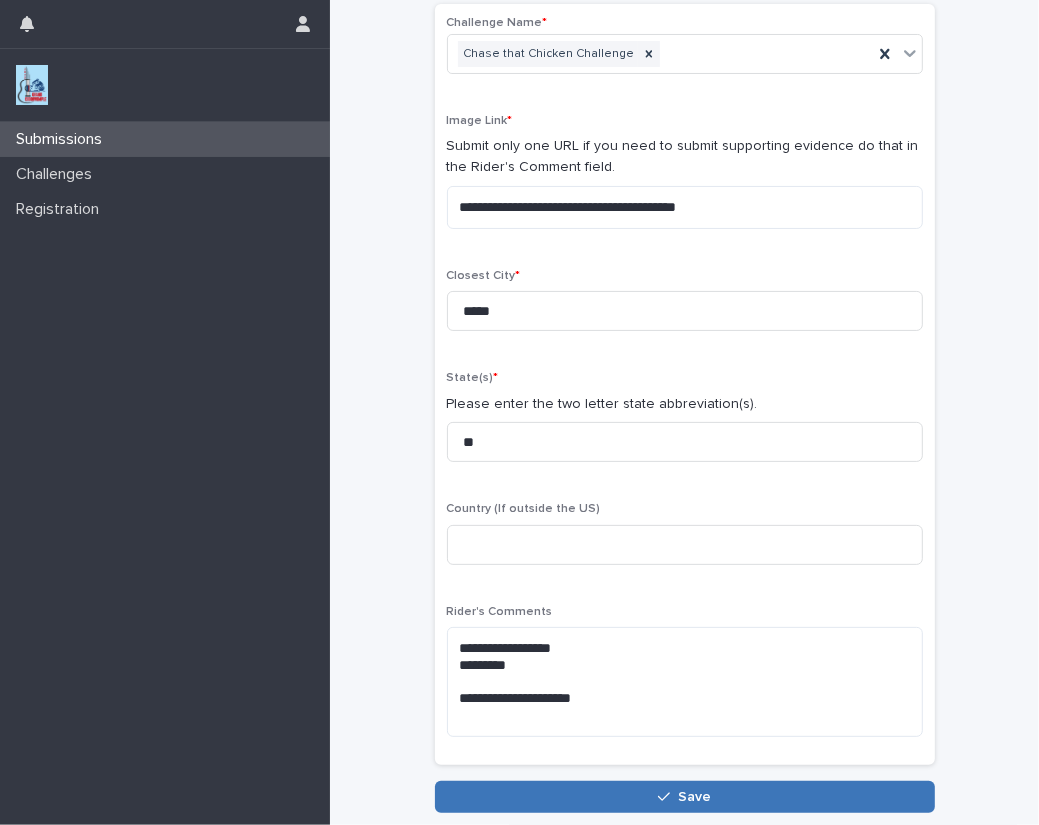 click at bounding box center [668, 797] 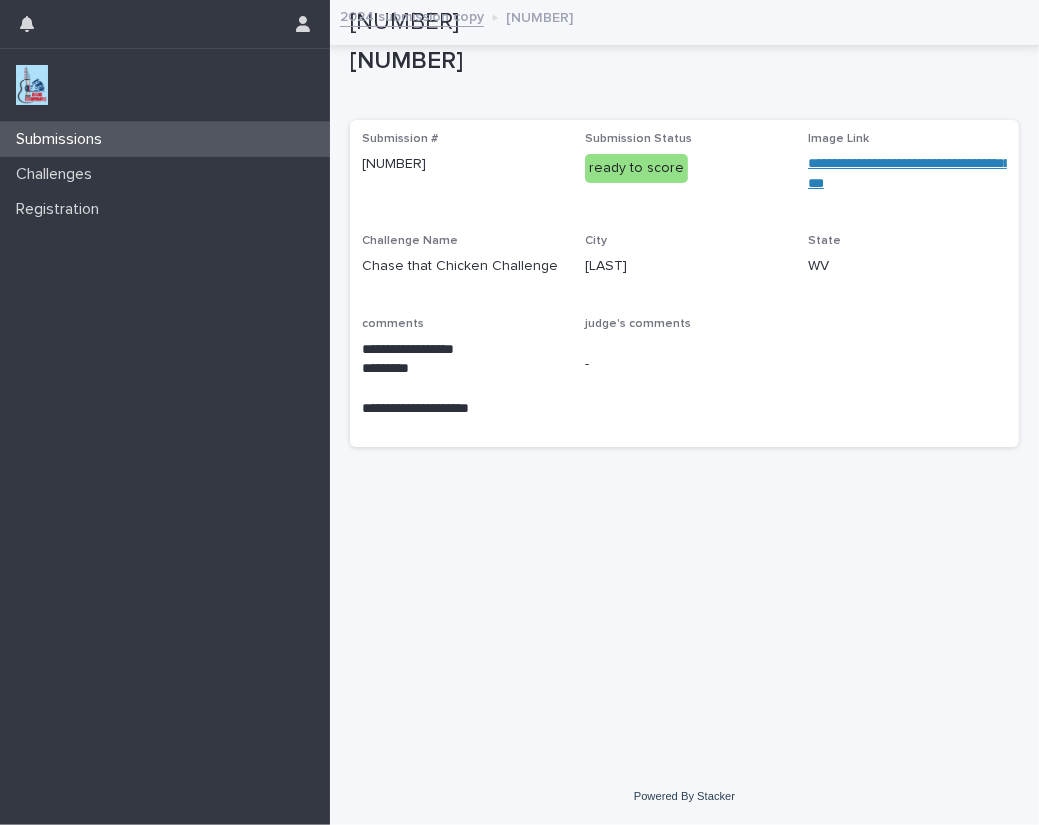 scroll, scrollTop: 0, scrollLeft: 0, axis: both 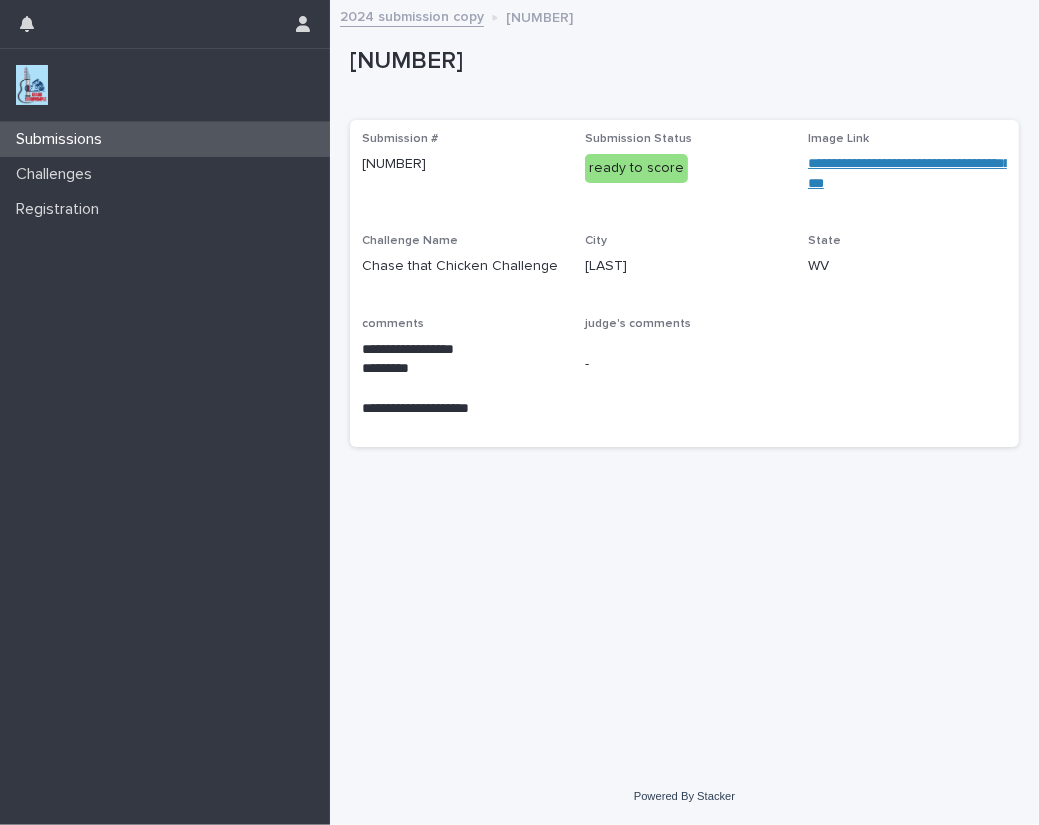 click at bounding box center [32, 85] 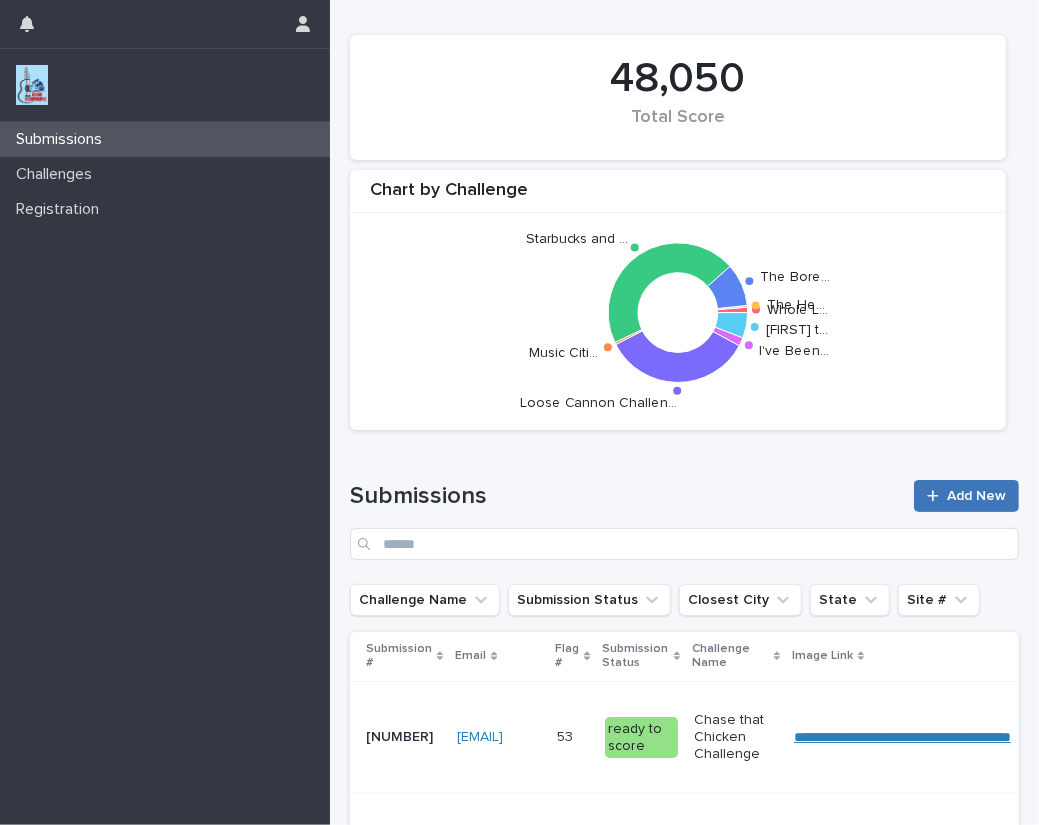 click on "Add New" at bounding box center (976, 496) 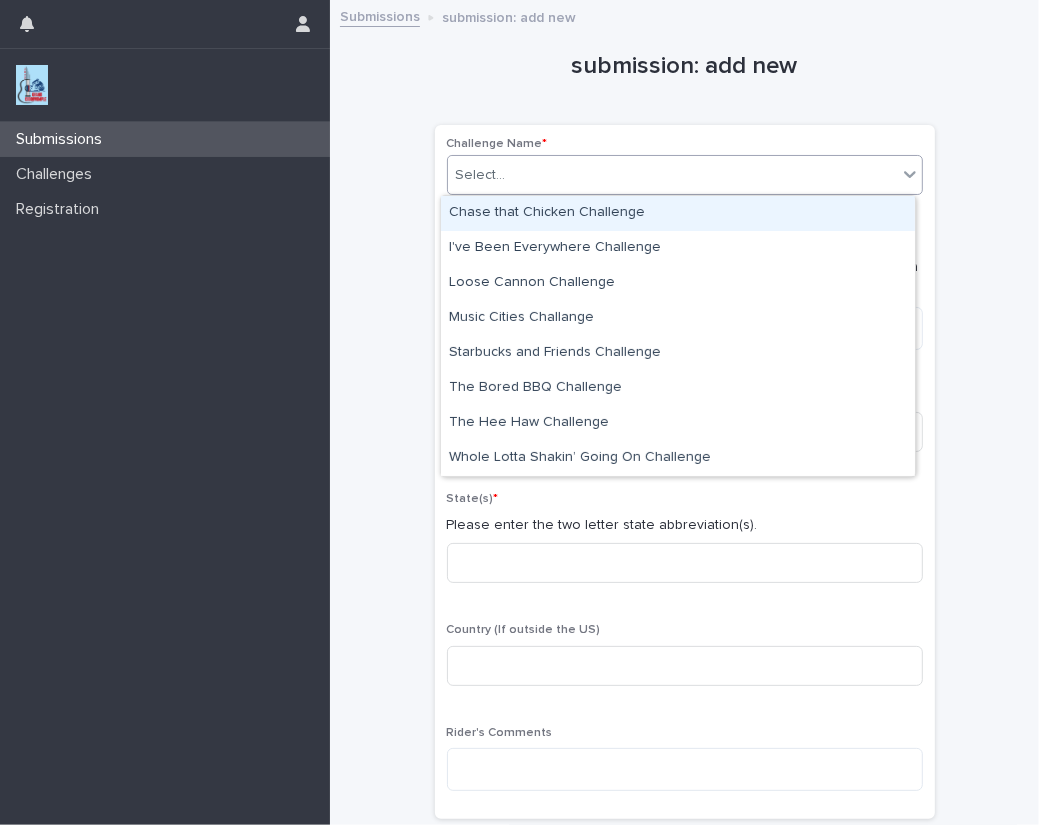 click on "Select..." at bounding box center (672, 175) 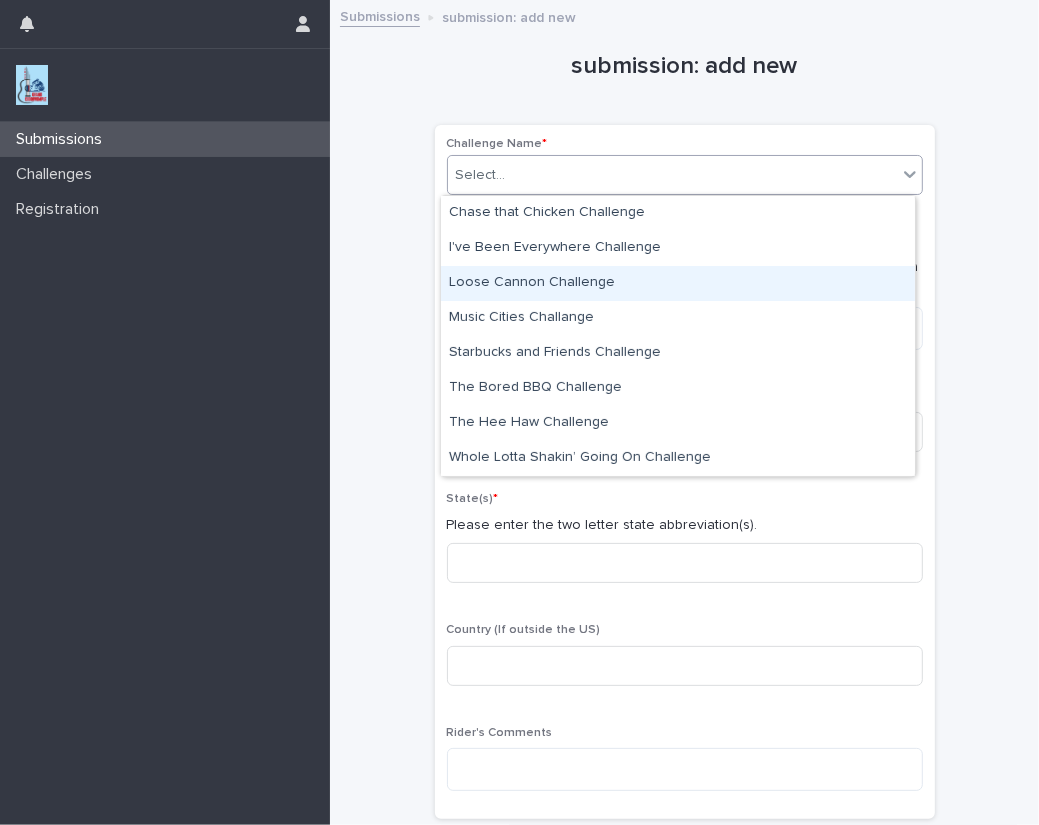 click on "Loose Cannon Challenge" at bounding box center [678, 283] 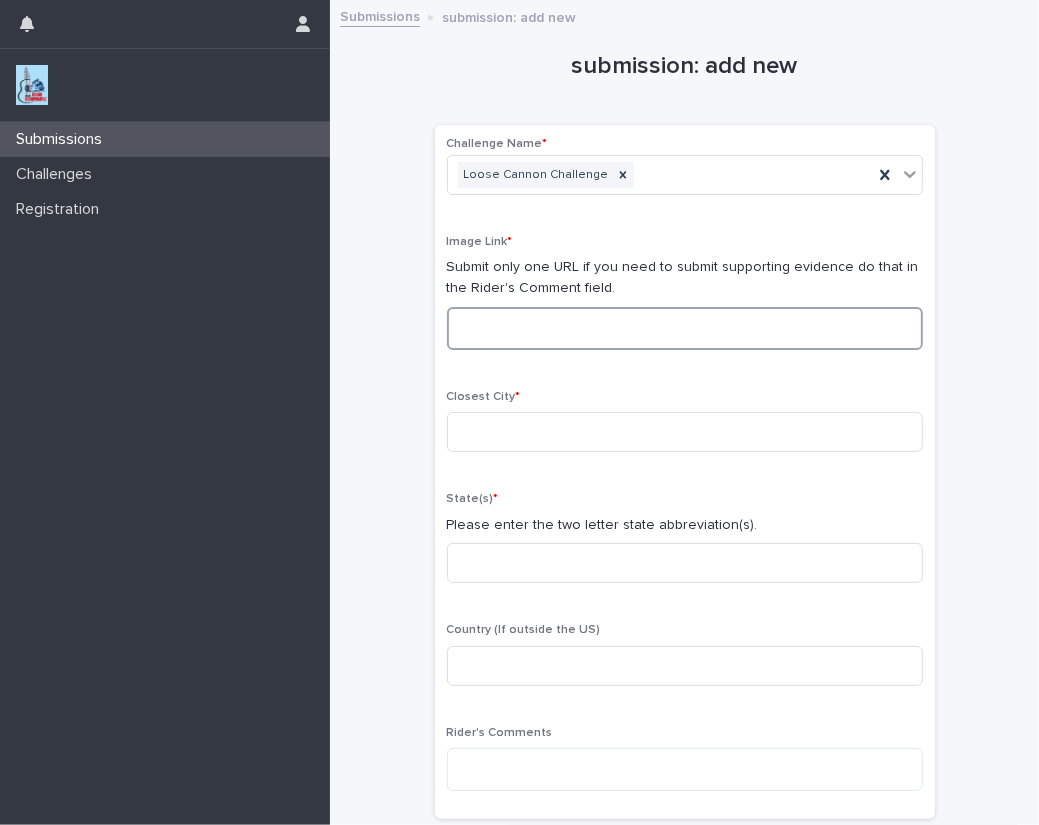 click at bounding box center (685, 328) 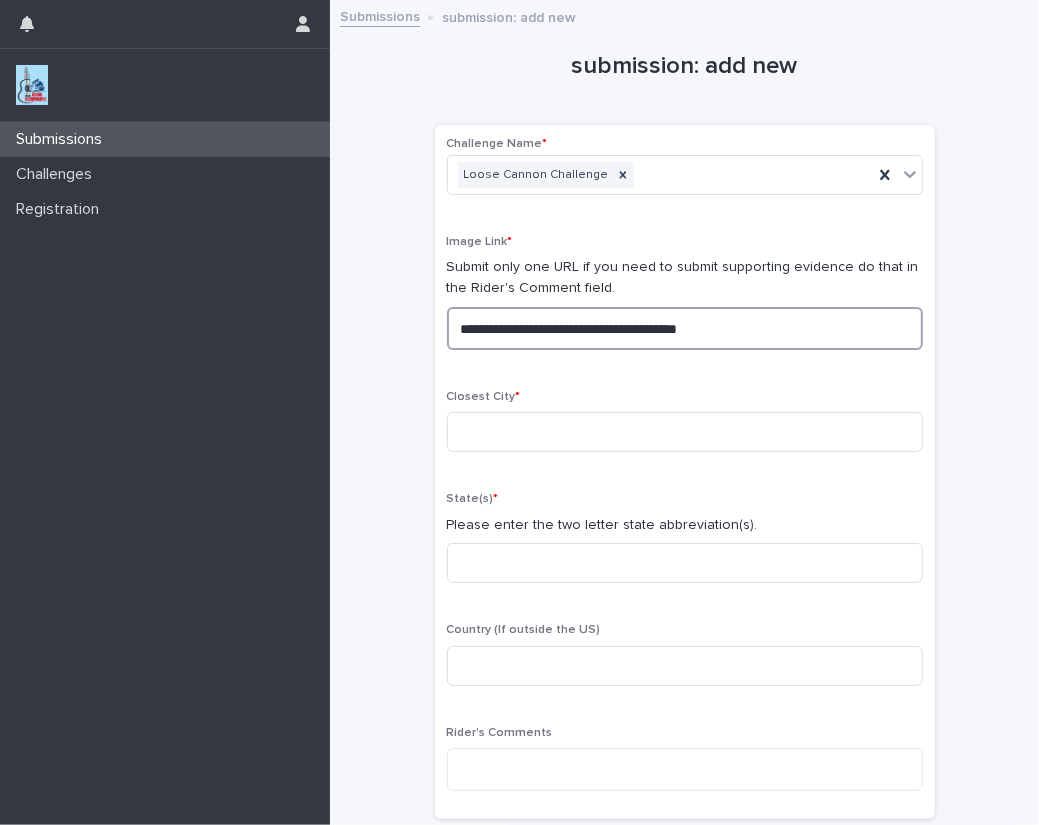 drag, startPoint x: 774, startPoint y: 324, endPoint x: 224, endPoint y: 307, distance: 550.26263 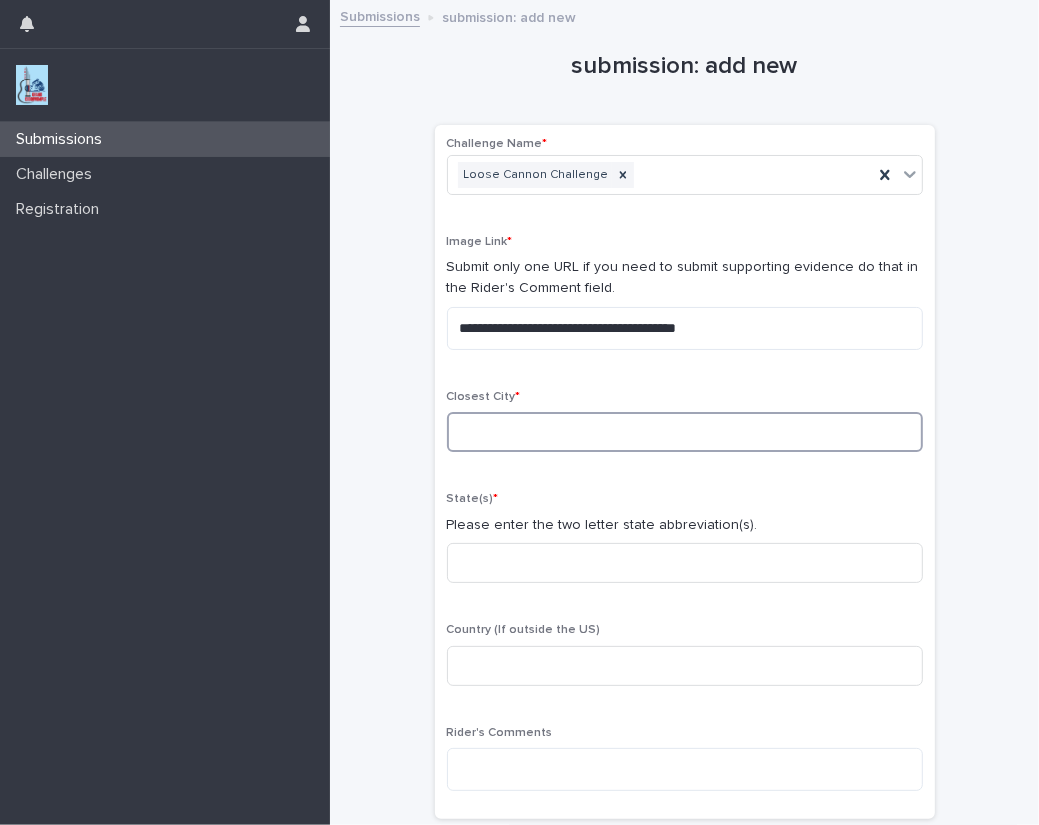 click at bounding box center [685, 432] 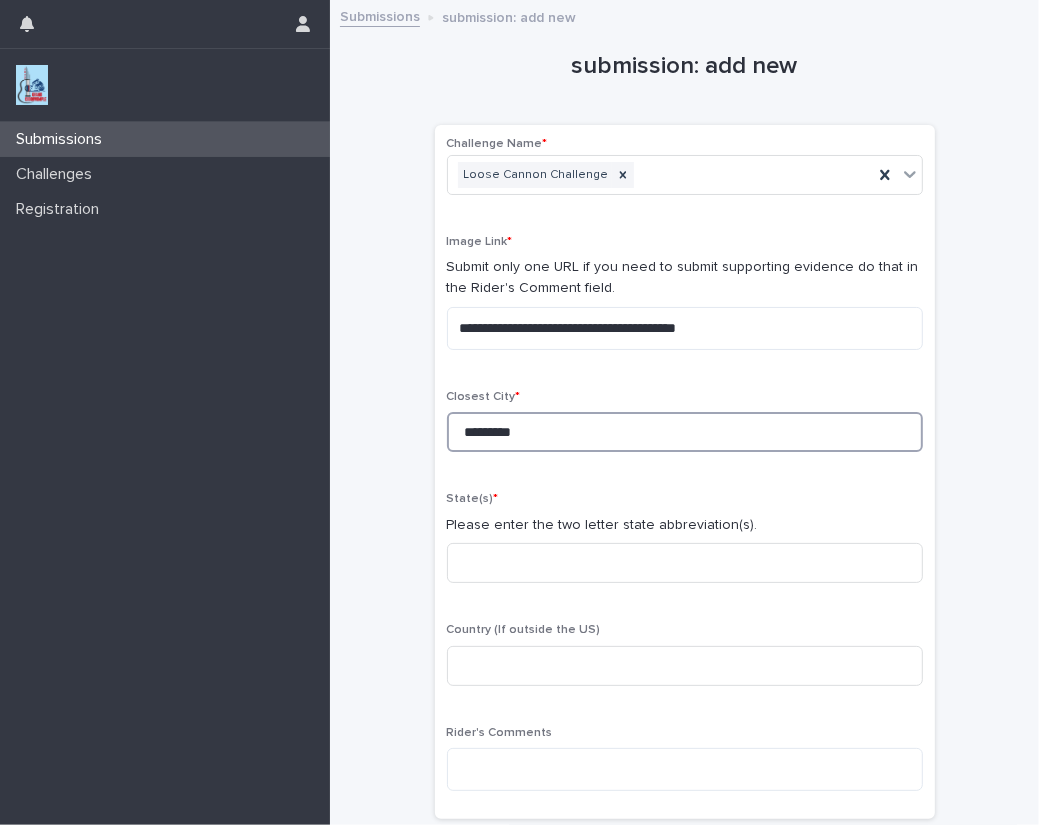 type on "*********" 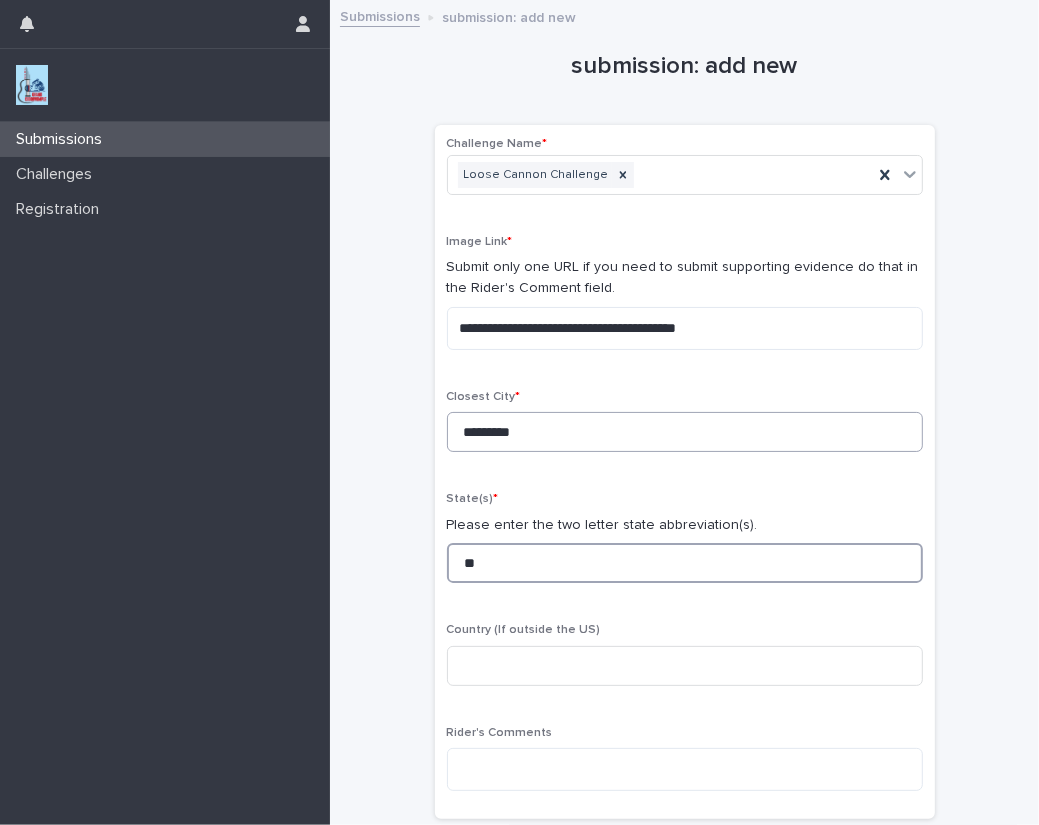 type on "**" 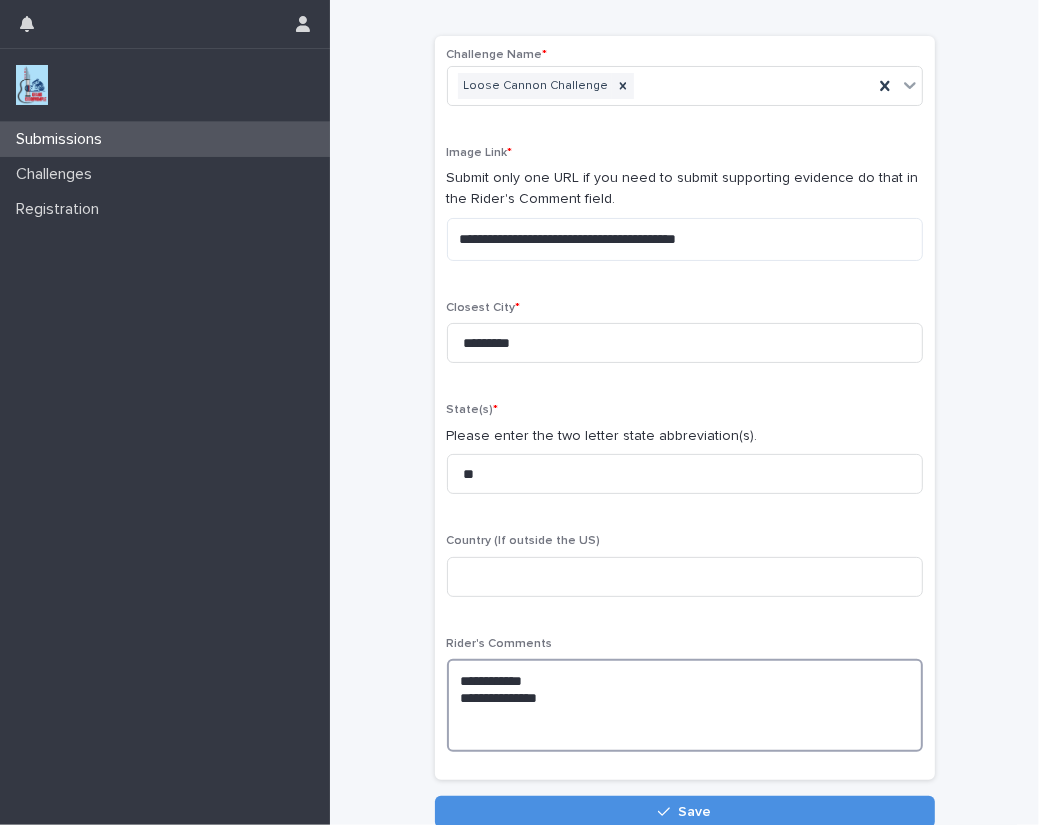 scroll, scrollTop: 91, scrollLeft: 0, axis: vertical 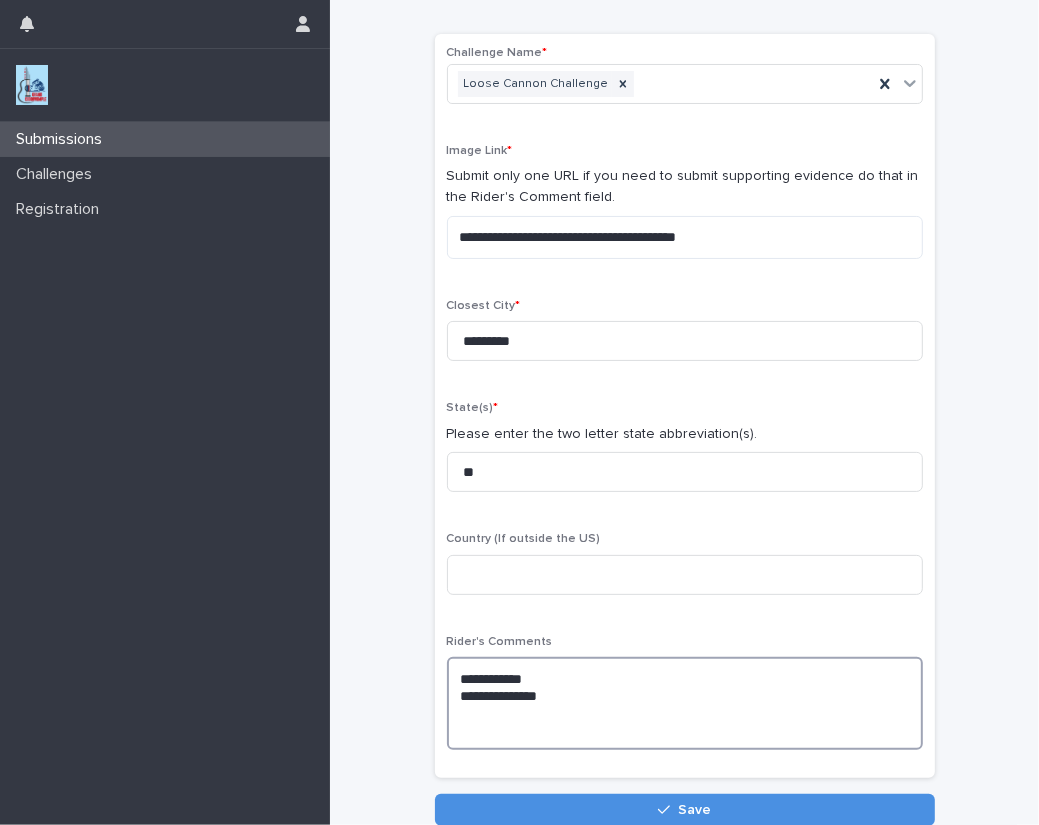 click on "**********" at bounding box center [685, 703] 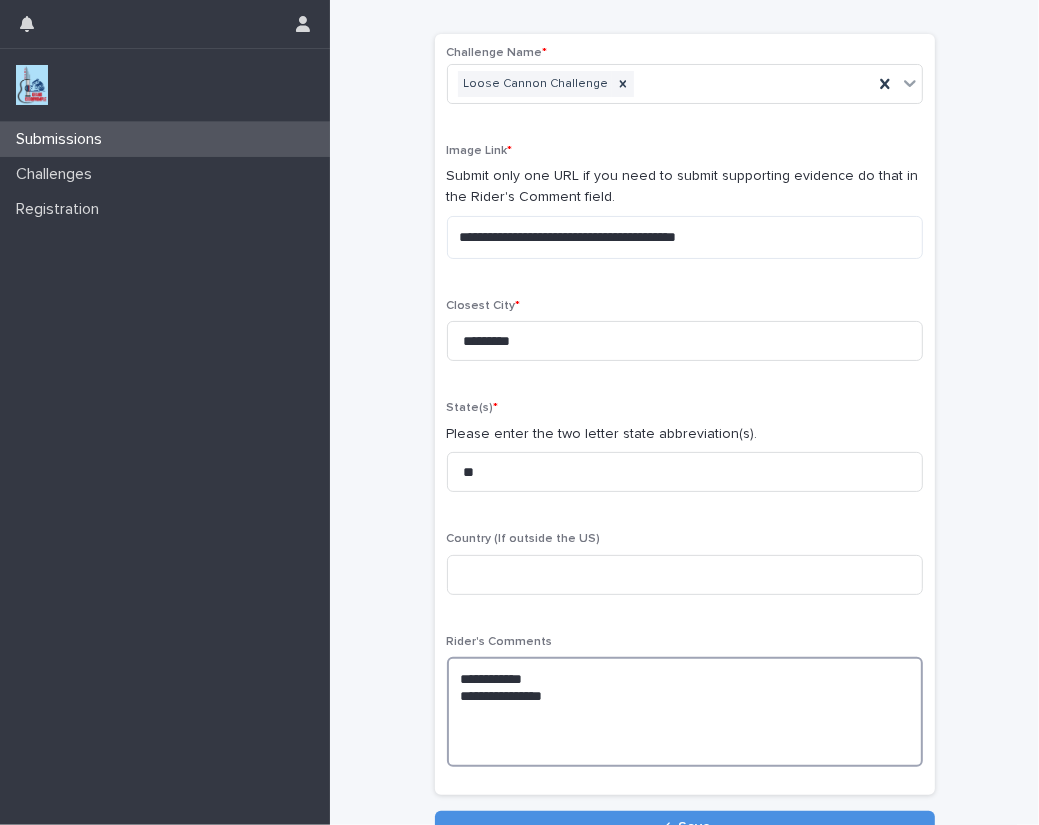 paste on "**********" 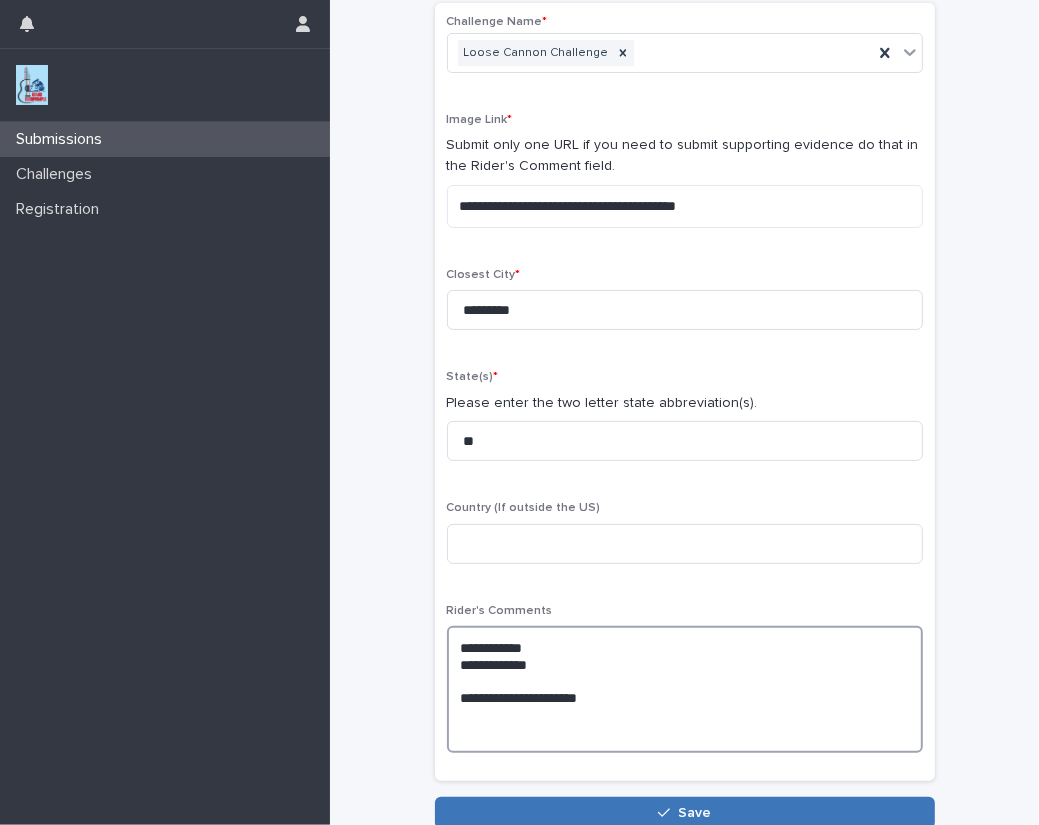 scroll, scrollTop: 213, scrollLeft: 0, axis: vertical 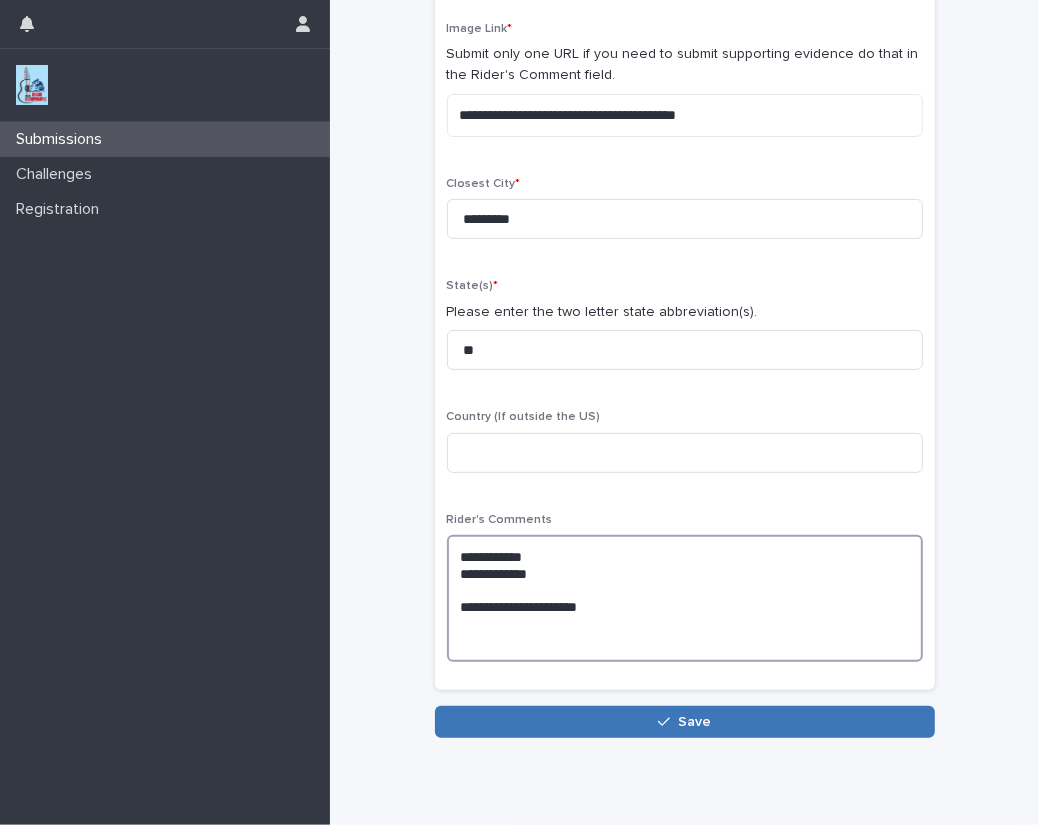 type on "**********" 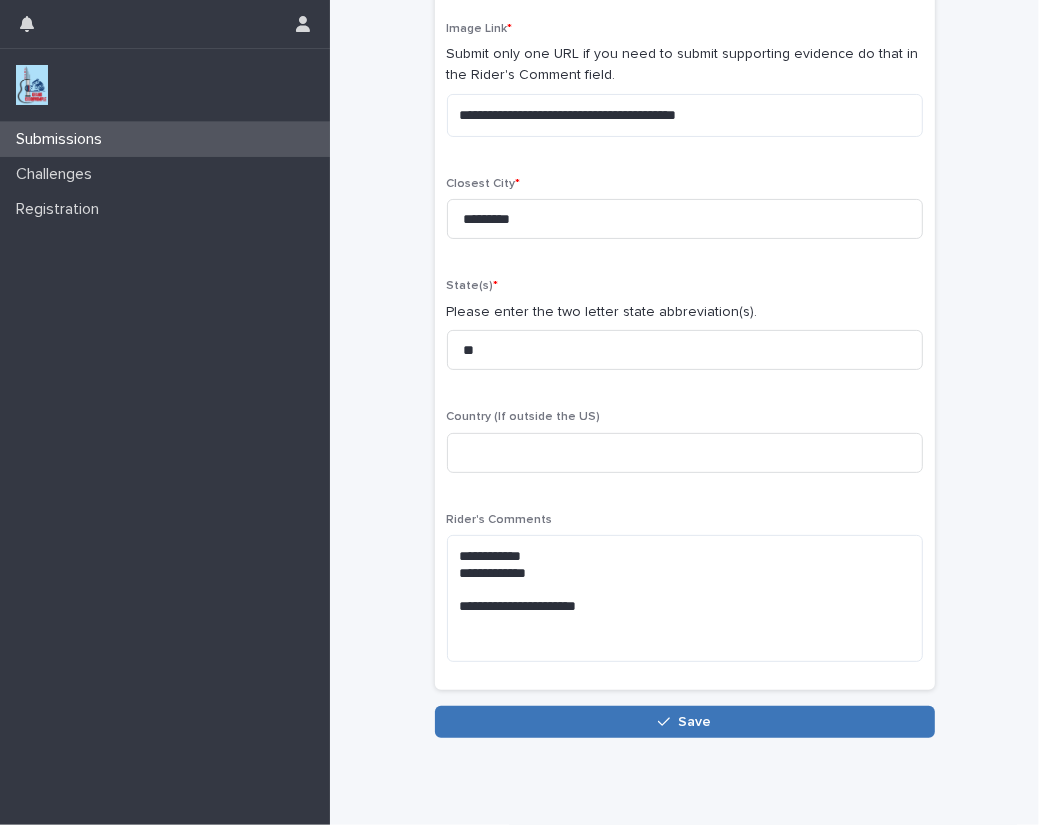 click on "Save" at bounding box center (685, 722) 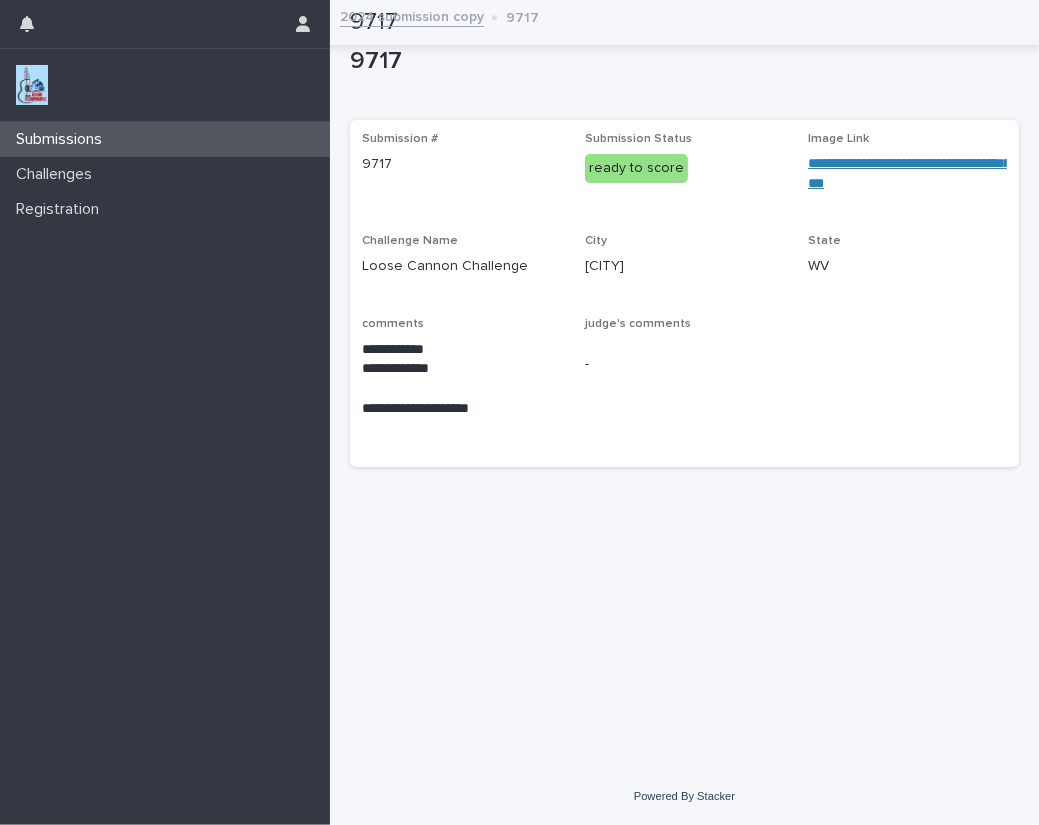 scroll, scrollTop: 0, scrollLeft: 0, axis: both 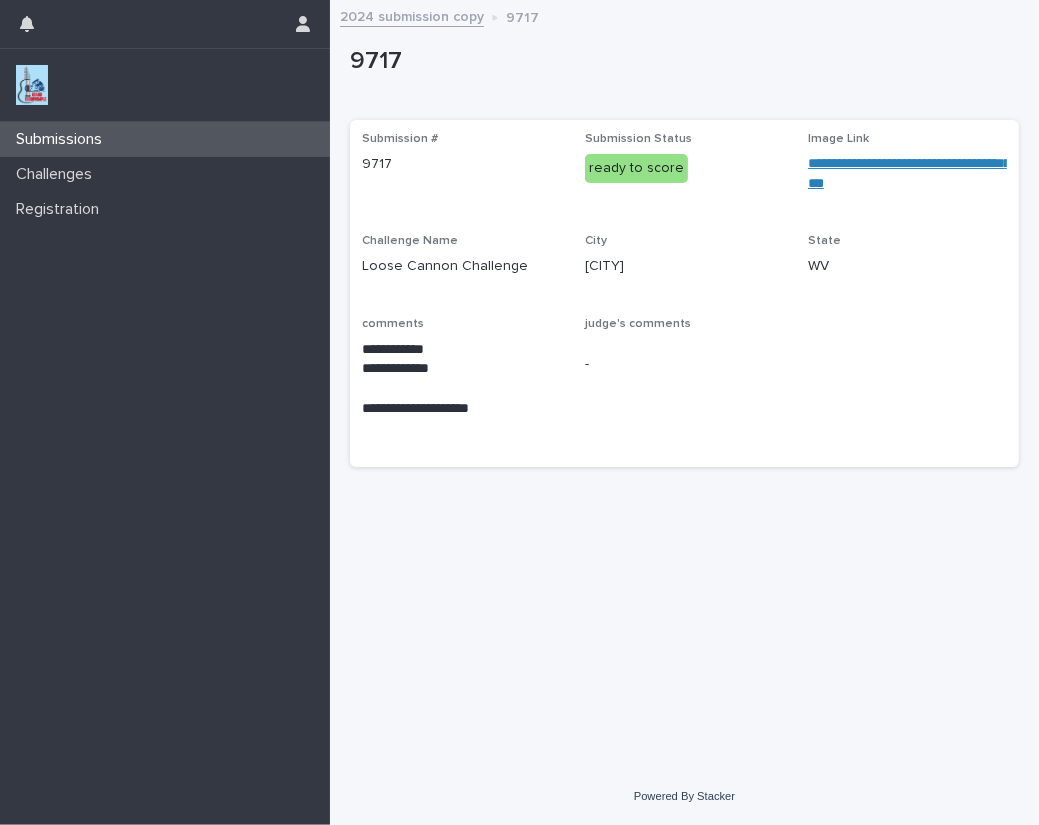 click at bounding box center [32, 85] 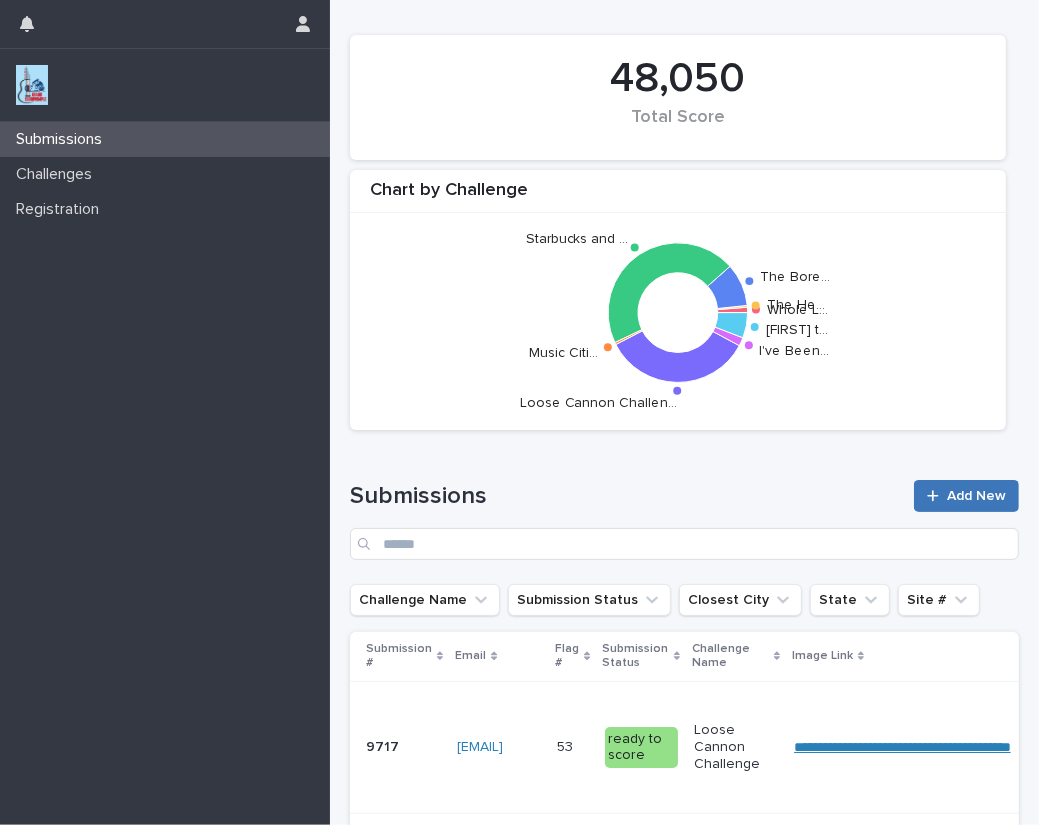 click on "Add New" at bounding box center (976, 496) 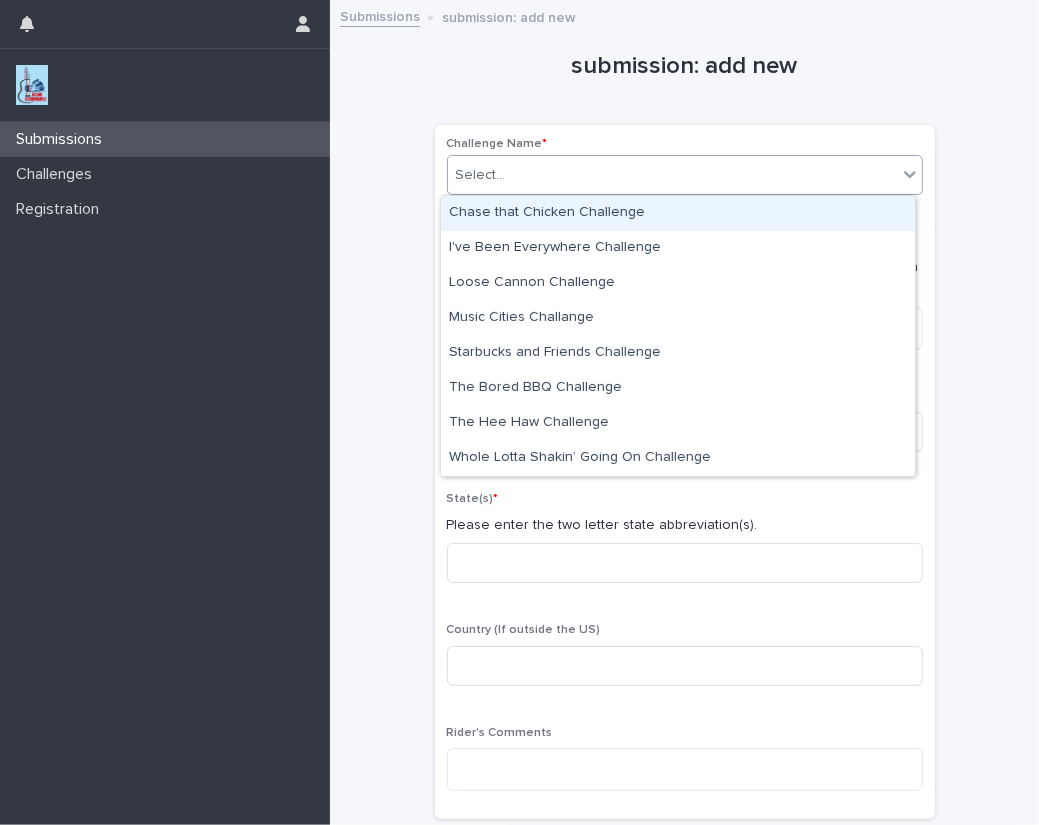 click on "Select..." at bounding box center (672, 175) 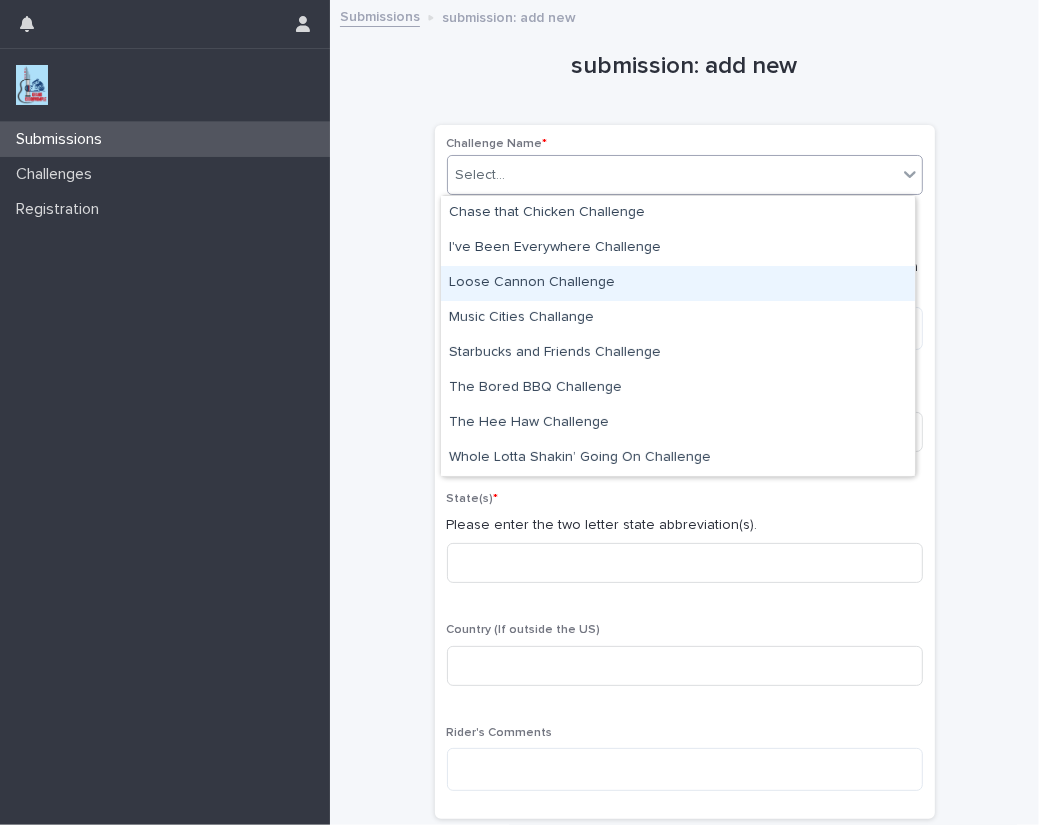 click on "Loose Cannon Challenge" at bounding box center (678, 283) 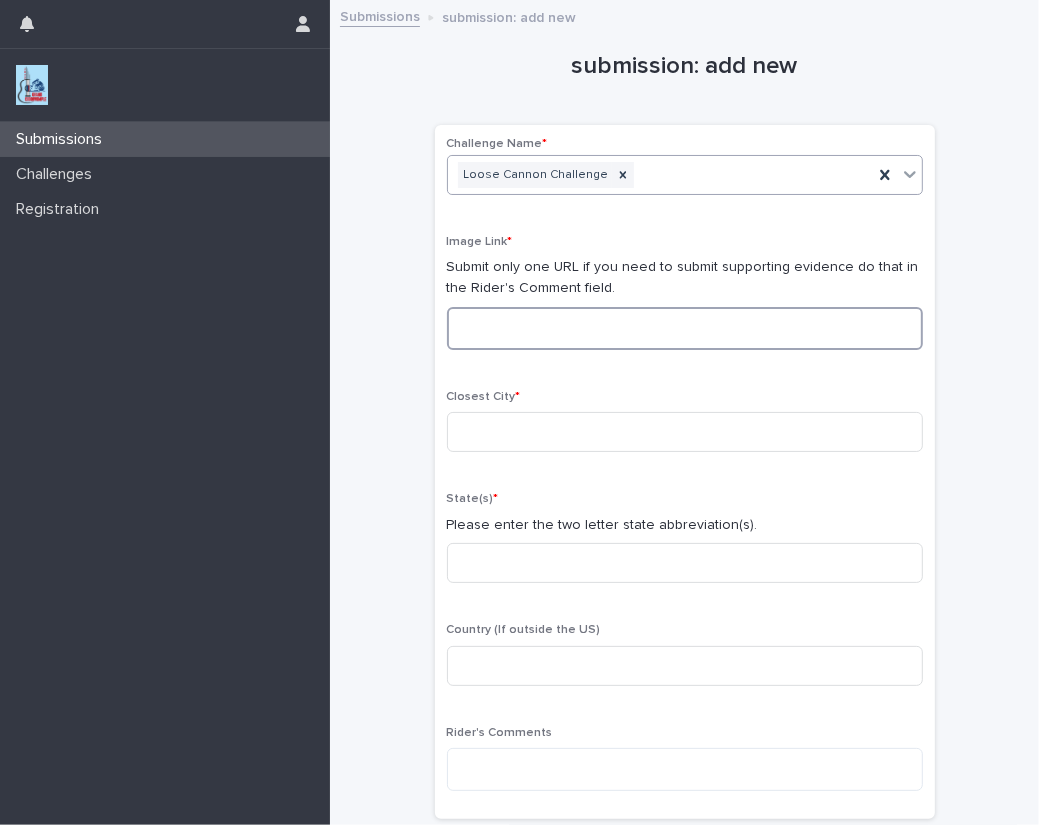 click at bounding box center [685, 328] 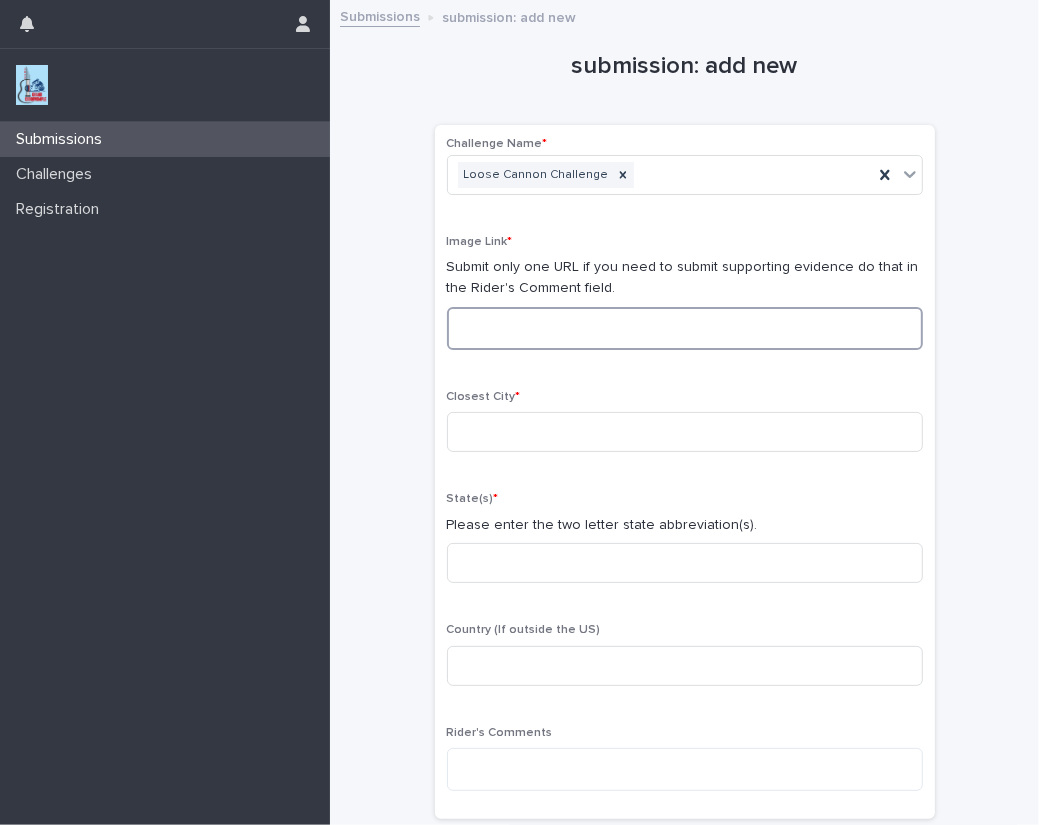 paste on "**********" 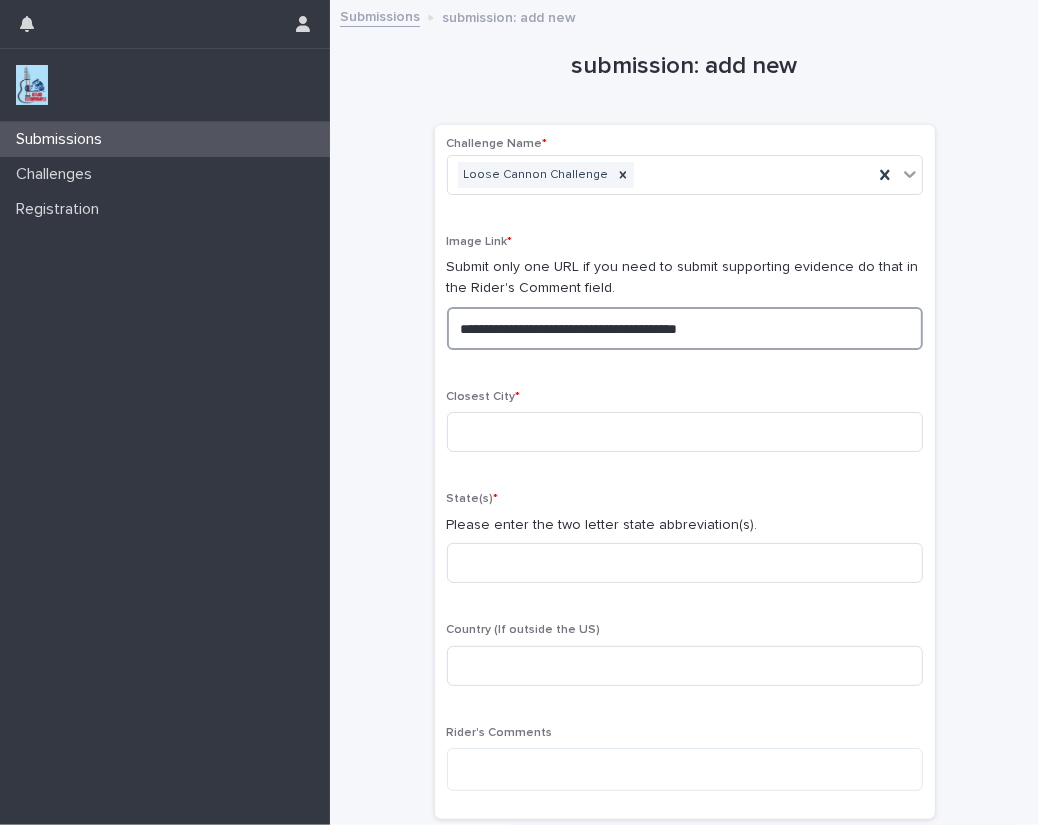 drag, startPoint x: 797, startPoint y: 325, endPoint x: 114, endPoint y: 287, distance: 684.0563 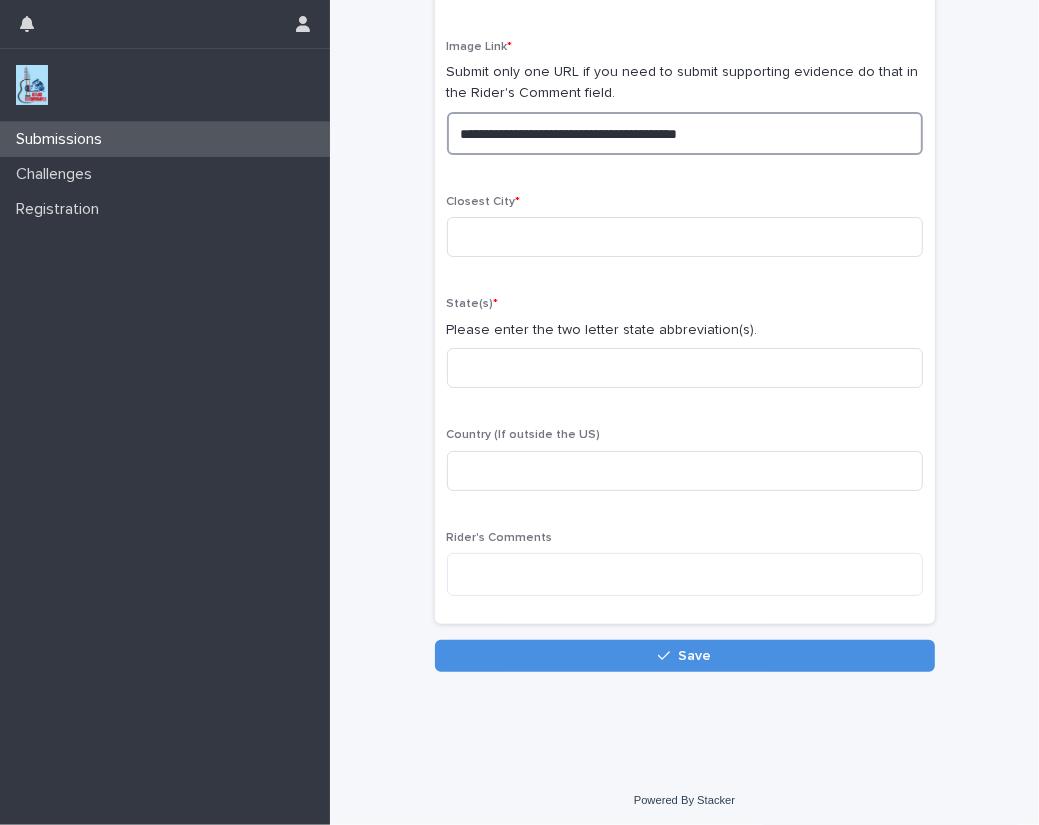 scroll, scrollTop: 197, scrollLeft: 0, axis: vertical 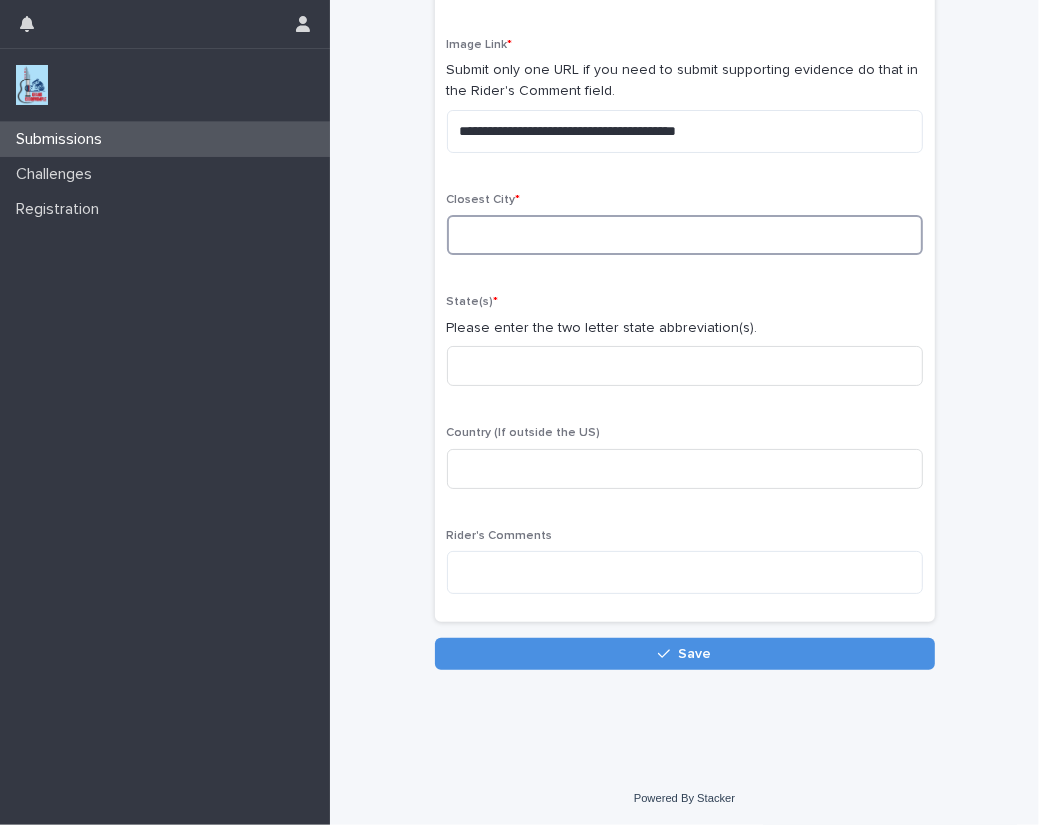 click at bounding box center [685, 235] 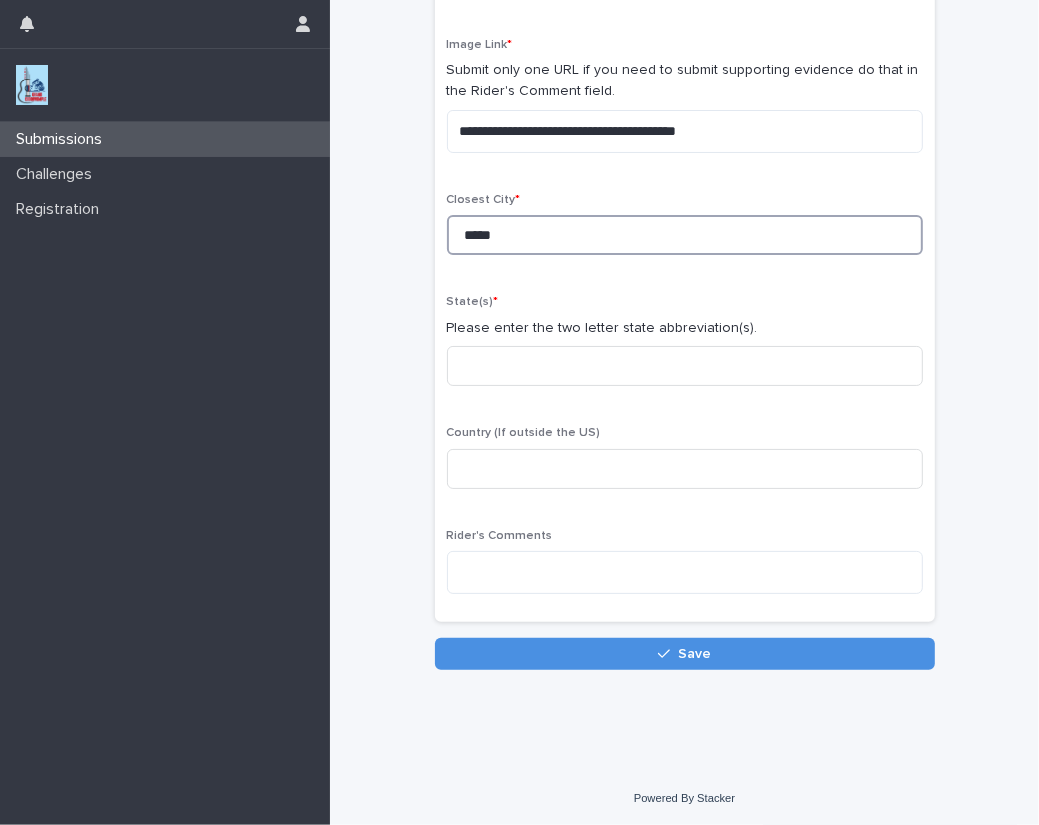 type on "*****" 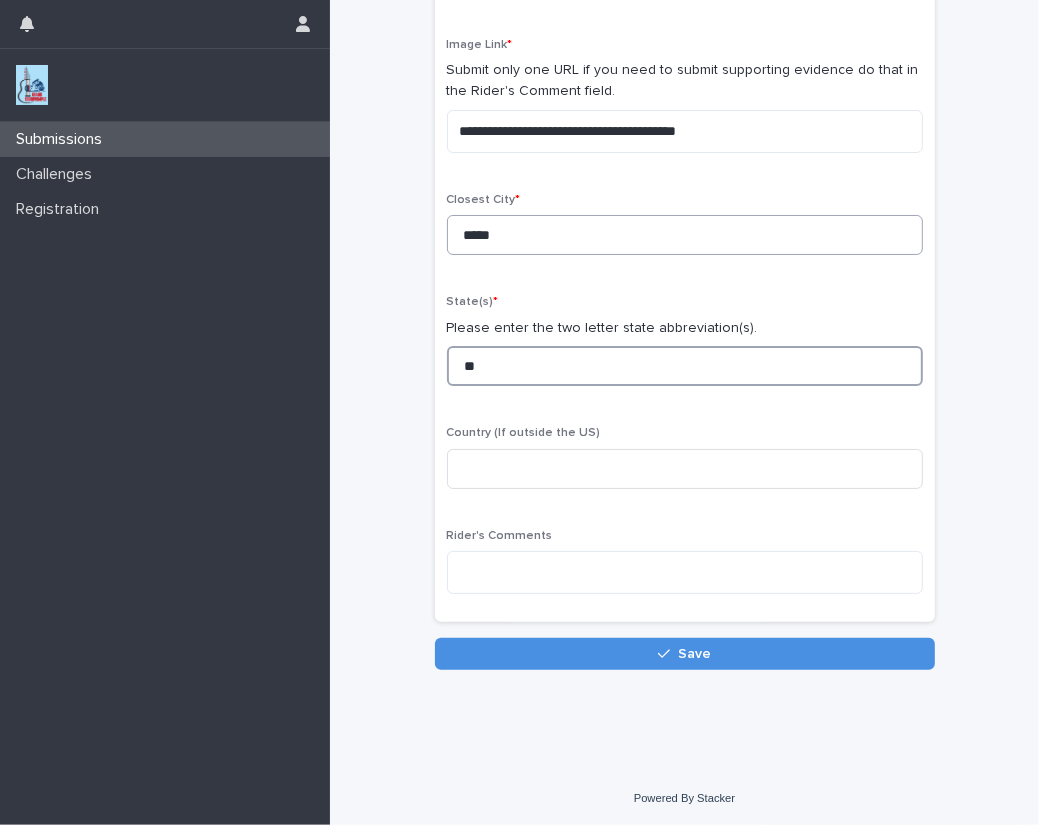 type on "**" 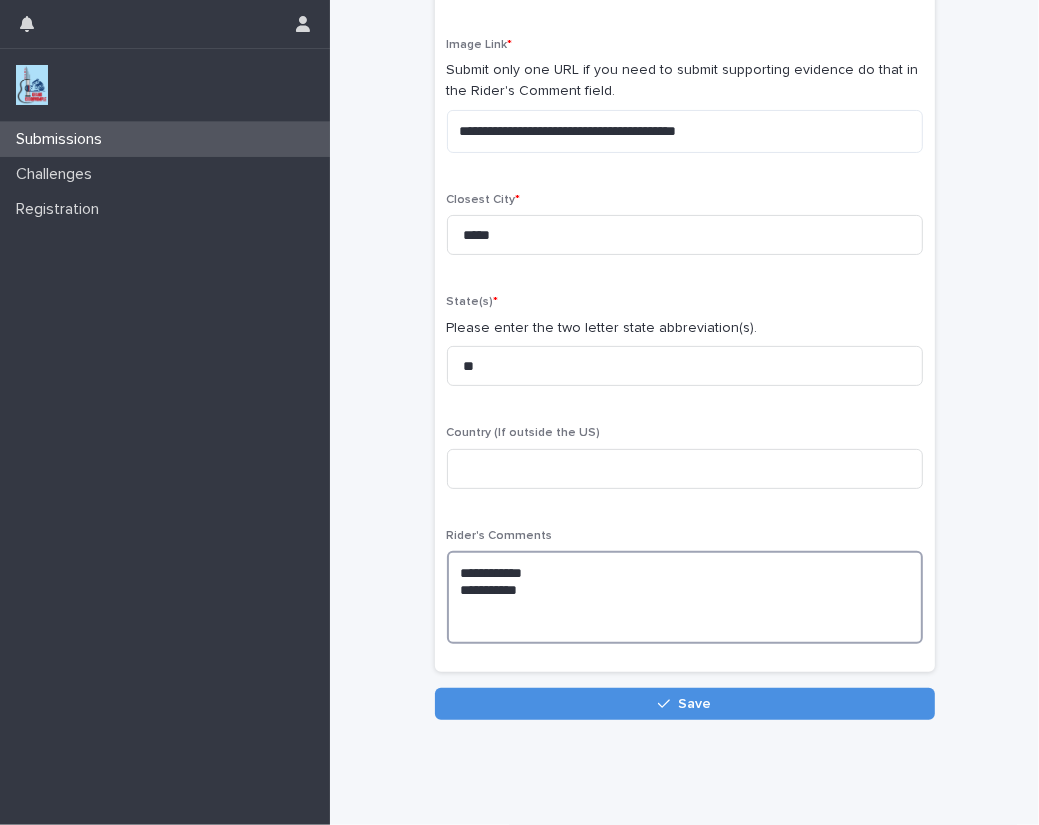 click on "**********" at bounding box center [685, 597] 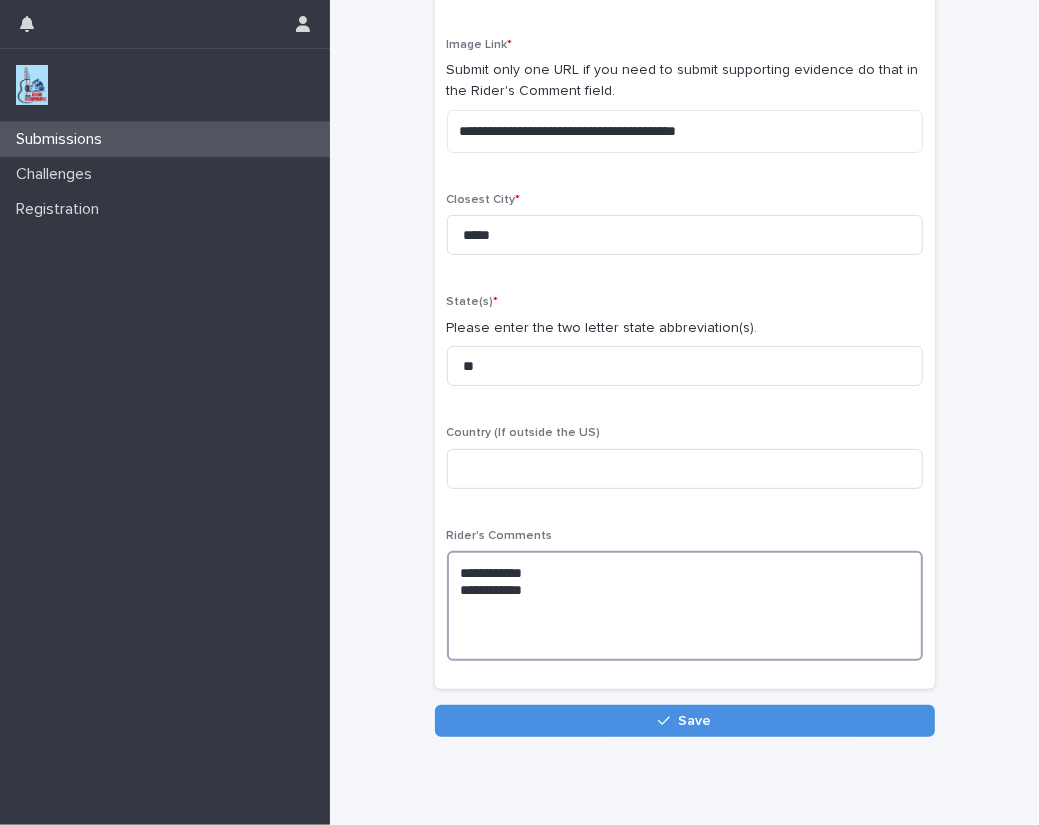 paste on "**********" 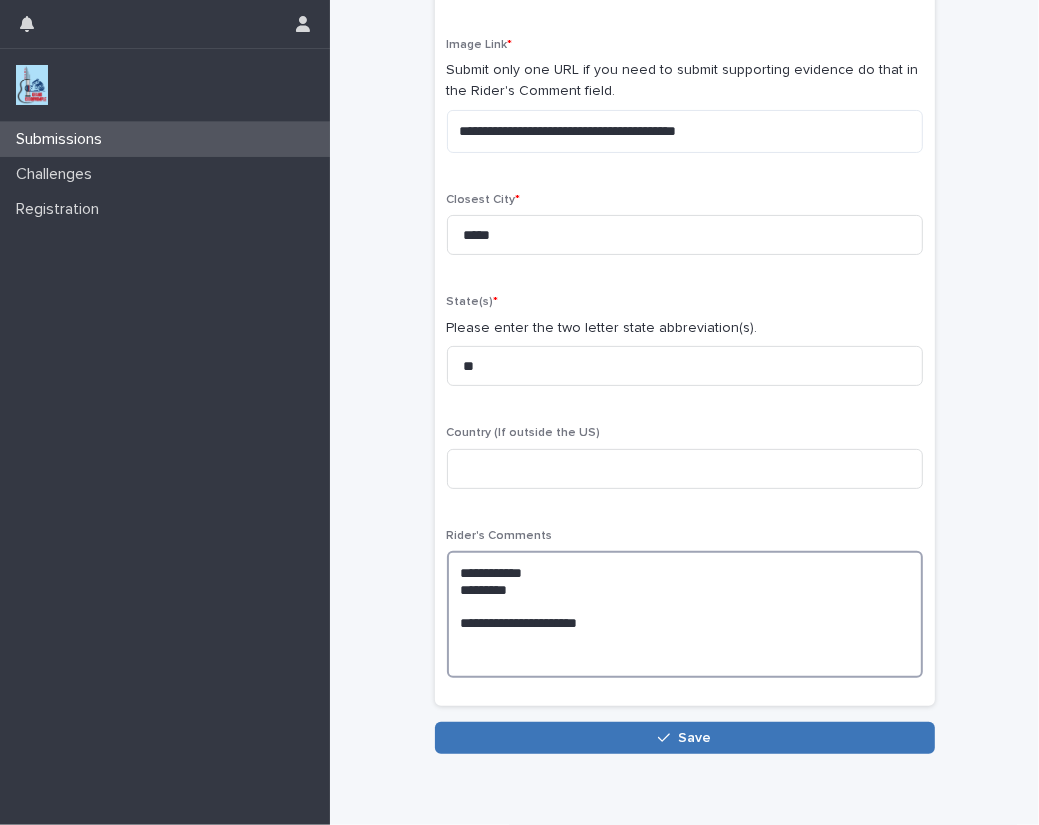 type on "**********" 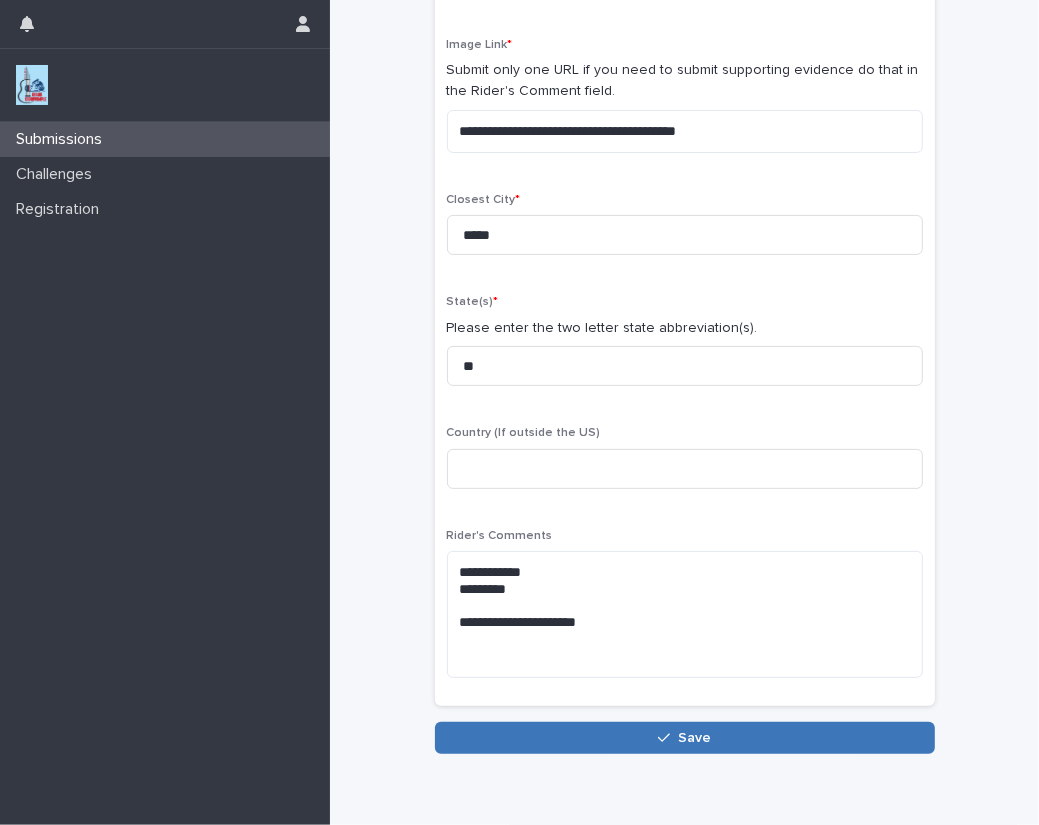 click 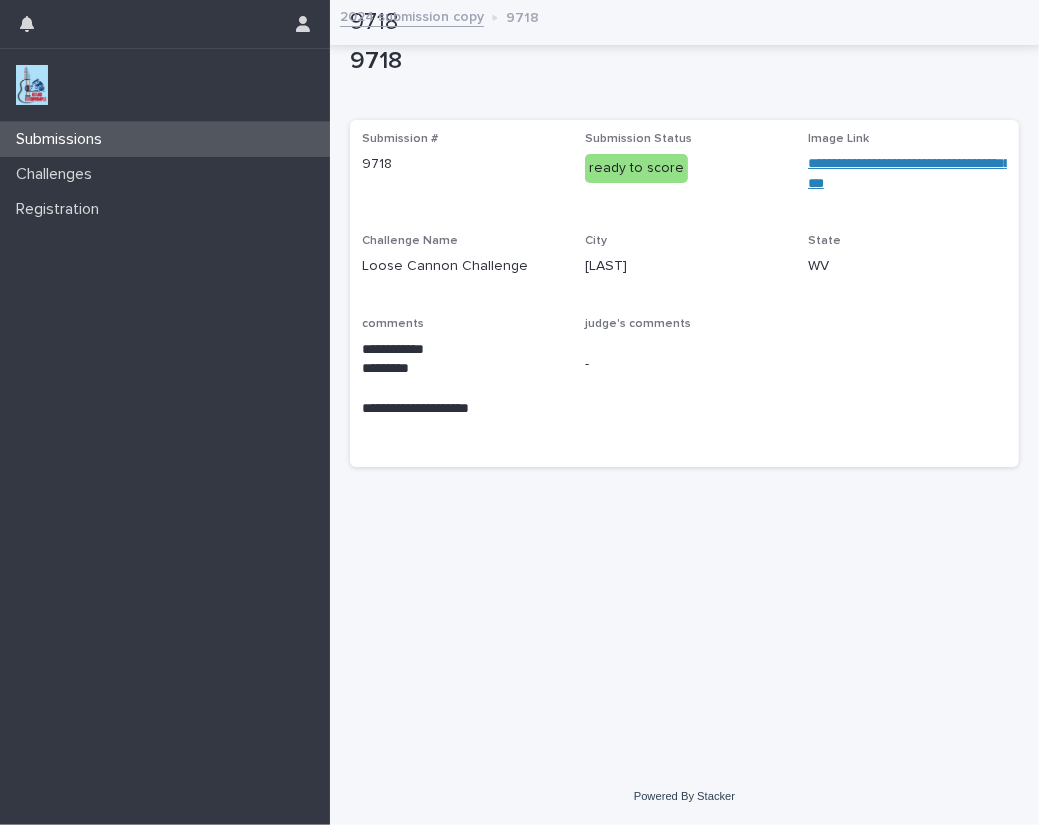 scroll, scrollTop: 0, scrollLeft: 0, axis: both 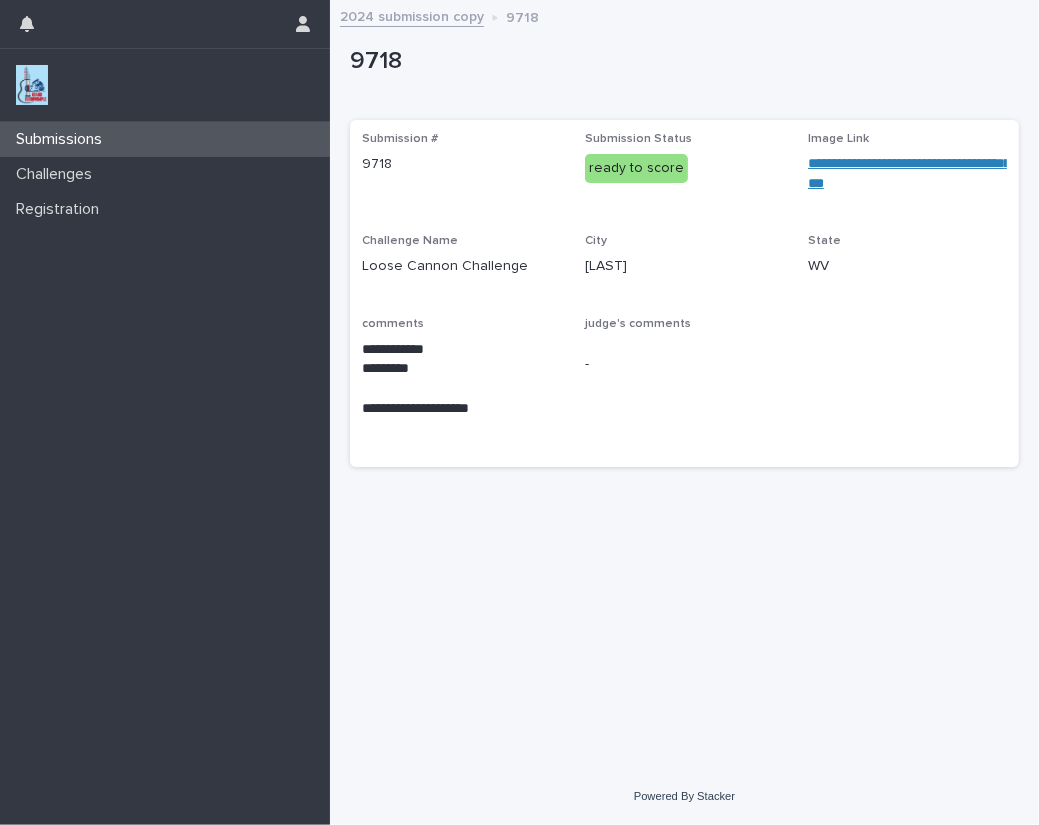 click at bounding box center (32, 85) 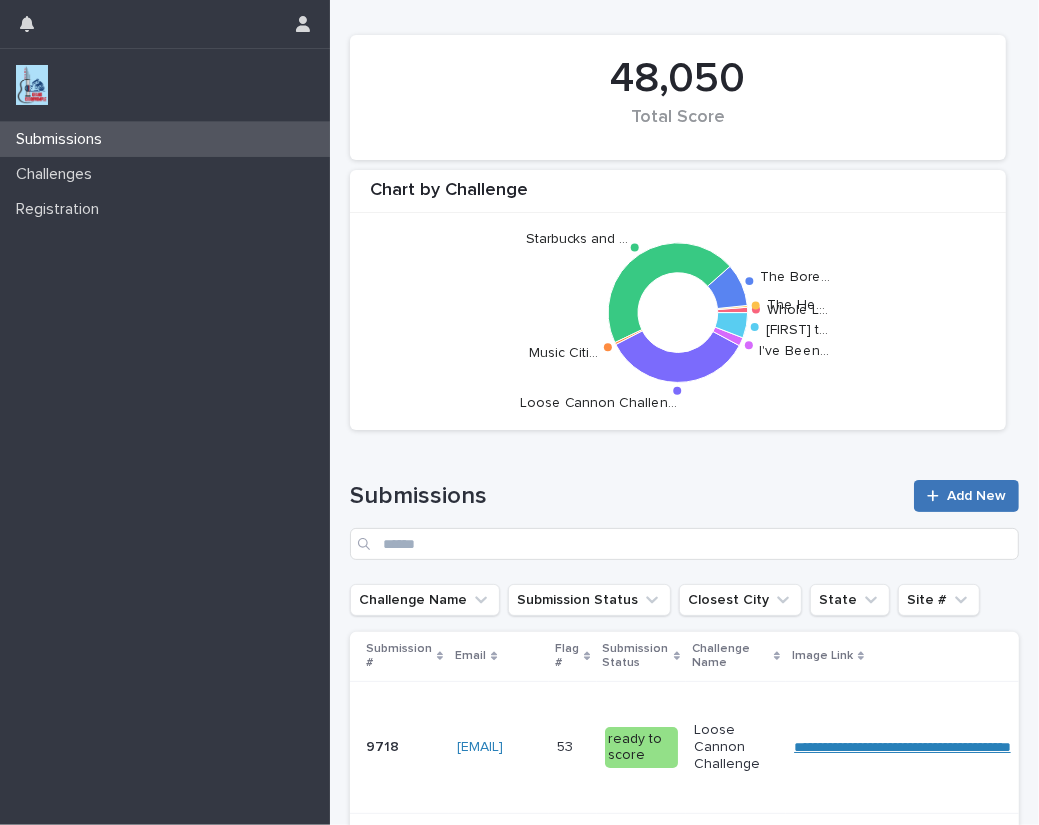 click on "Add New" at bounding box center (966, 496) 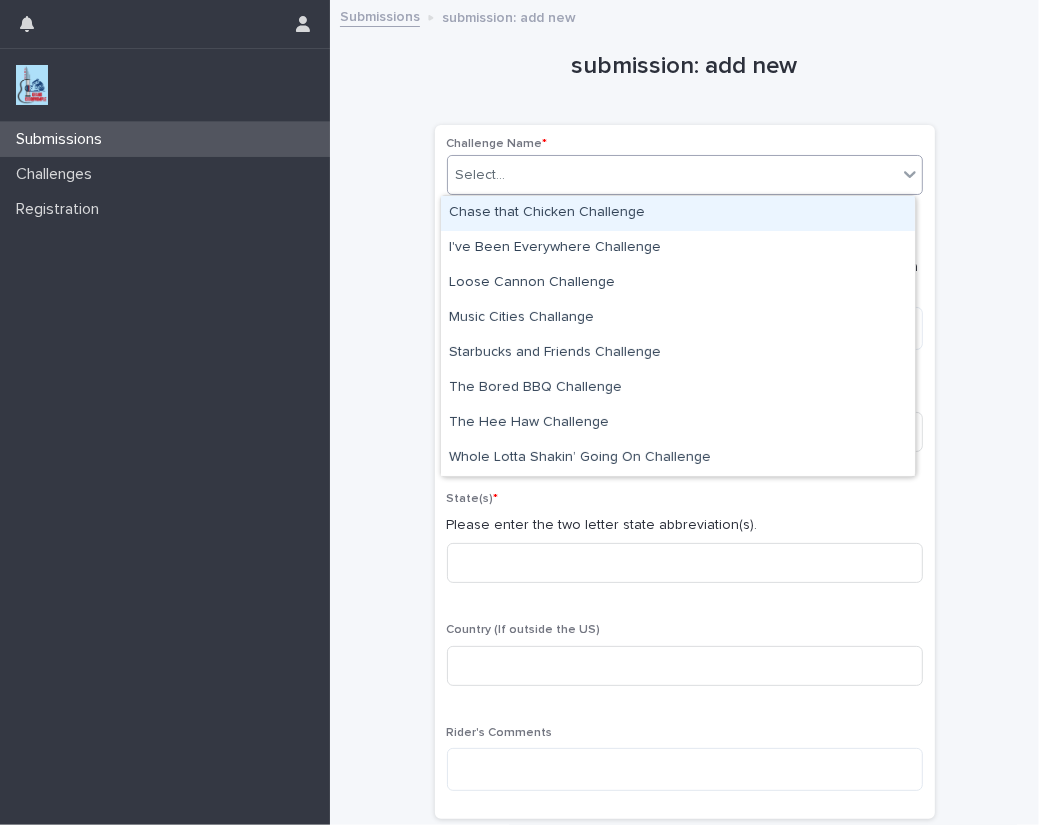 click on "Select..." at bounding box center [672, 175] 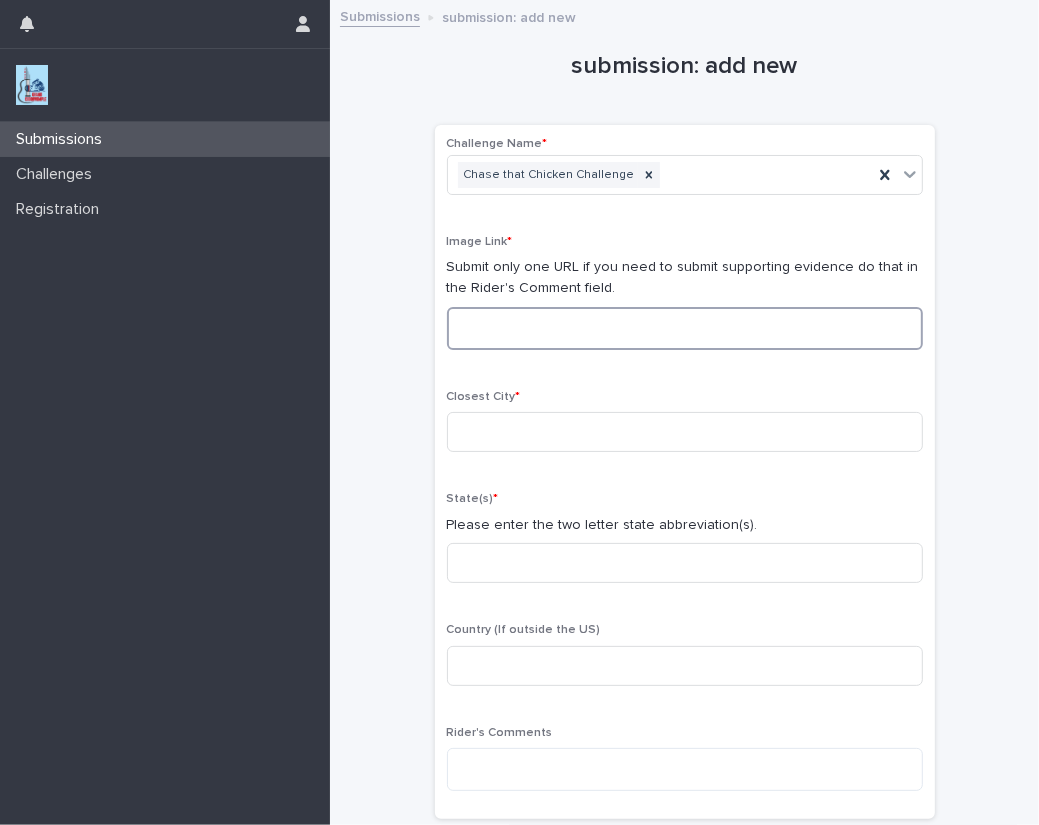 click at bounding box center (685, 328) 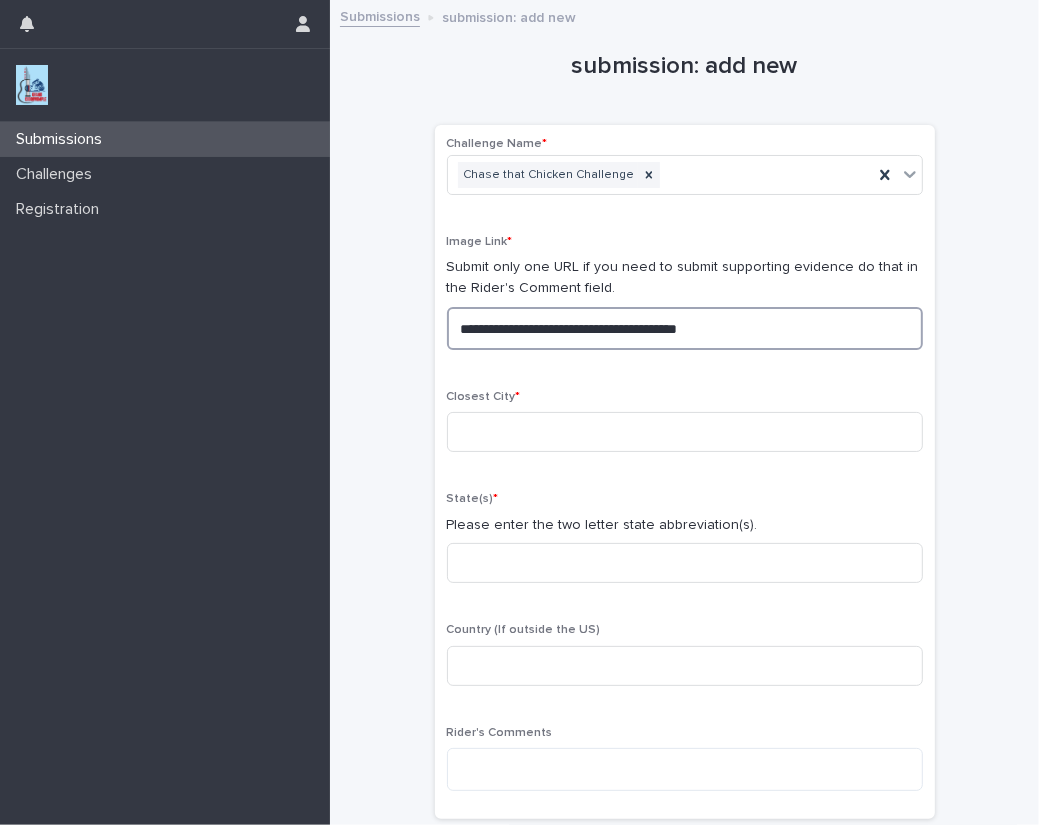 drag, startPoint x: 796, startPoint y: 330, endPoint x: 16, endPoint y: 287, distance: 781.1844 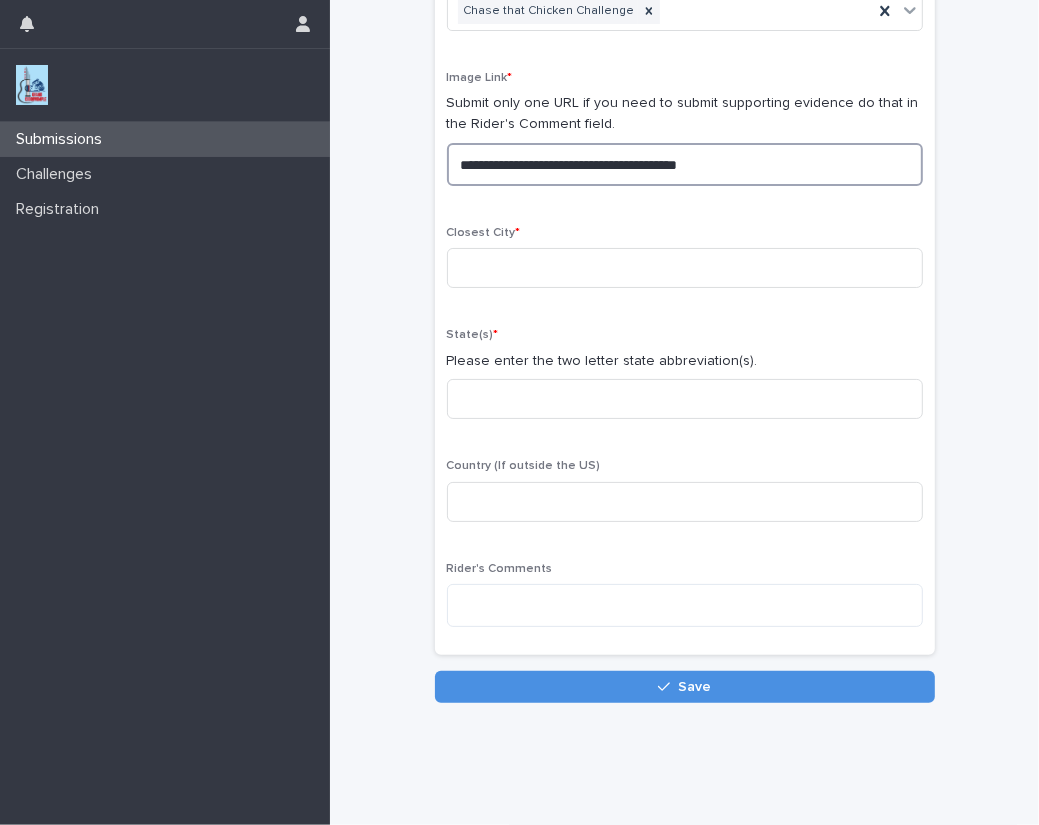 scroll, scrollTop: 181, scrollLeft: 0, axis: vertical 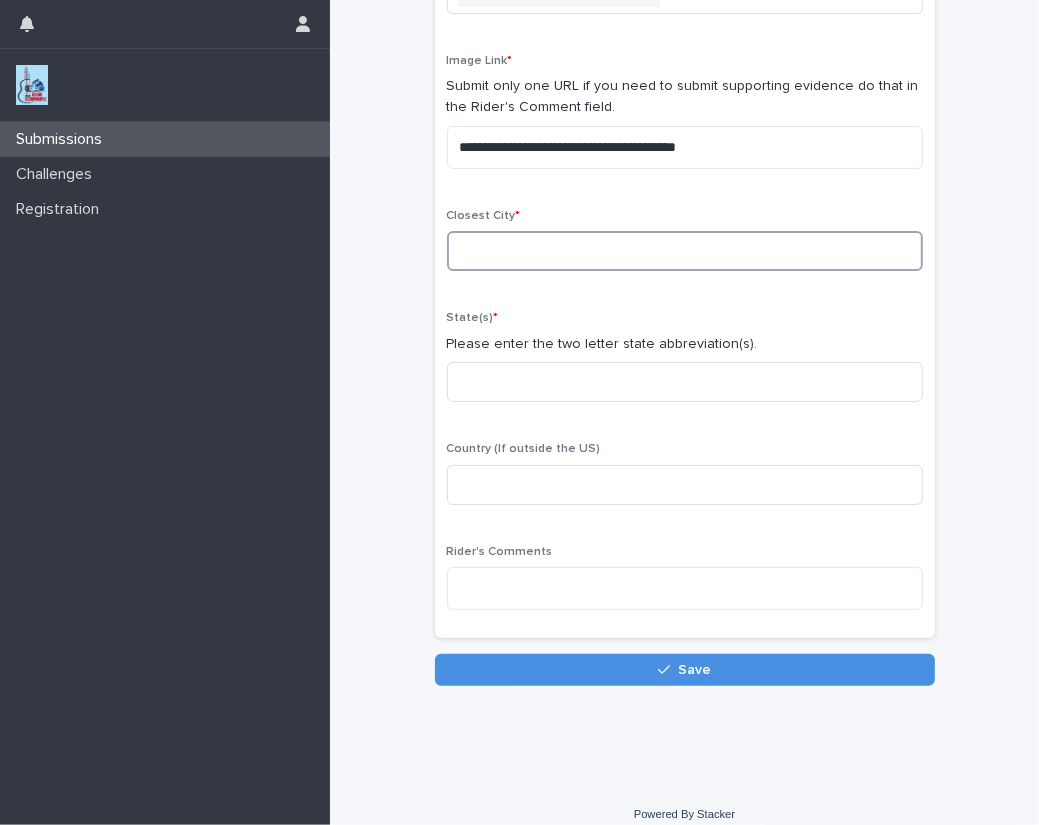 click at bounding box center (685, 251) 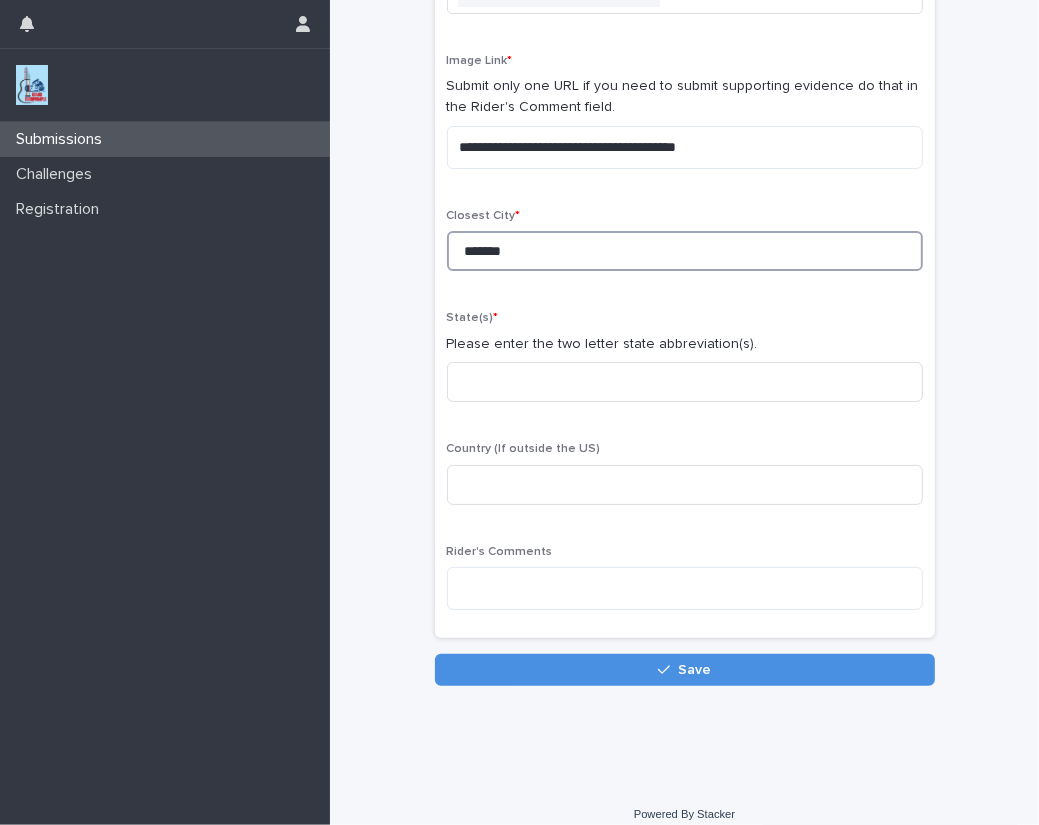 type on "*******" 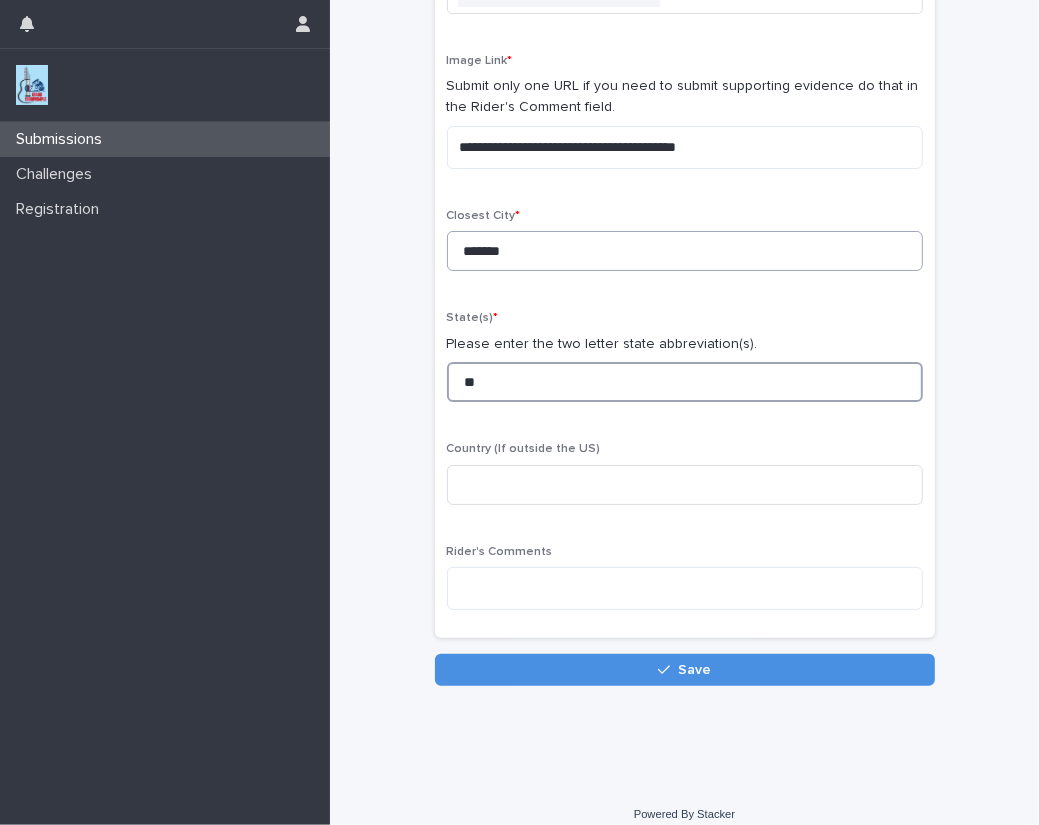 type on "**" 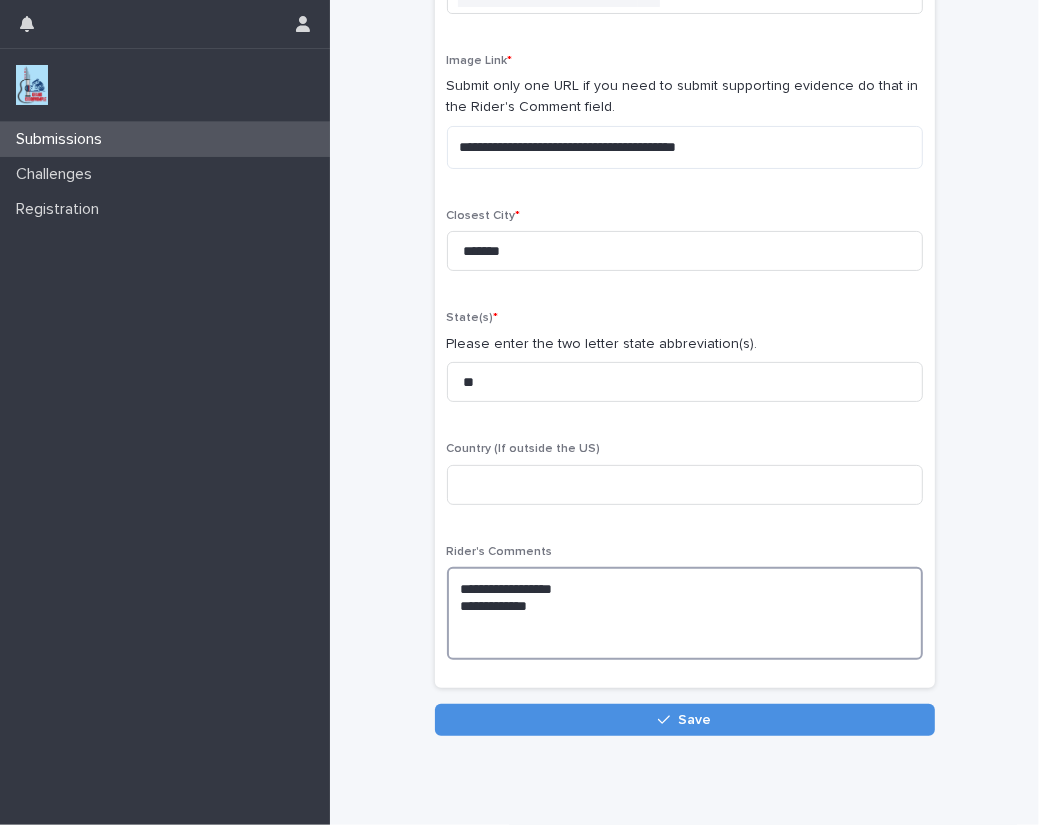 drag, startPoint x: 580, startPoint y: 654, endPoint x: 572, endPoint y: 647, distance: 10.630146 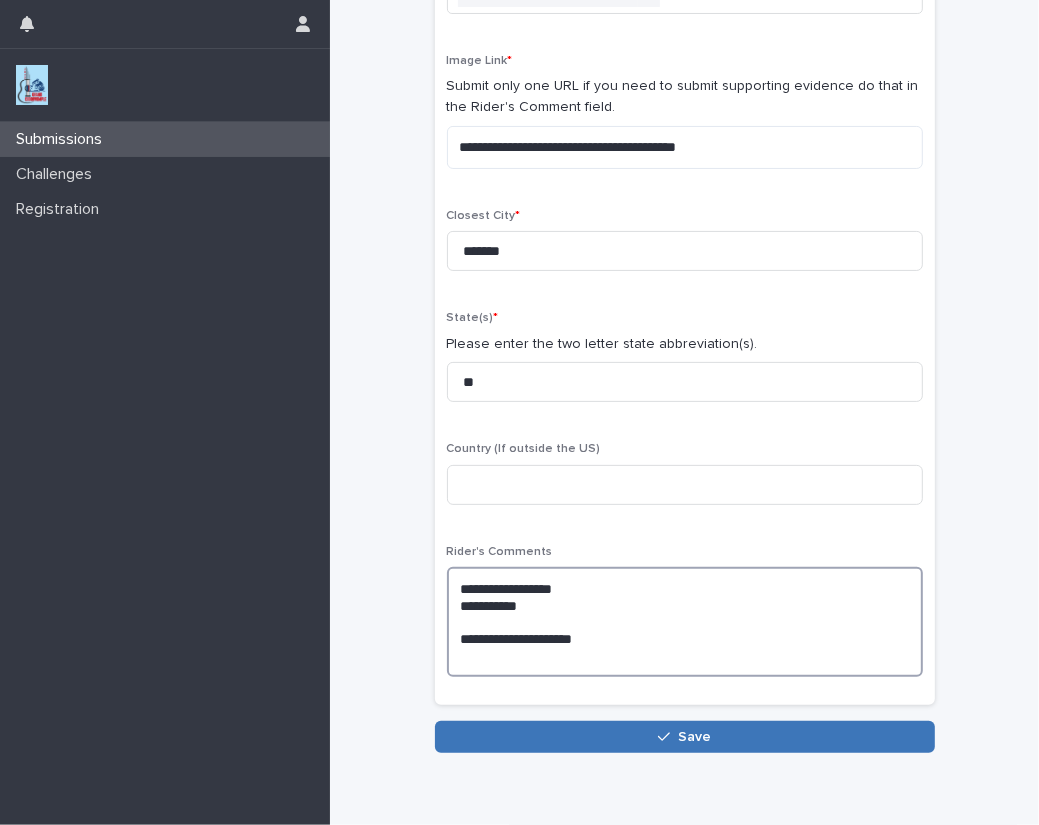 type on "[NUMBER] [STREET]
[CITY]" 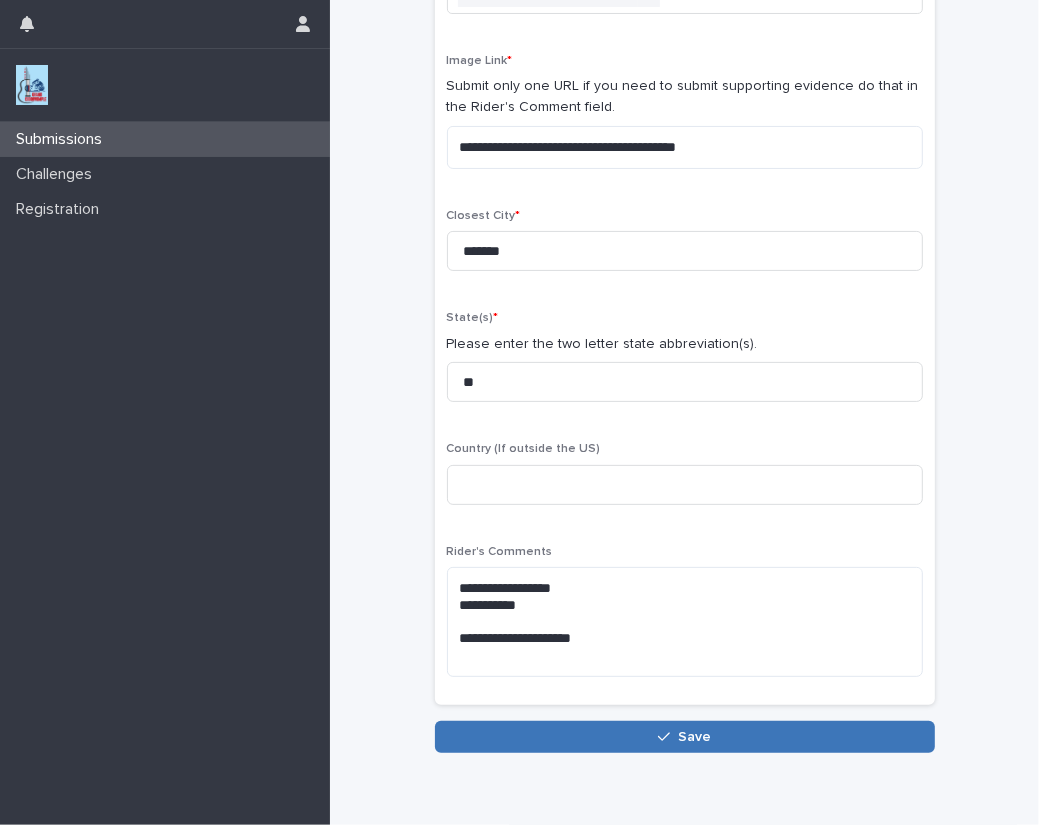 click on "Save" at bounding box center [685, 737] 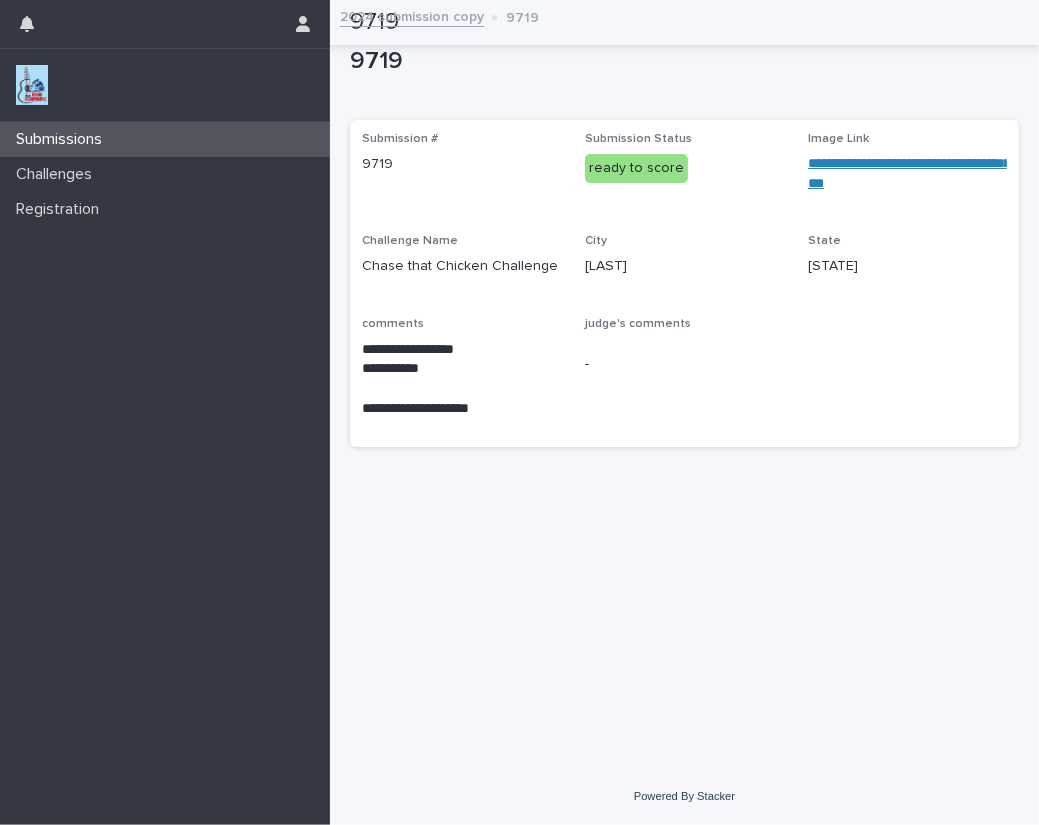 scroll, scrollTop: 0, scrollLeft: 0, axis: both 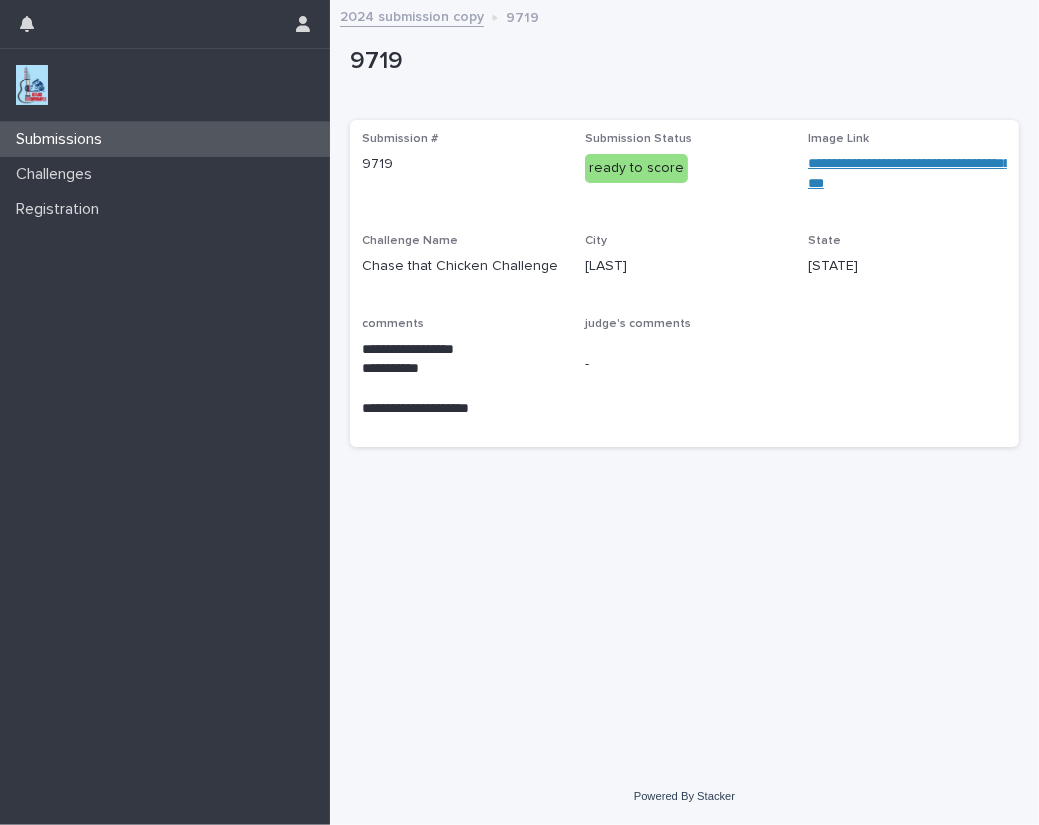 click at bounding box center (32, 85) 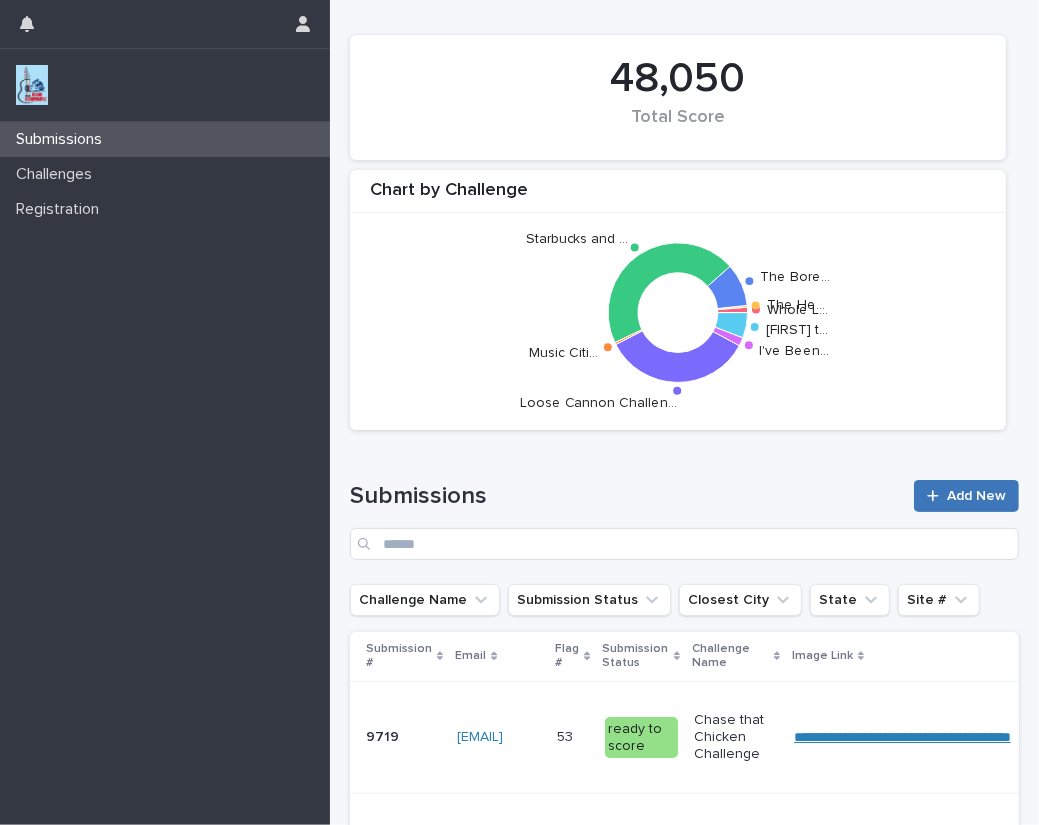 click on "Add New" at bounding box center (966, 496) 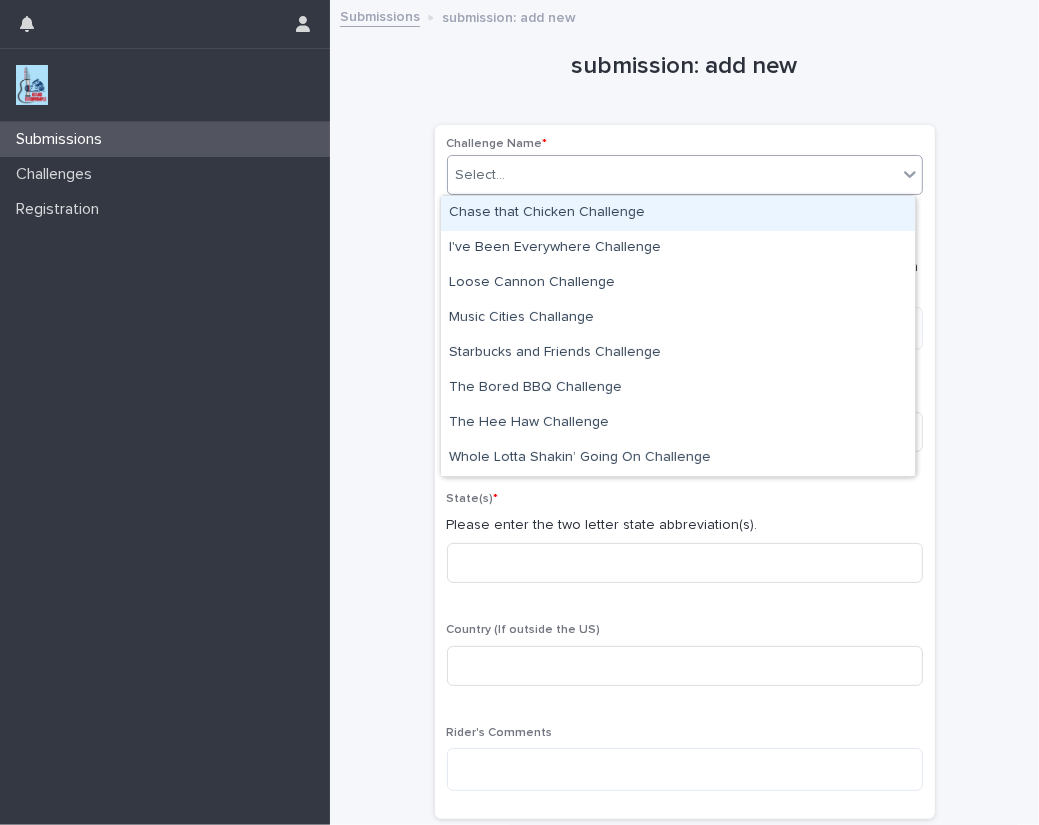 click on "Select..." at bounding box center (672, 175) 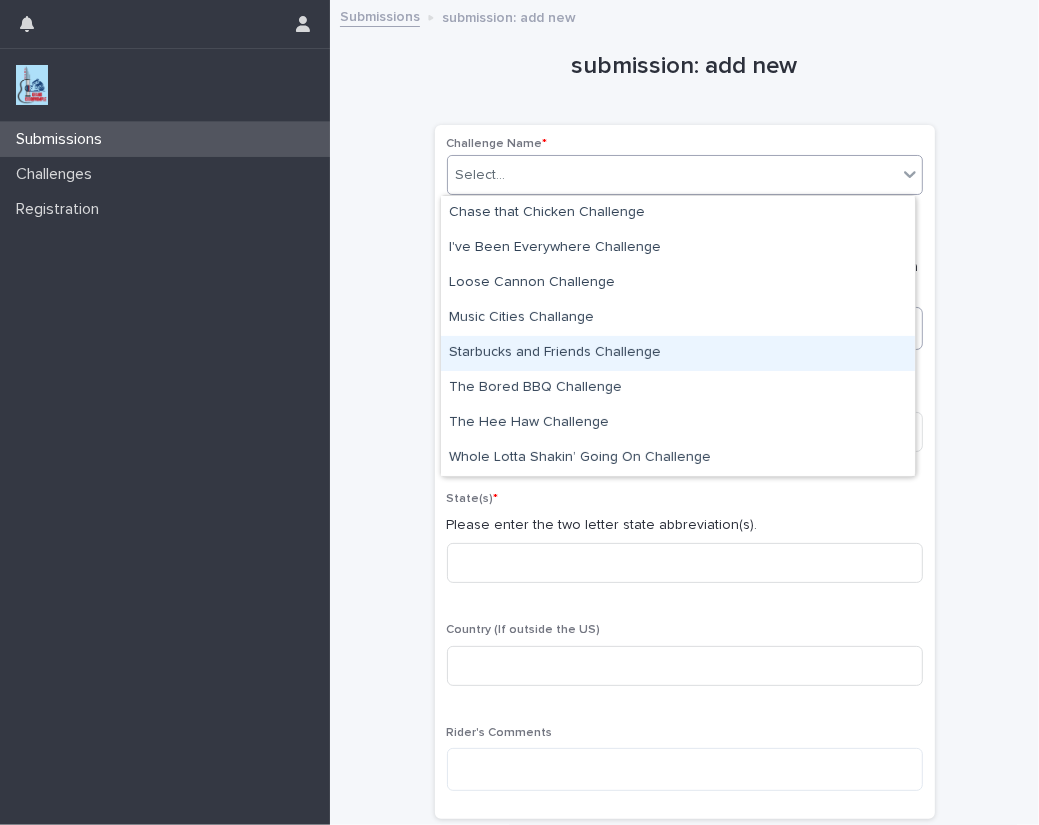drag, startPoint x: 513, startPoint y: 333, endPoint x: 513, endPoint y: 346, distance: 13 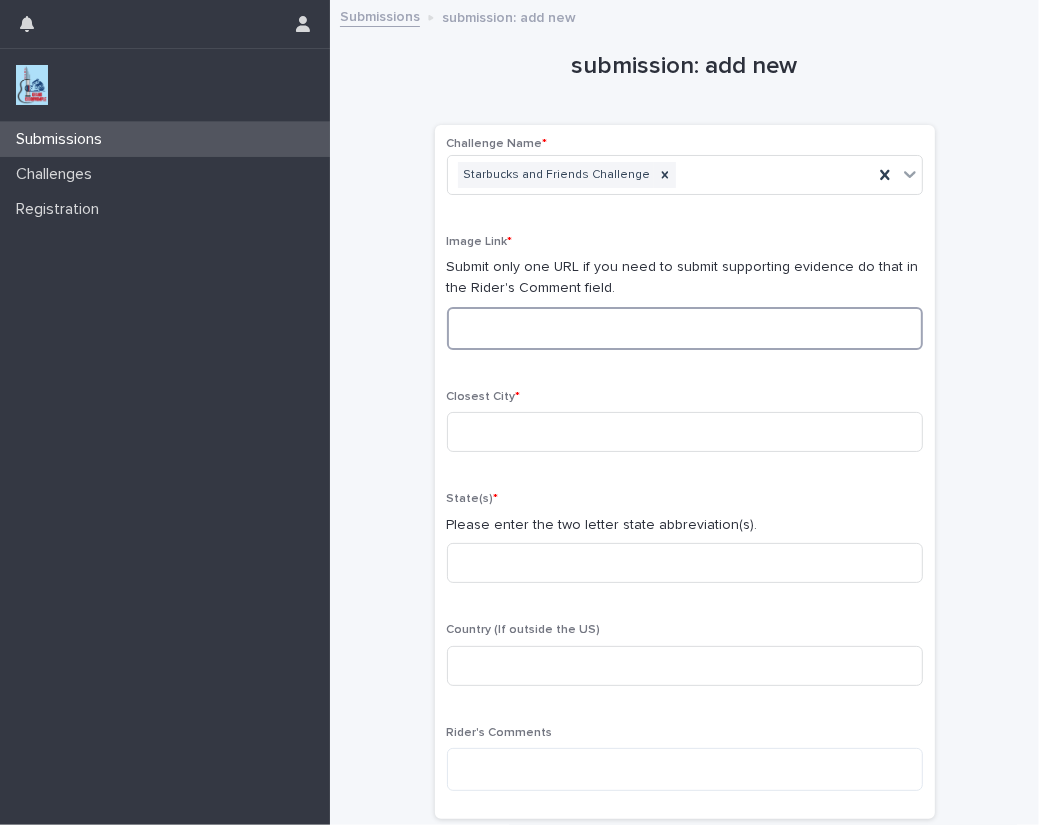 click at bounding box center [685, 328] 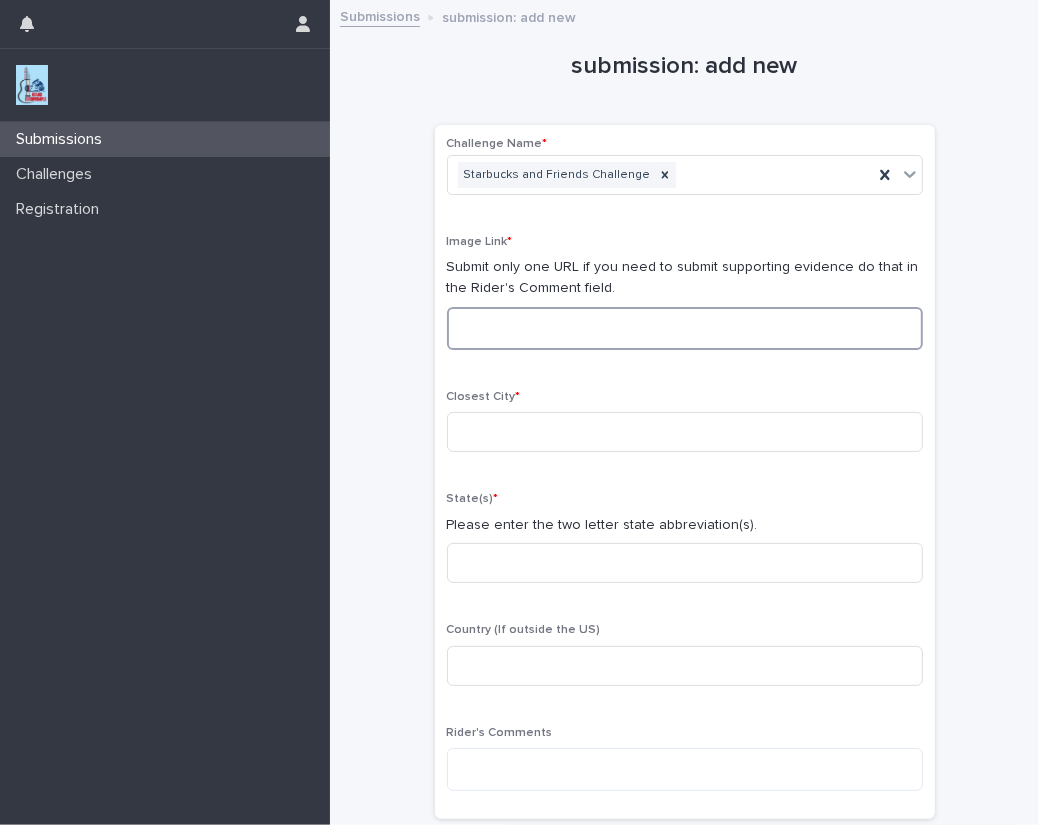 paste on "**********" 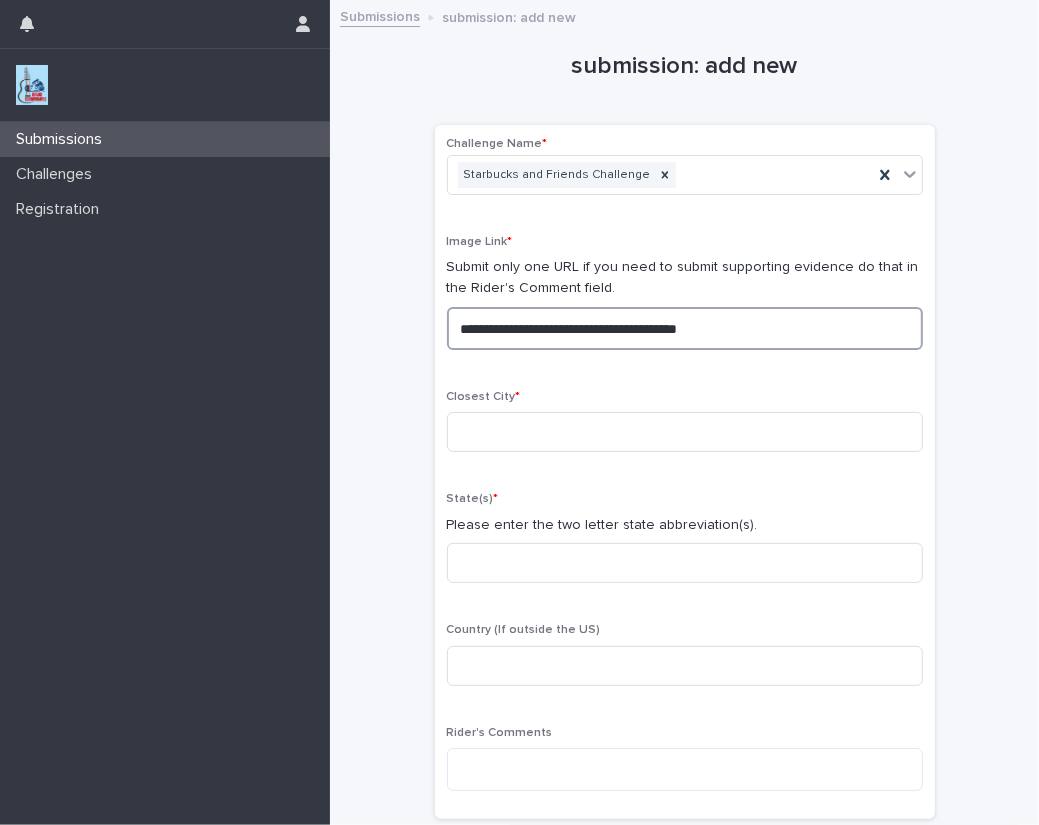 drag, startPoint x: 770, startPoint y: 327, endPoint x: -9, endPoint y: 328, distance: 779.0007 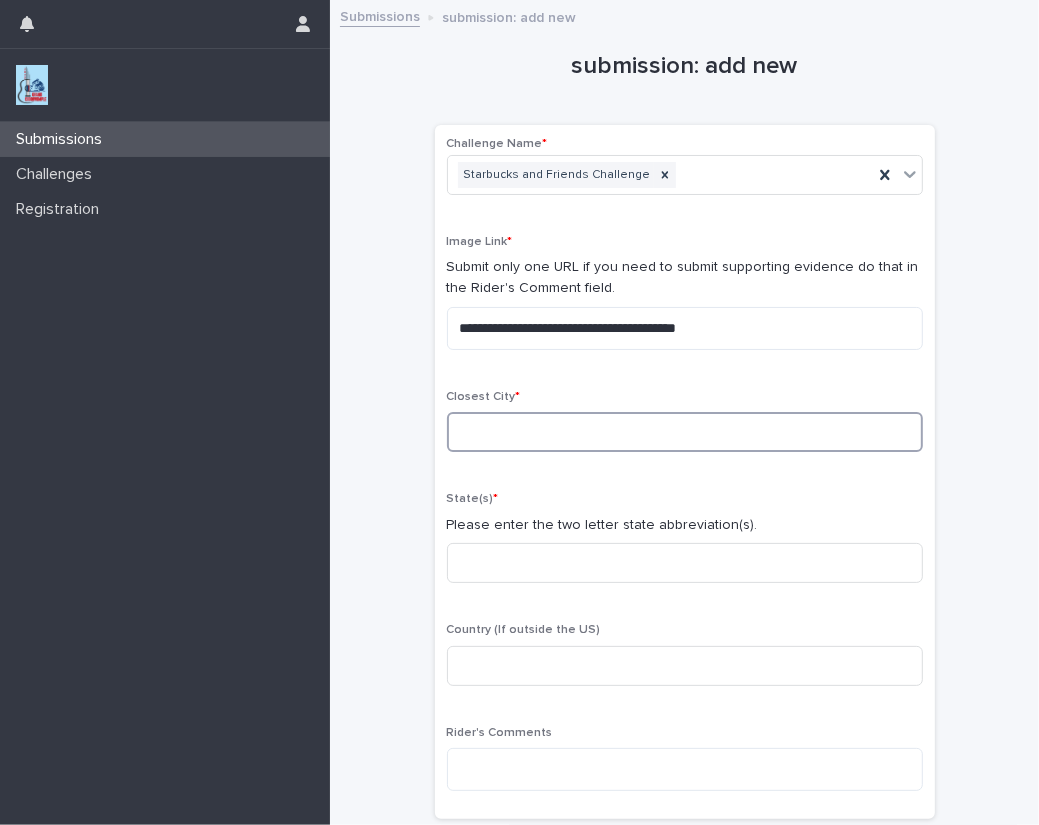click at bounding box center (685, 432) 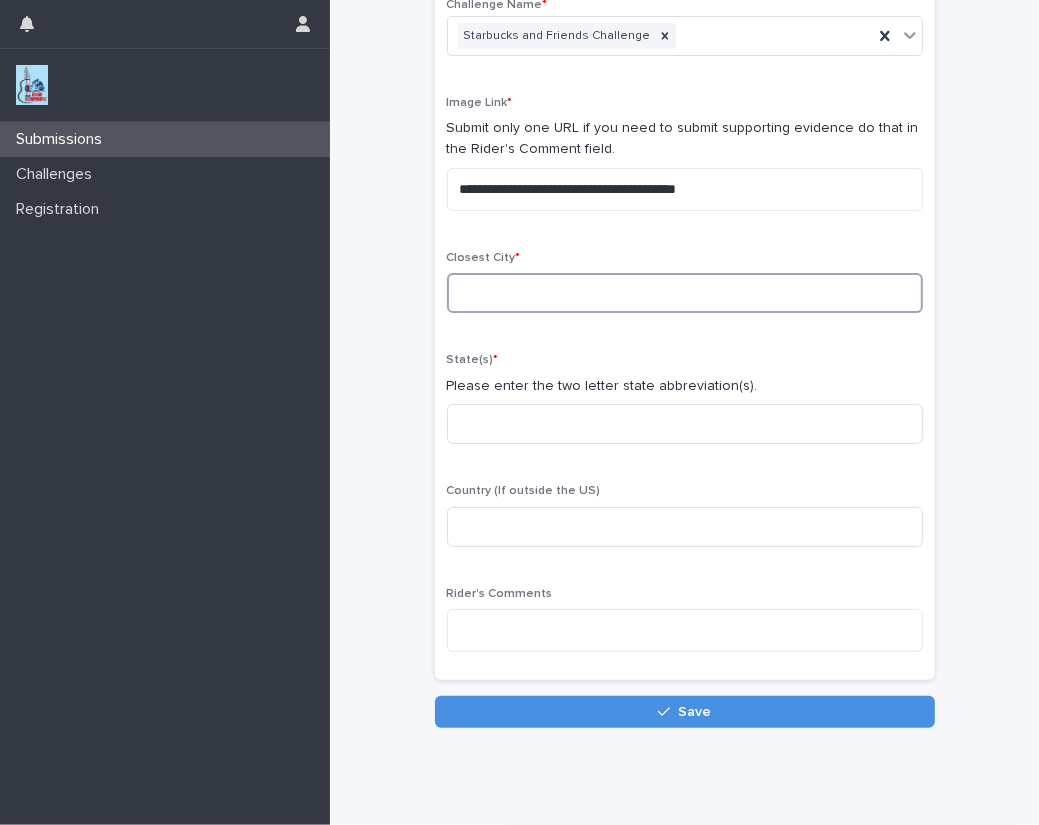 scroll, scrollTop: 197, scrollLeft: 0, axis: vertical 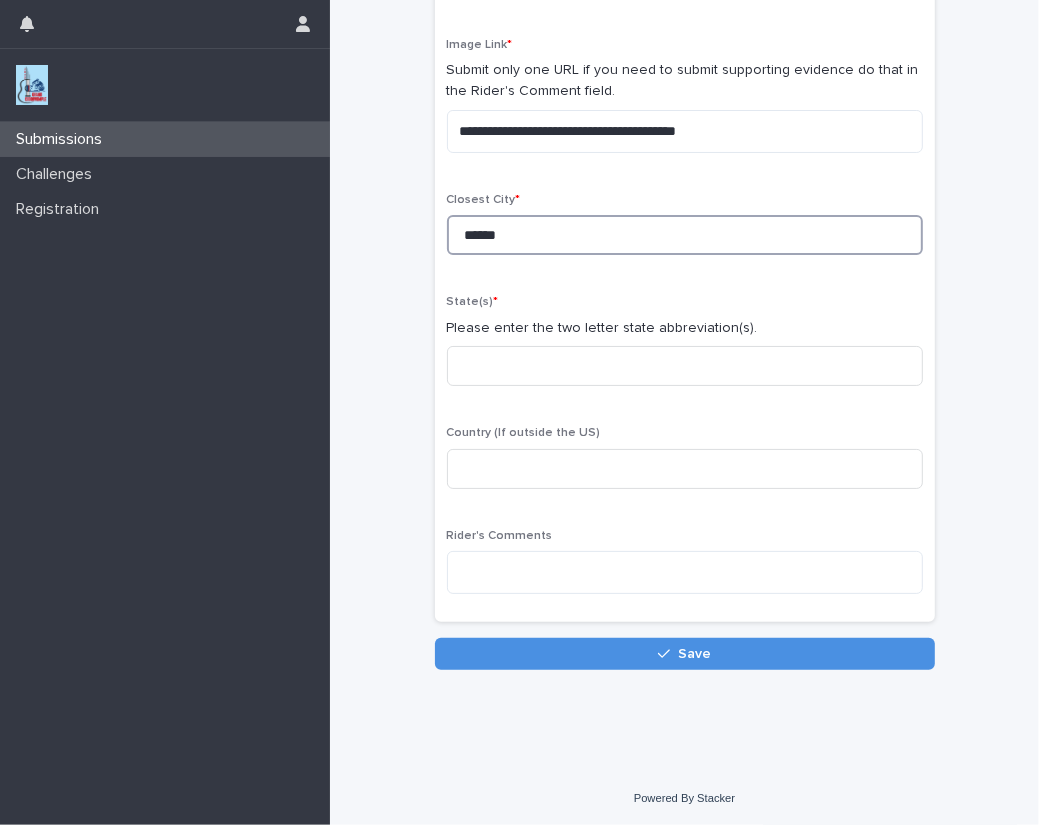 type on "******" 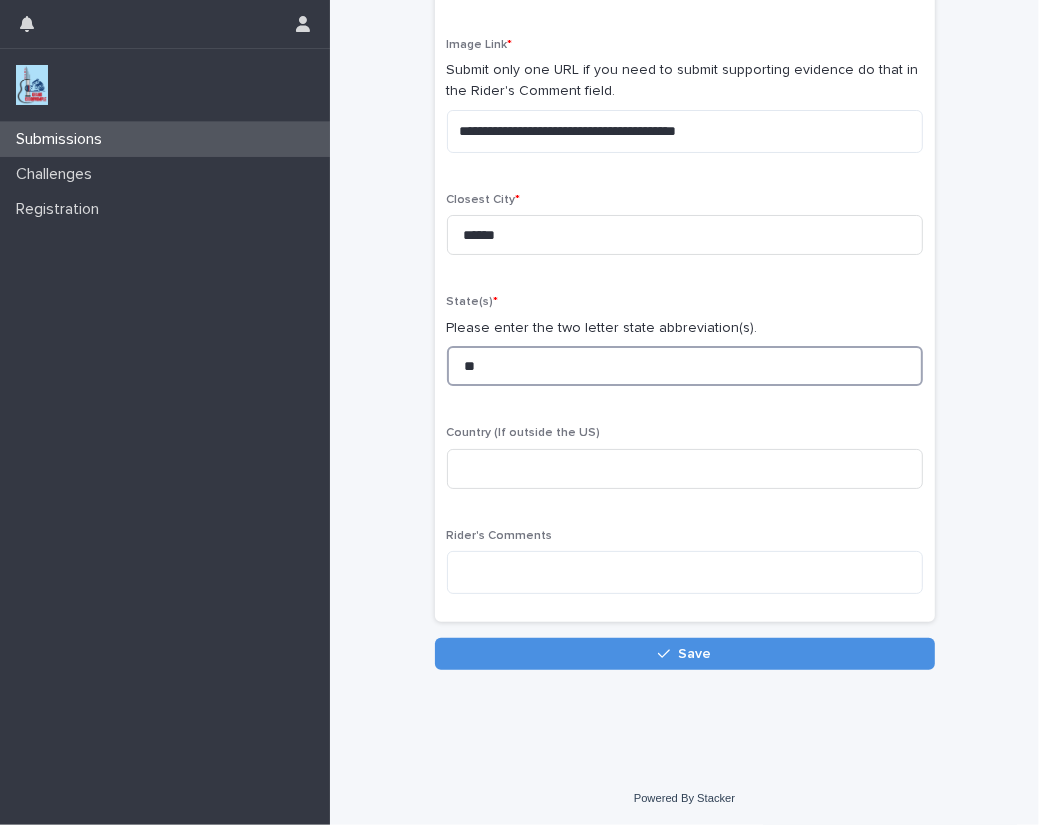 type on "**" 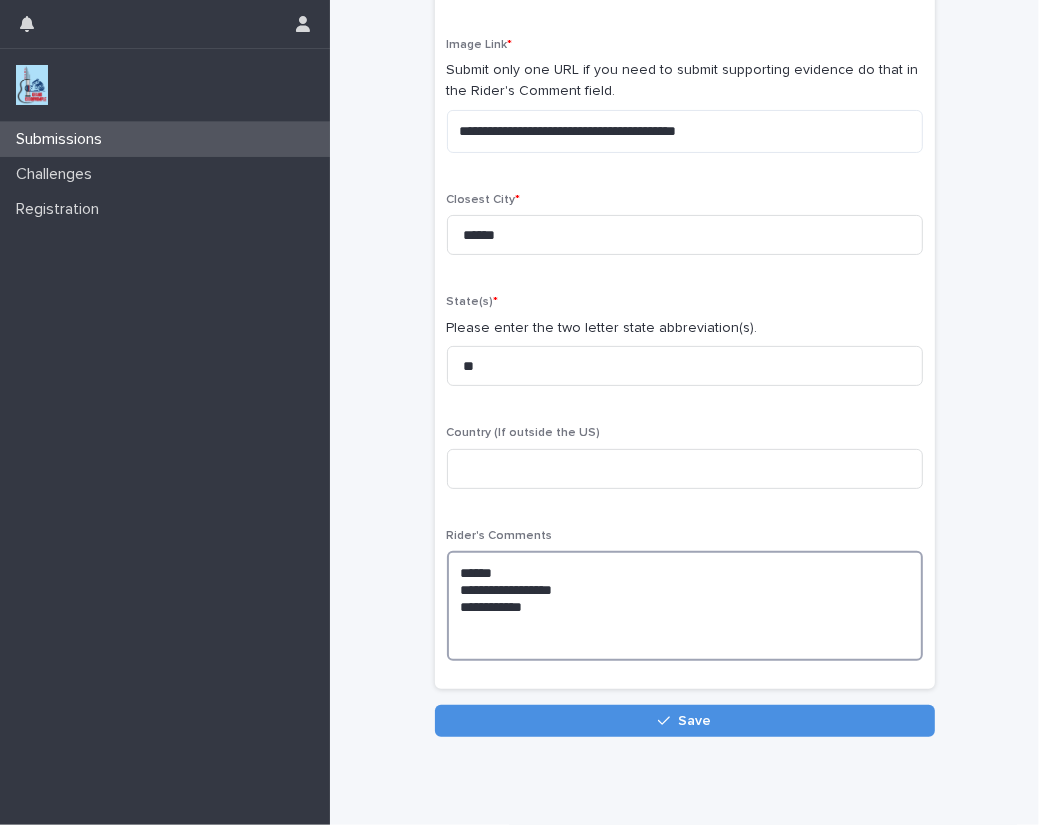 click on "[NUMBER] [STREET]
[CITY]
[STATE]" at bounding box center [685, 606] 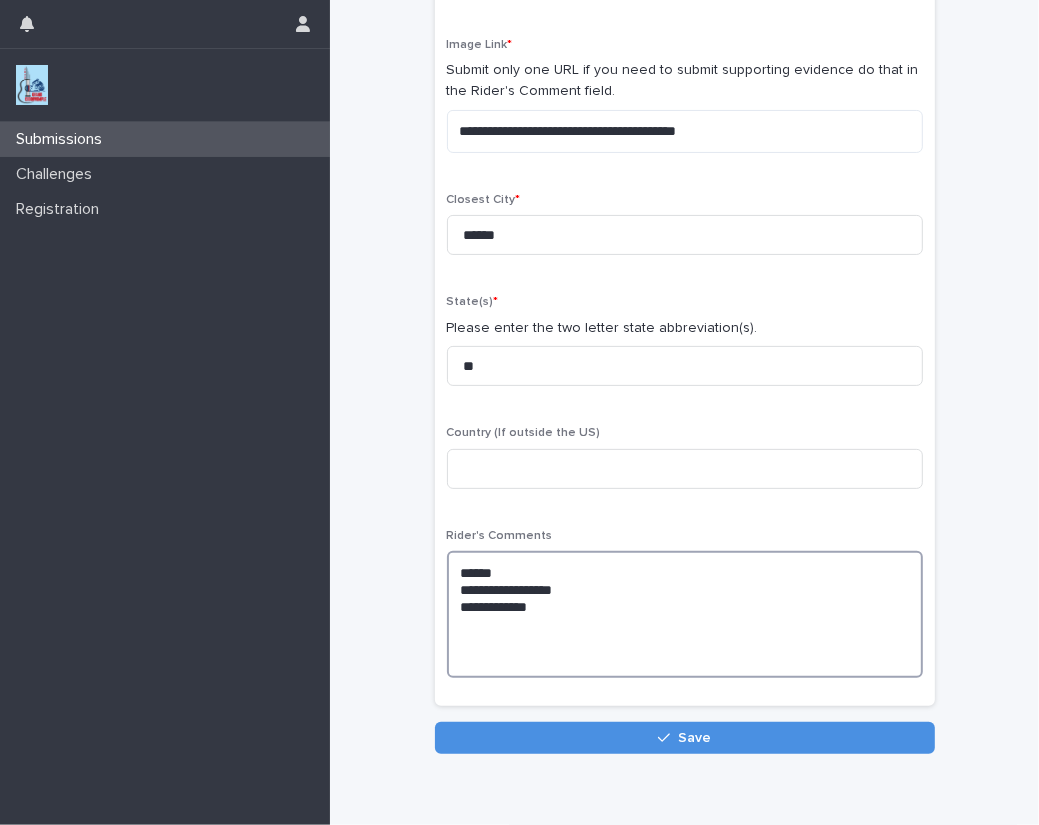 paste on "**********" 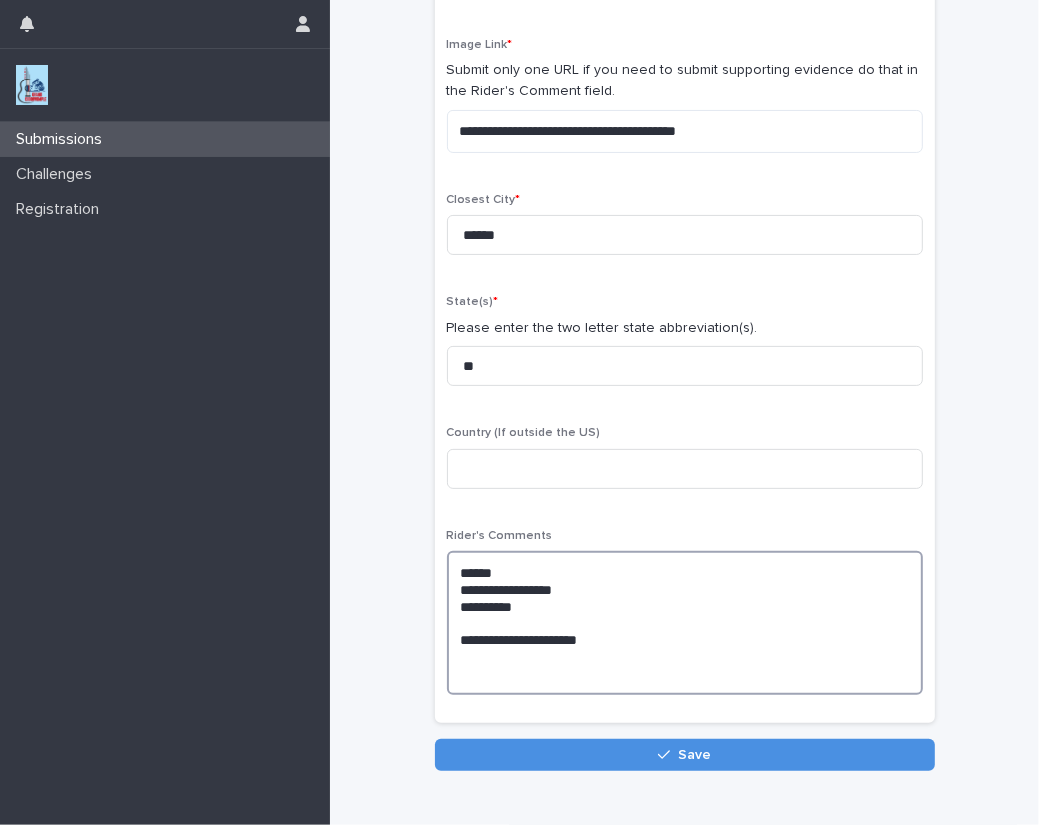 click on "[NUMBER] [STREET]
[CITY]
[STATE]
[CITY]" at bounding box center (685, 623) 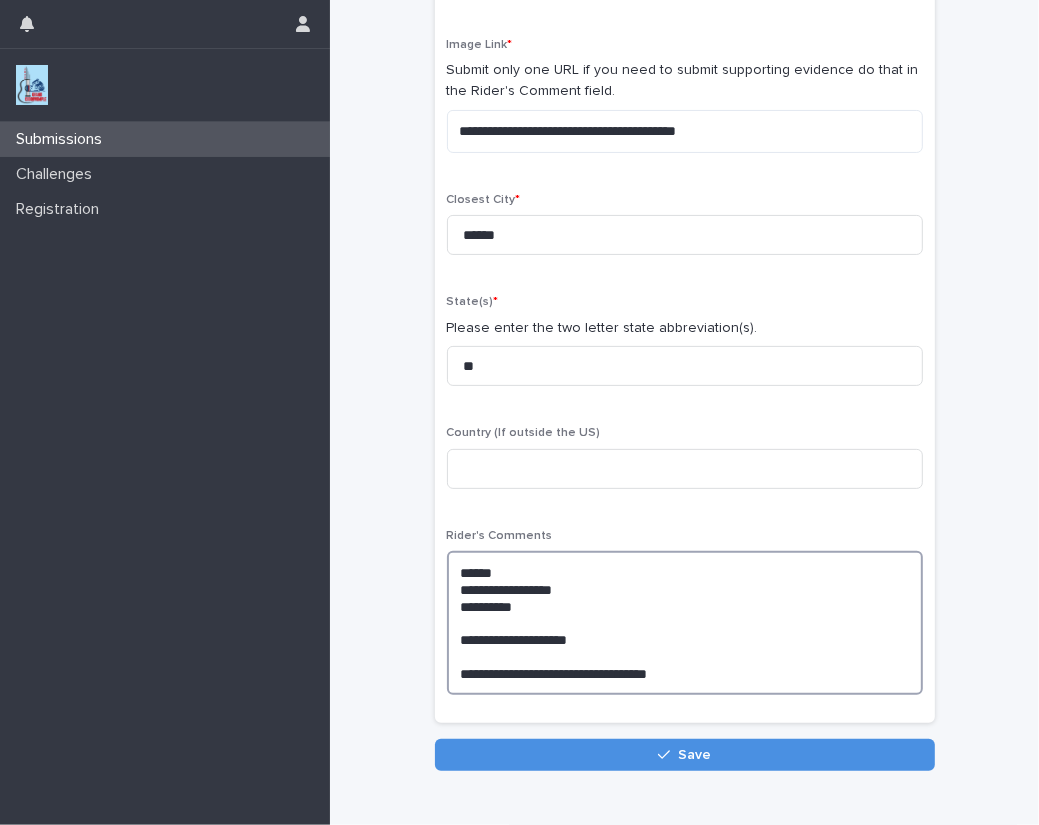 type on "[NUMBER] [STREET]
[CITY]
[STATE]
[CITY]
[STREET]" 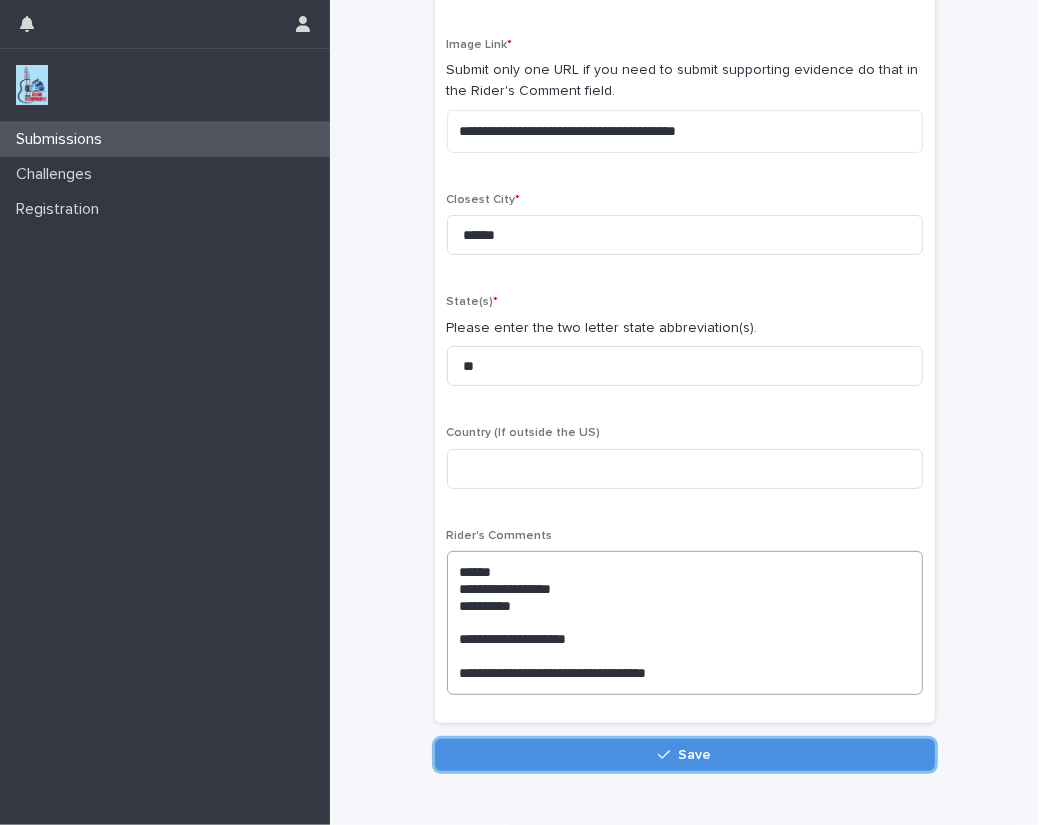 type 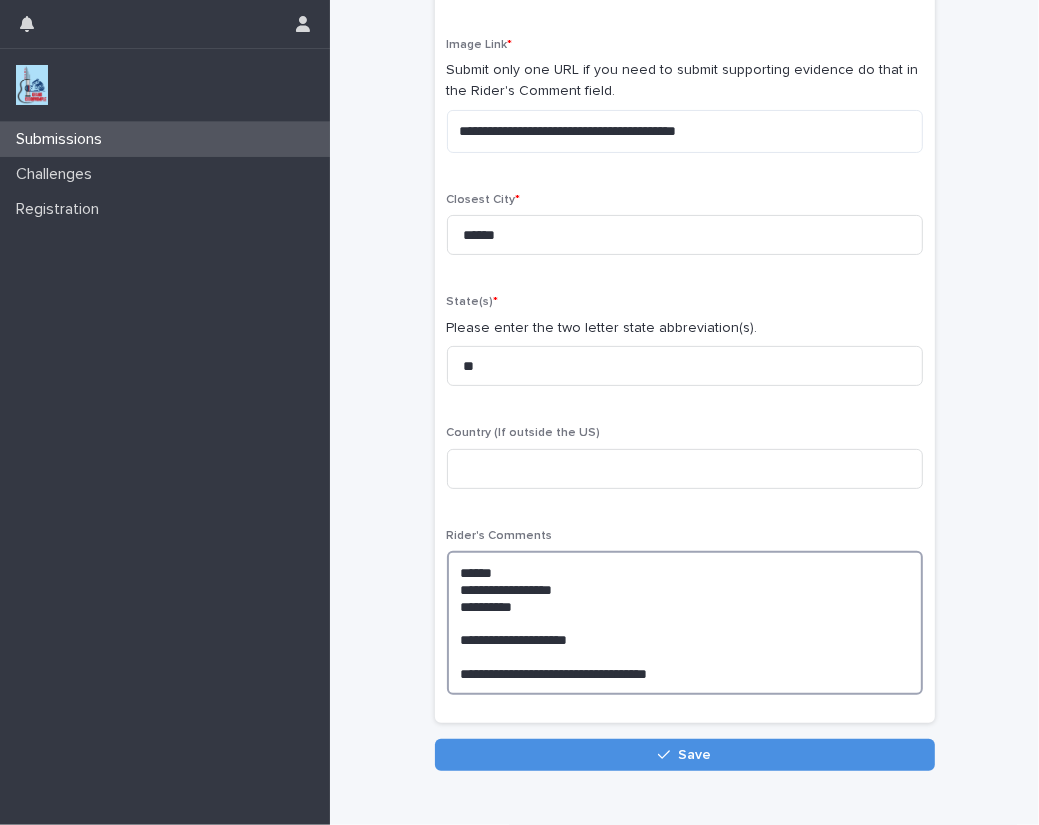 click on "[NUMBER] [STREET]
[CITY]
[STATE]
[CITY]
[STREET]" at bounding box center (685, 623) 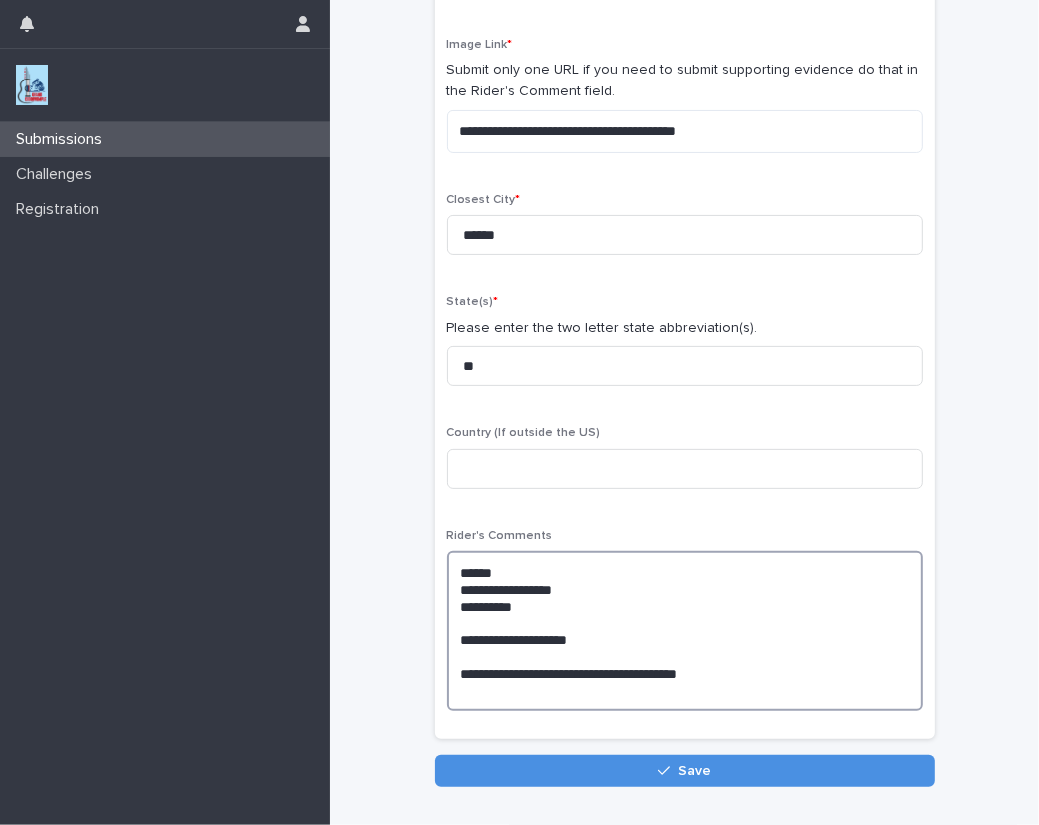 paste on "**********" 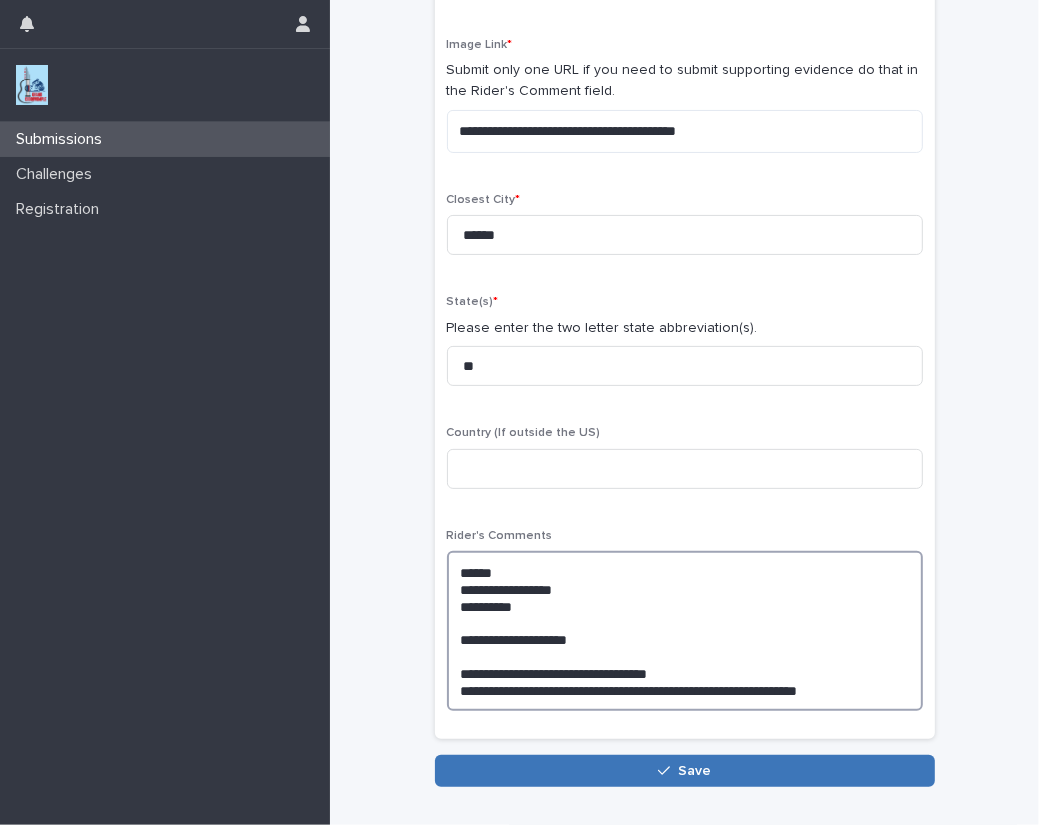 type on "[NUMBER] [STREET]
[CITY]
[STATE]
[STREET]
[STREET]" 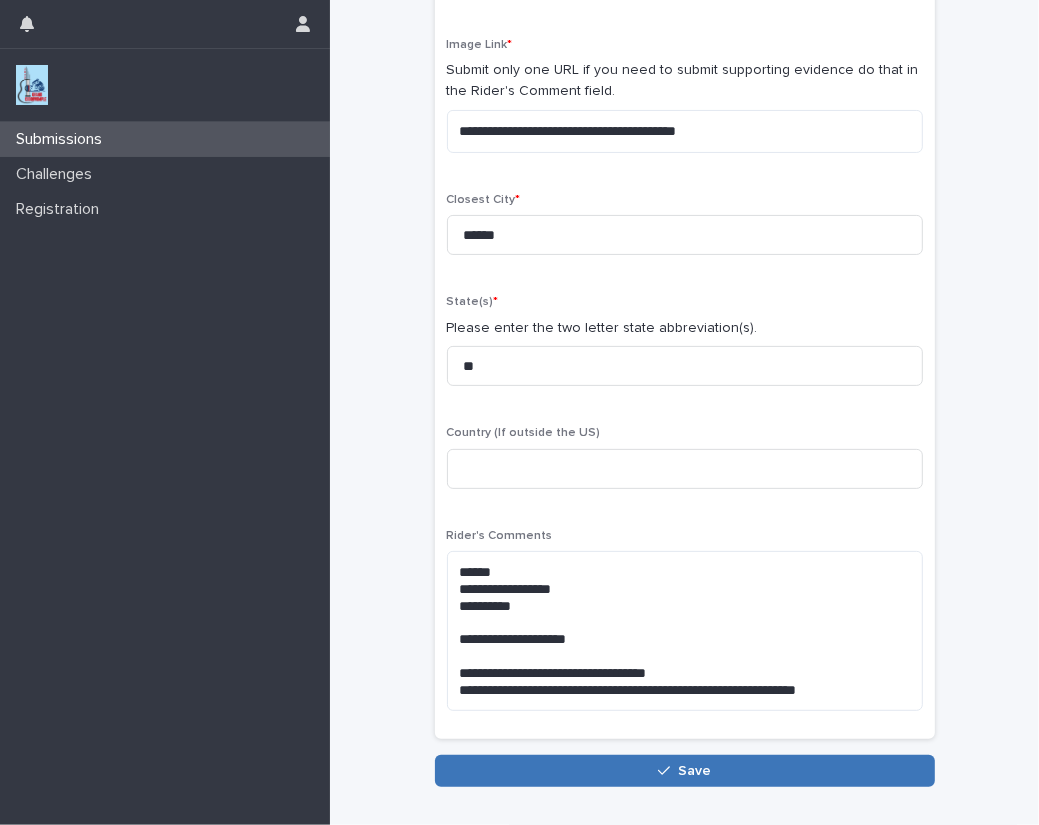 click on "Save" at bounding box center [694, 771] 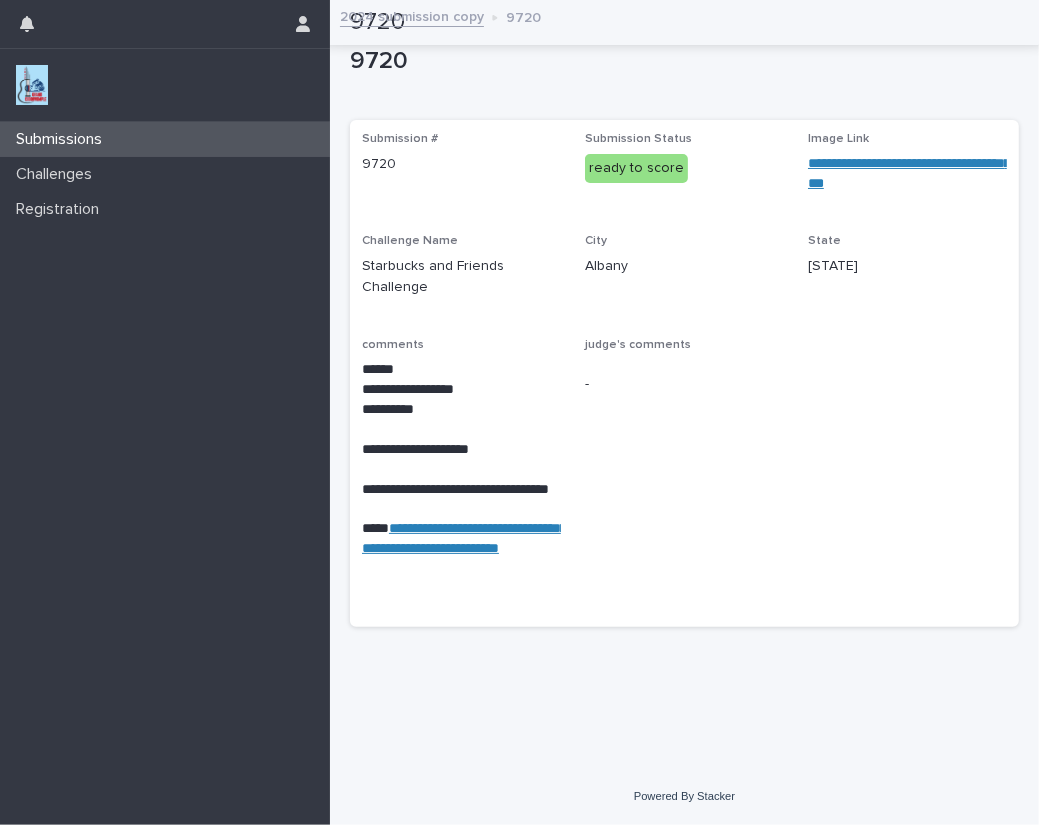 scroll, scrollTop: 0, scrollLeft: 0, axis: both 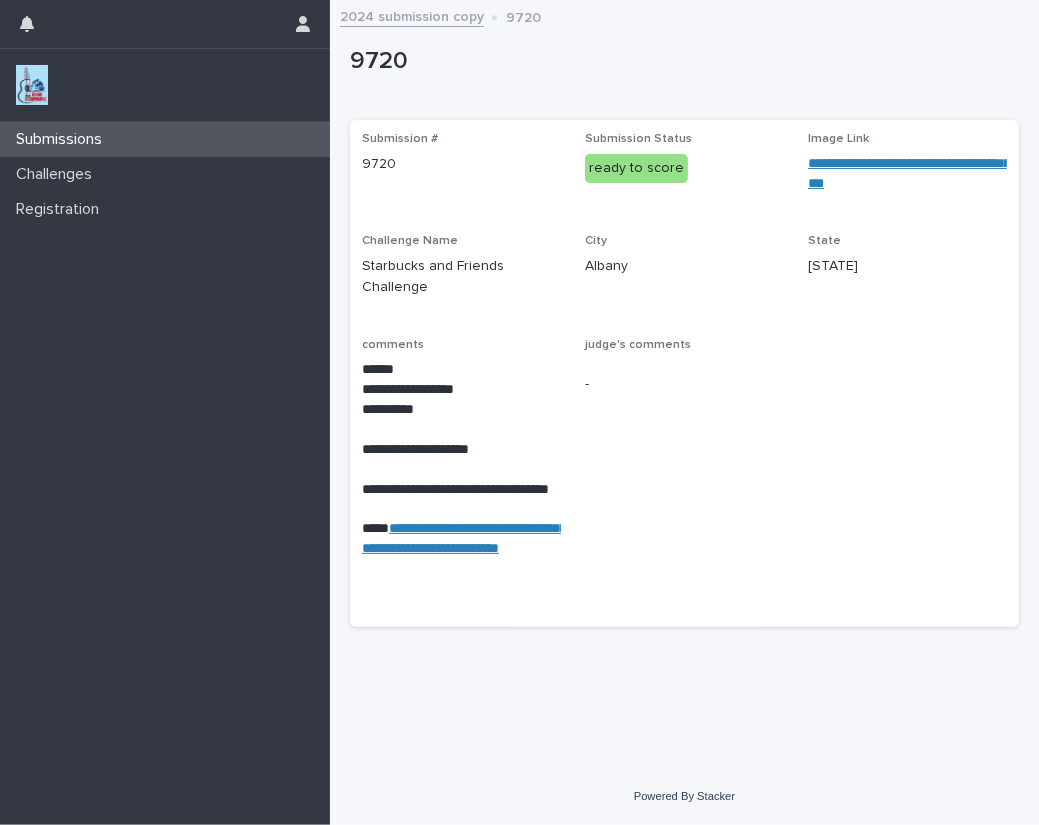click at bounding box center (32, 85) 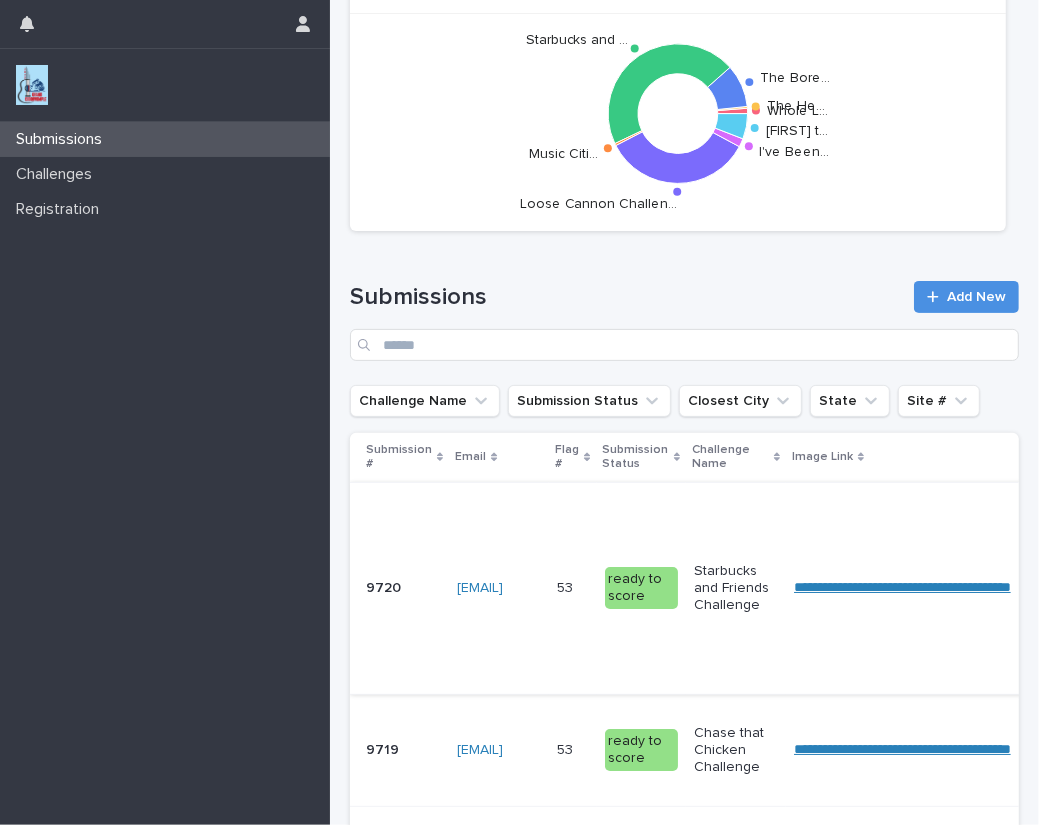 scroll, scrollTop: 242, scrollLeft: 0, axis: vertical 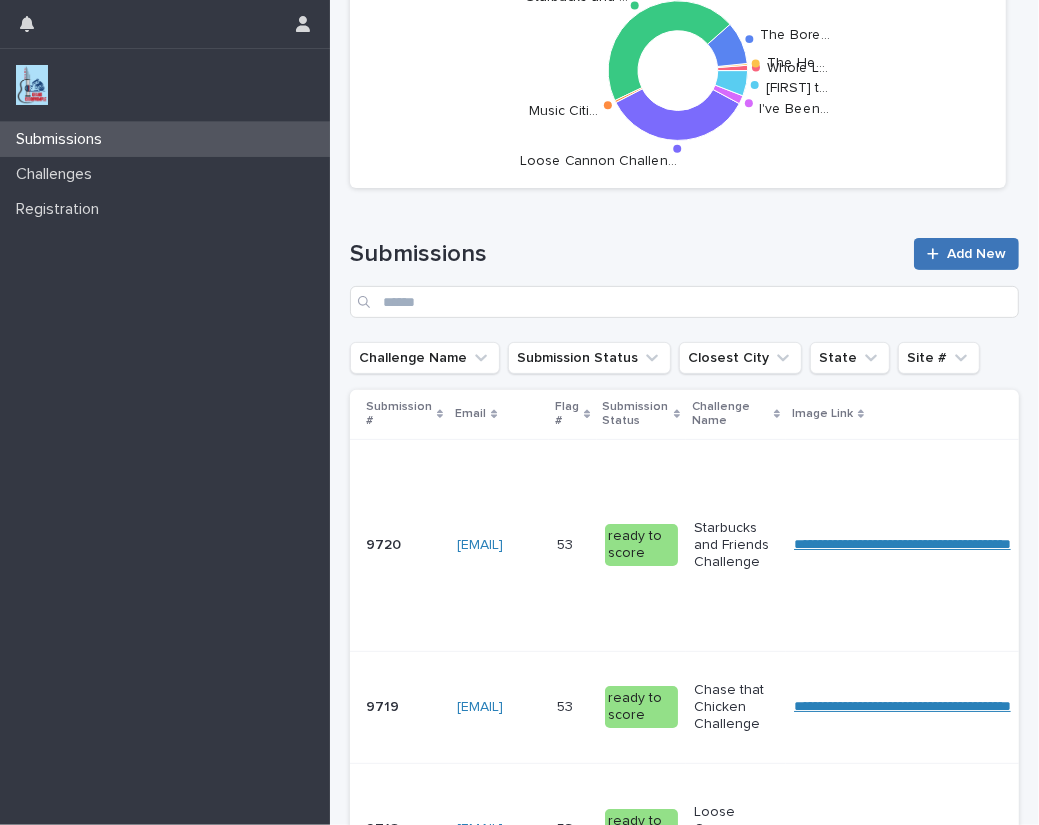 click on "Add New" at bounding box center (976, 254) 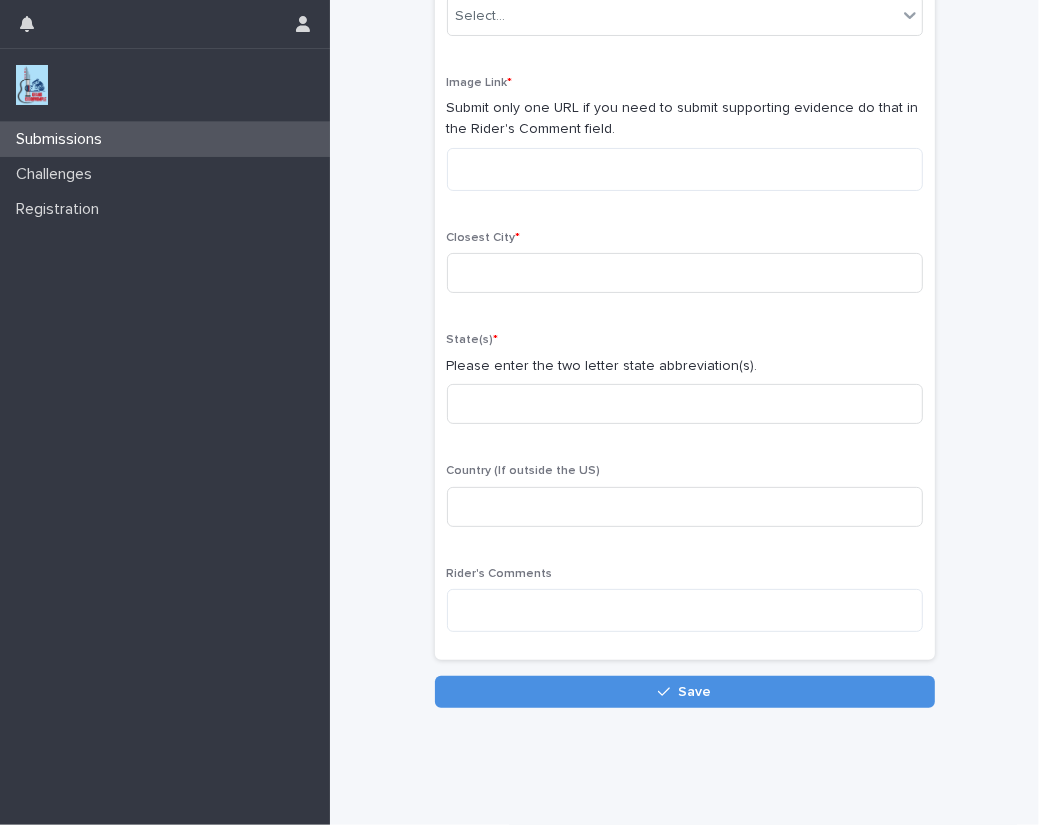 scroll, scrollTop: 136, scrollLeft: 0, axis: vertical 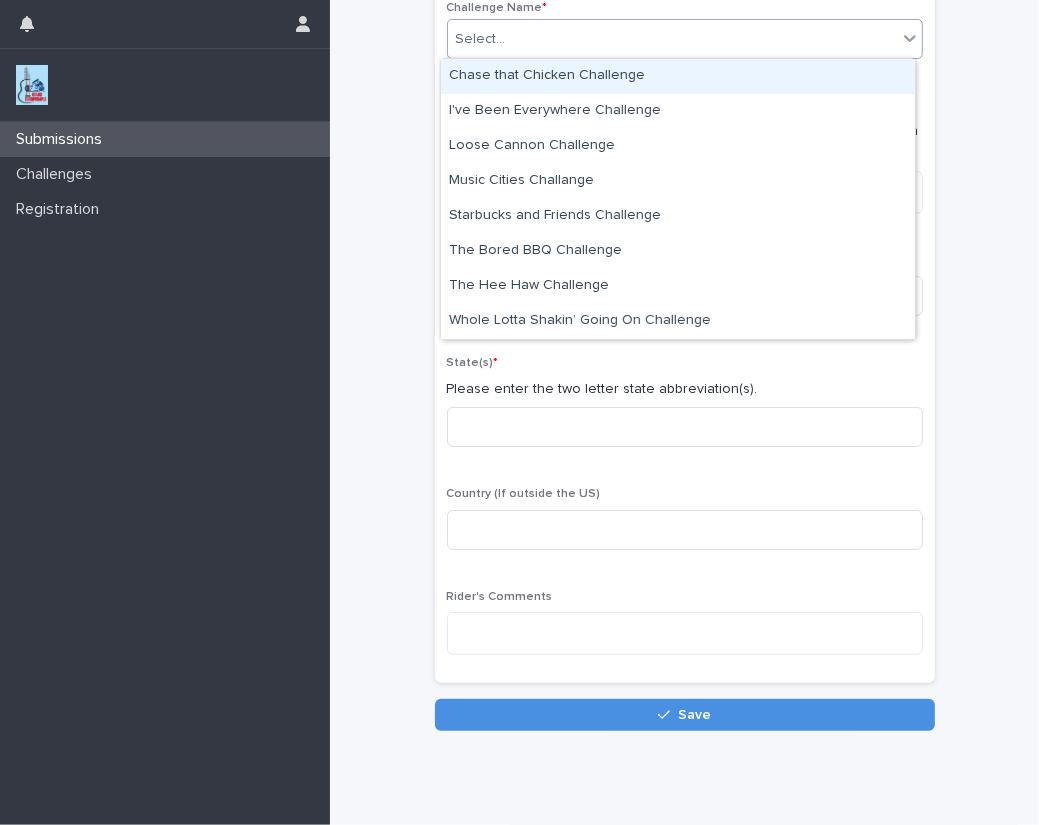 click on "Select..." at bounding box center (672, 39) 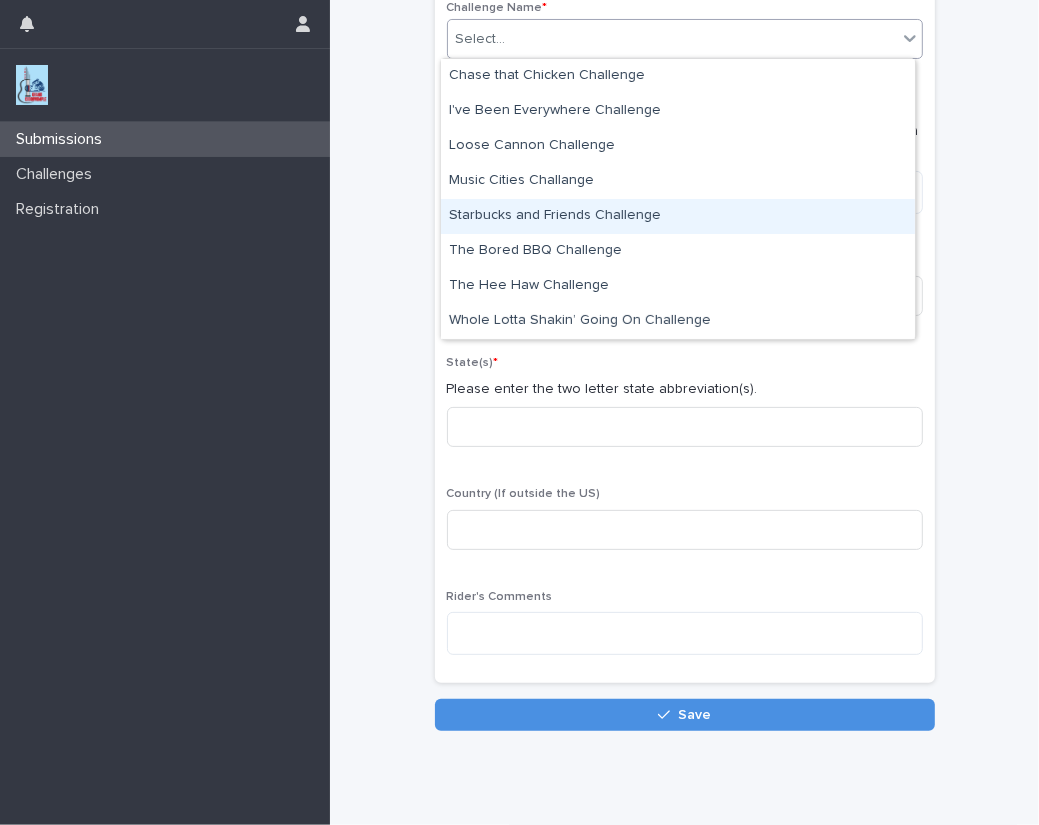 click on "Starbucks and Friends Challenge" at bounding box center (678, 216) 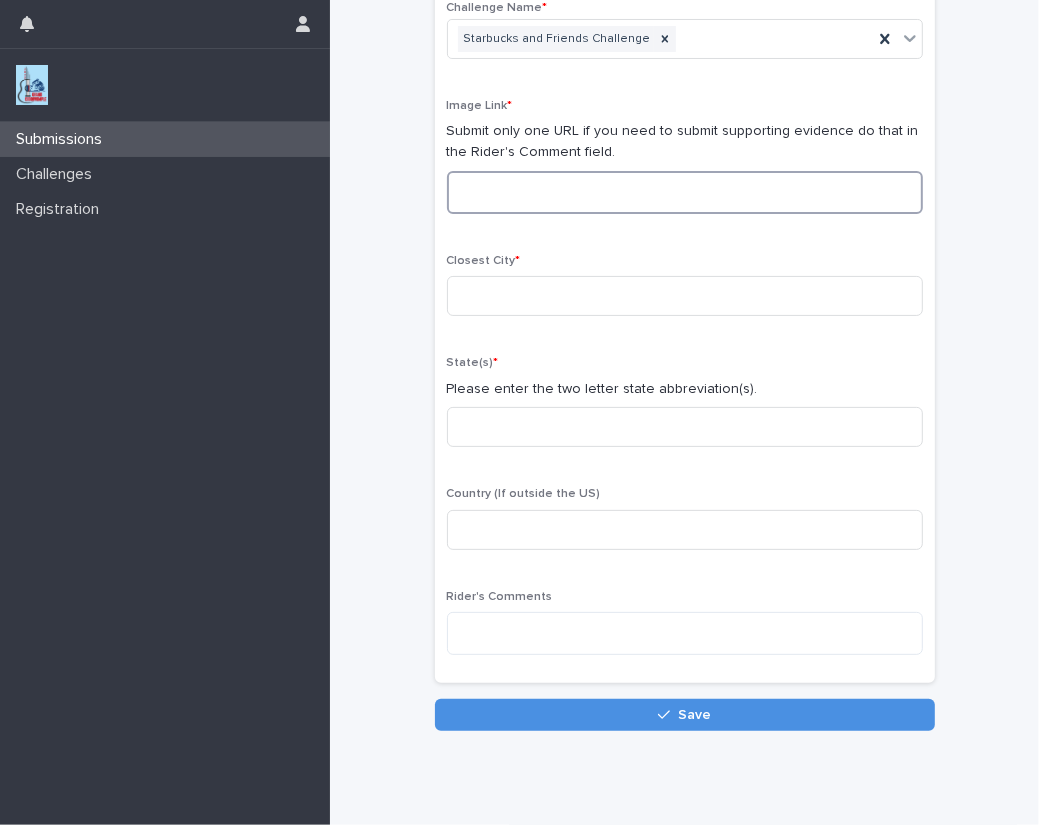click at bounding box center (685, 192) 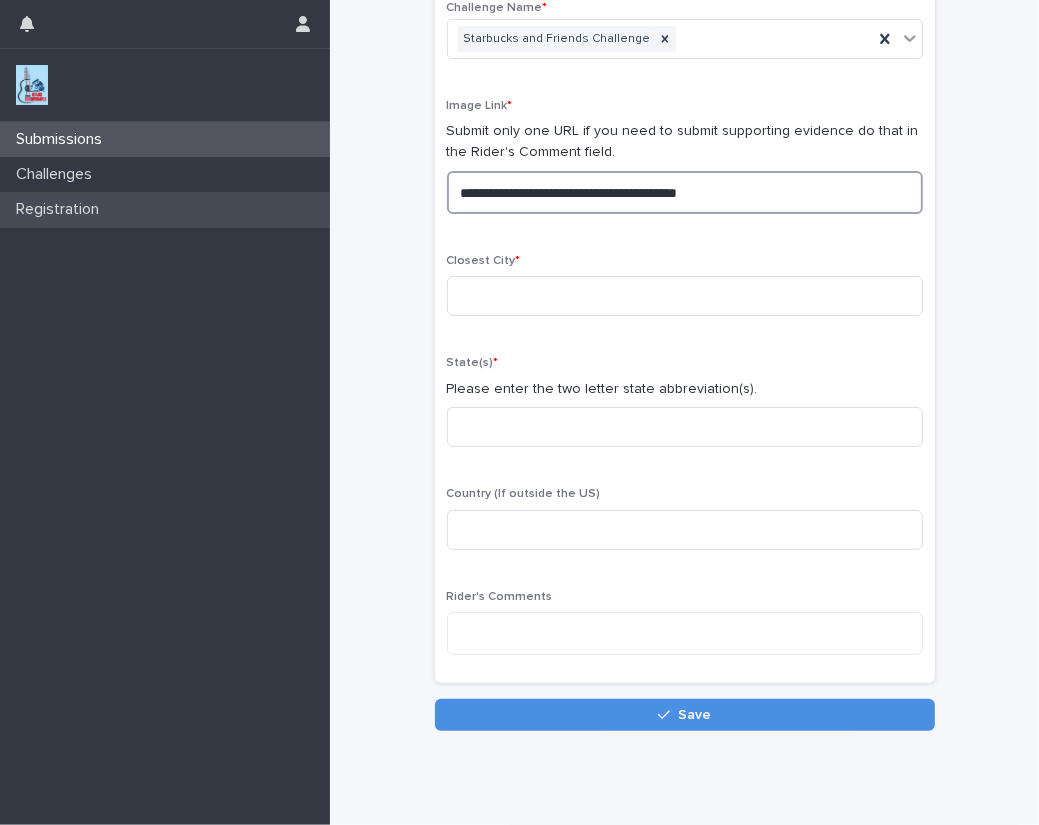 drag, startPoint x: 796, startPoint y: 193, endPoint x: 140, endPoint y: 199, distance: 656.02747 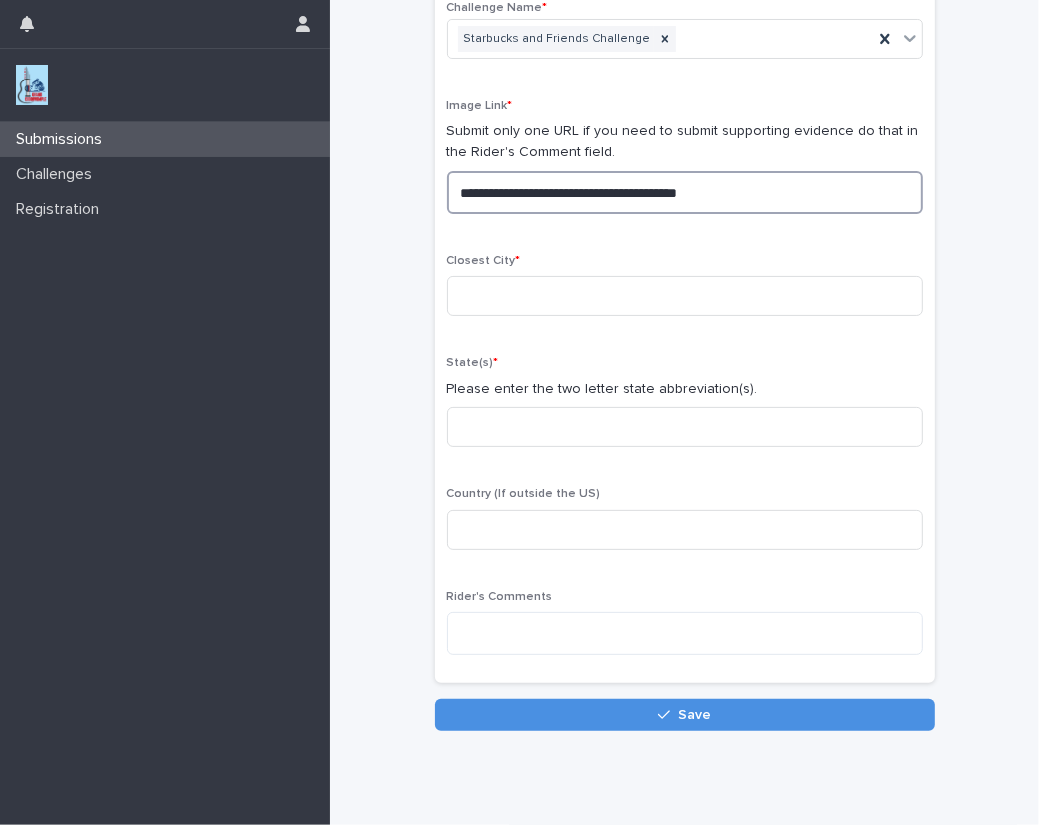 type on "**********" 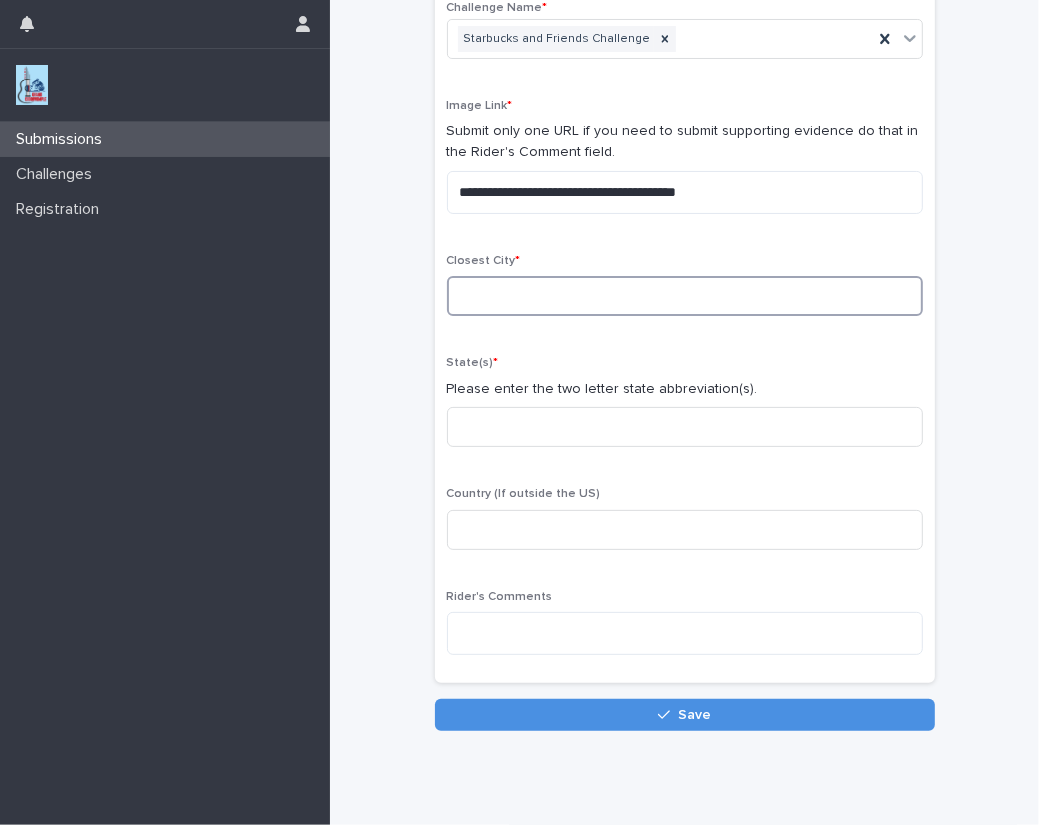 click at bounding box center (685, 296) 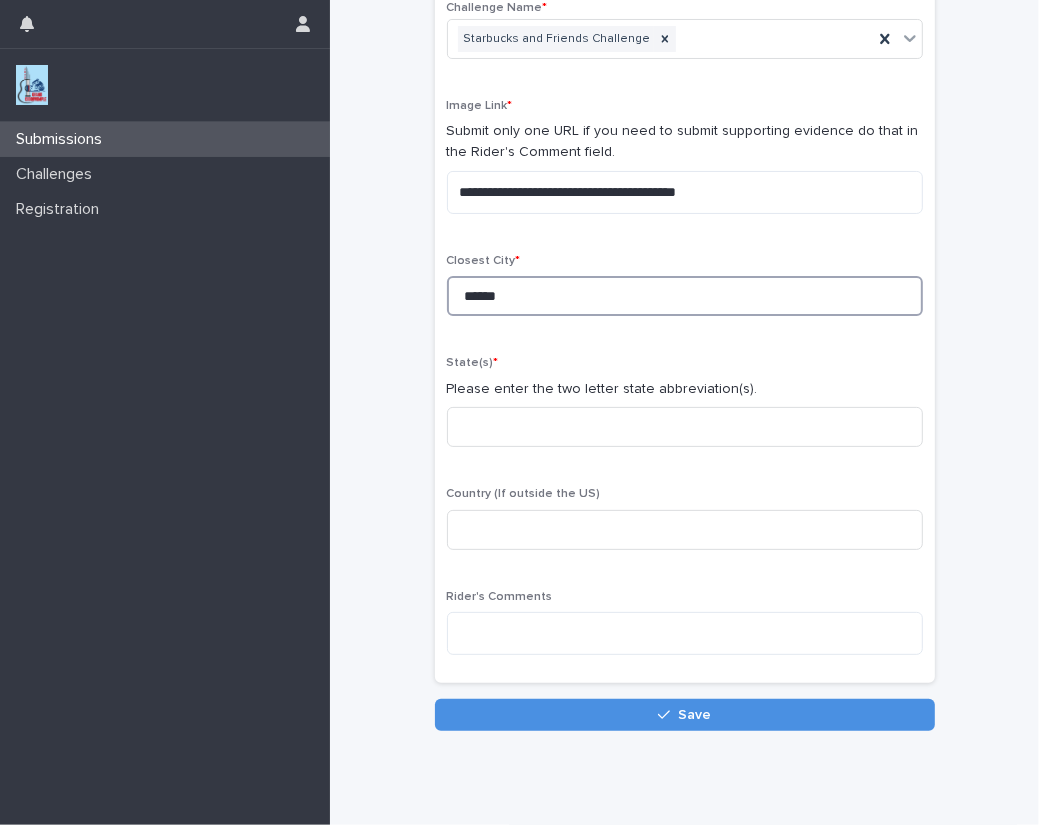 type on "******" 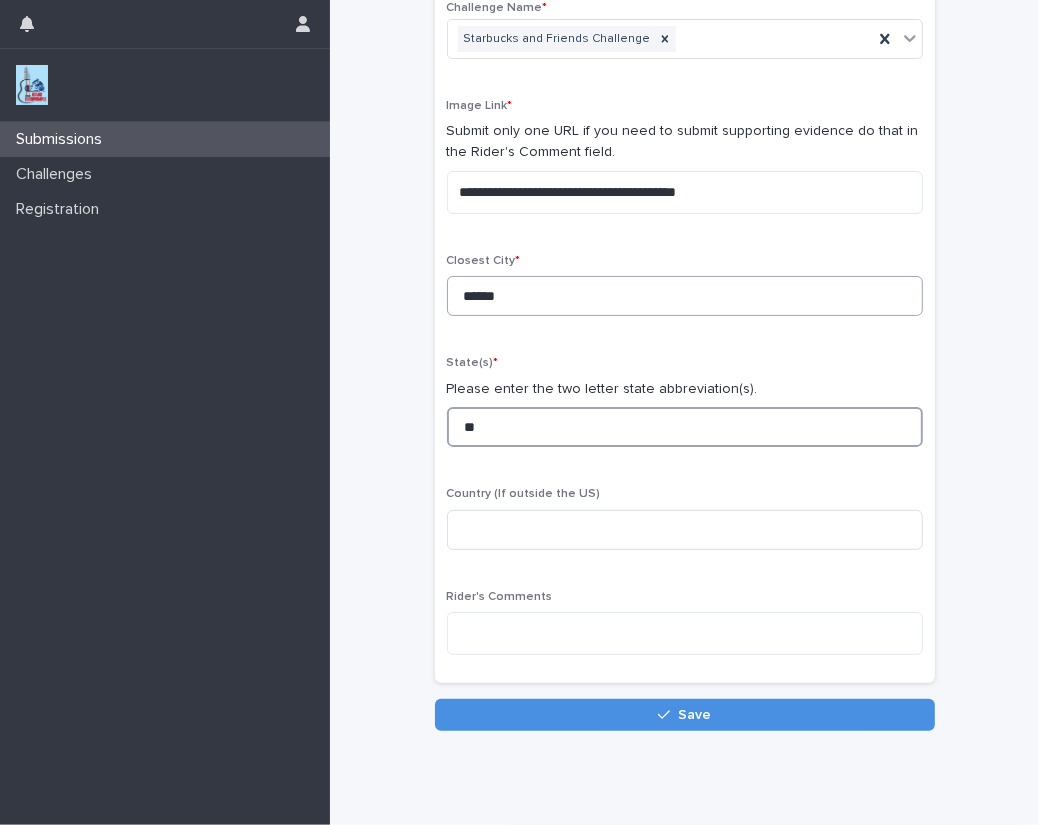 type on "**" 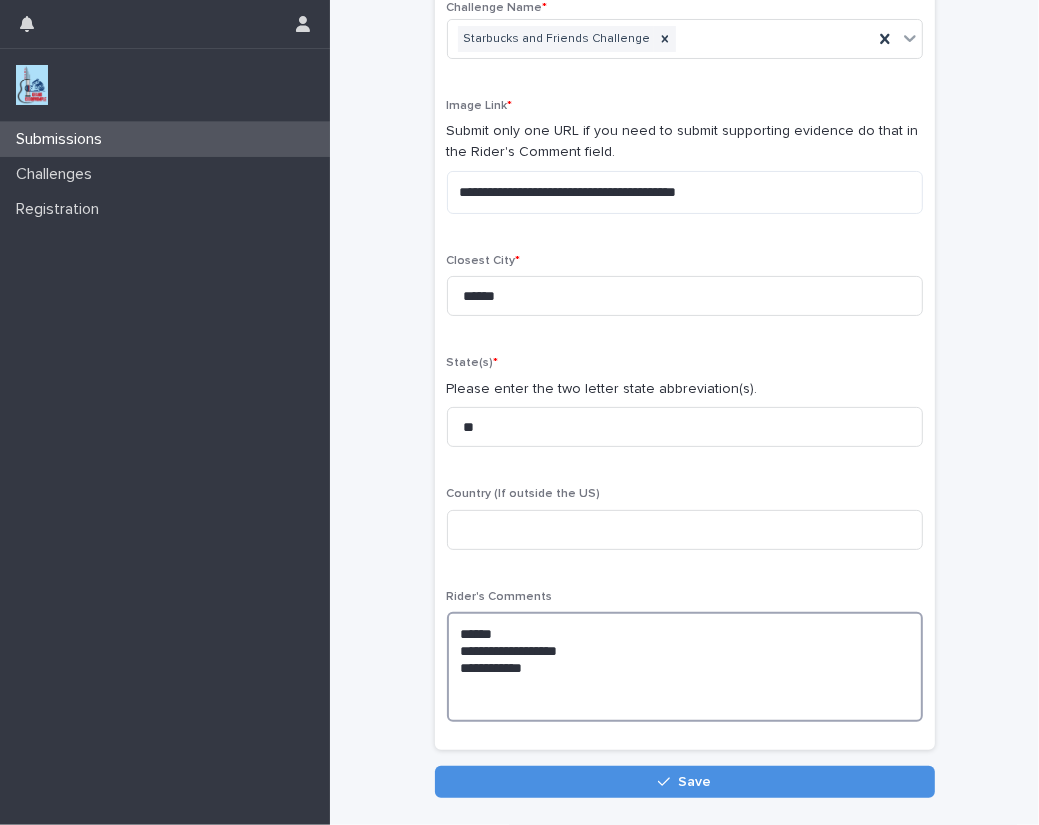click on "[NUMBER] [STREET]
[CITY]
[STATE]" at bounding box center [685, 667] 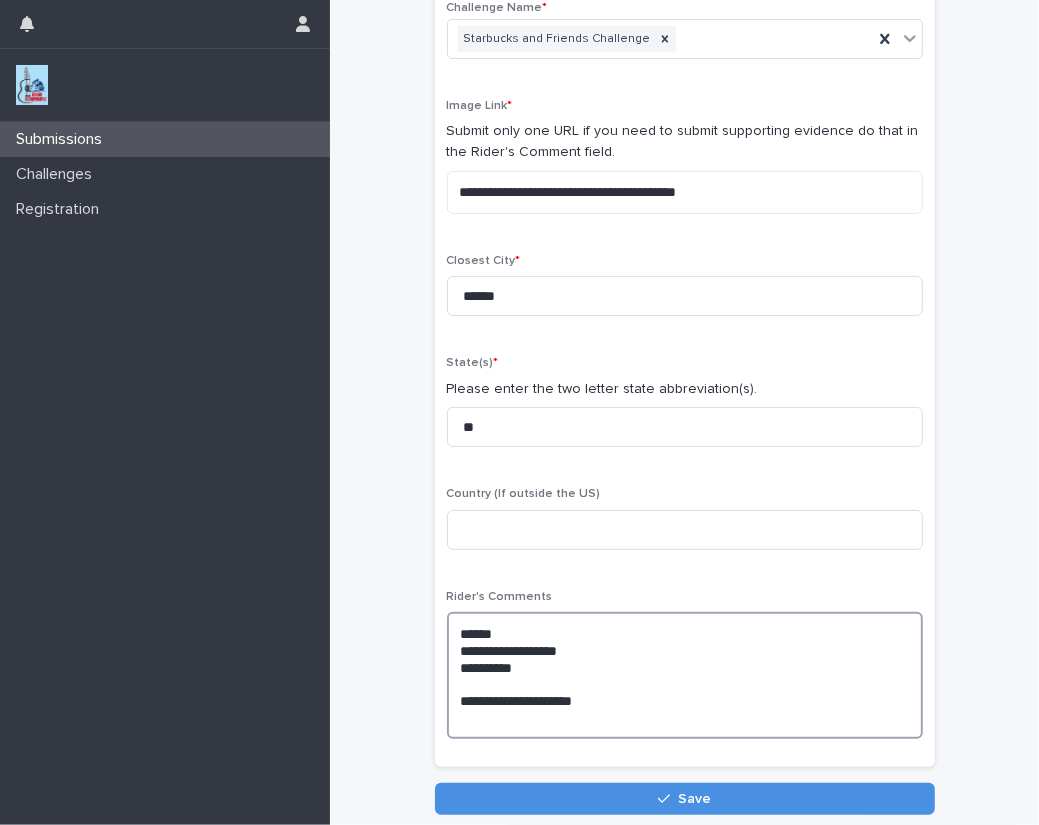click on "[NUMBER] [STREET]
[CITY]
[STATE]
[CITY]" at bounding box center (685, 675) 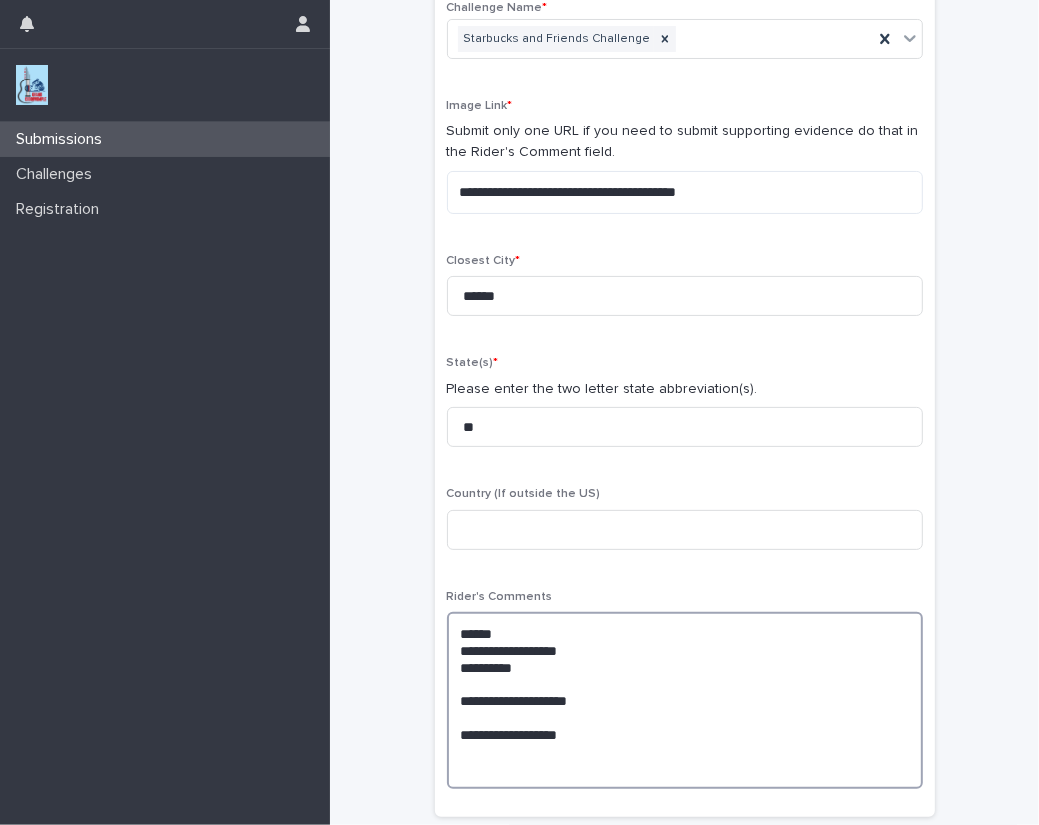 type on "[NUMBER] [STREET]
[CITY]
[STATE]
[STREET]" 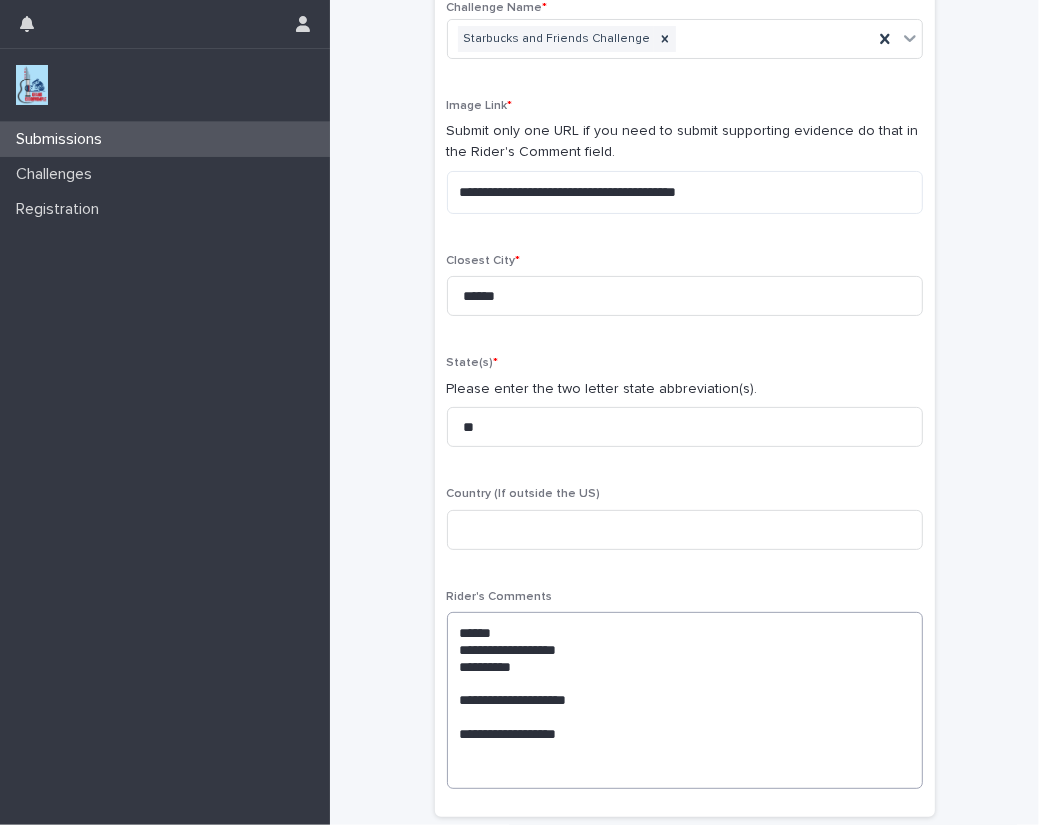 scroll, scrollTop: 331, scrollLeft: 0, axis: vertical 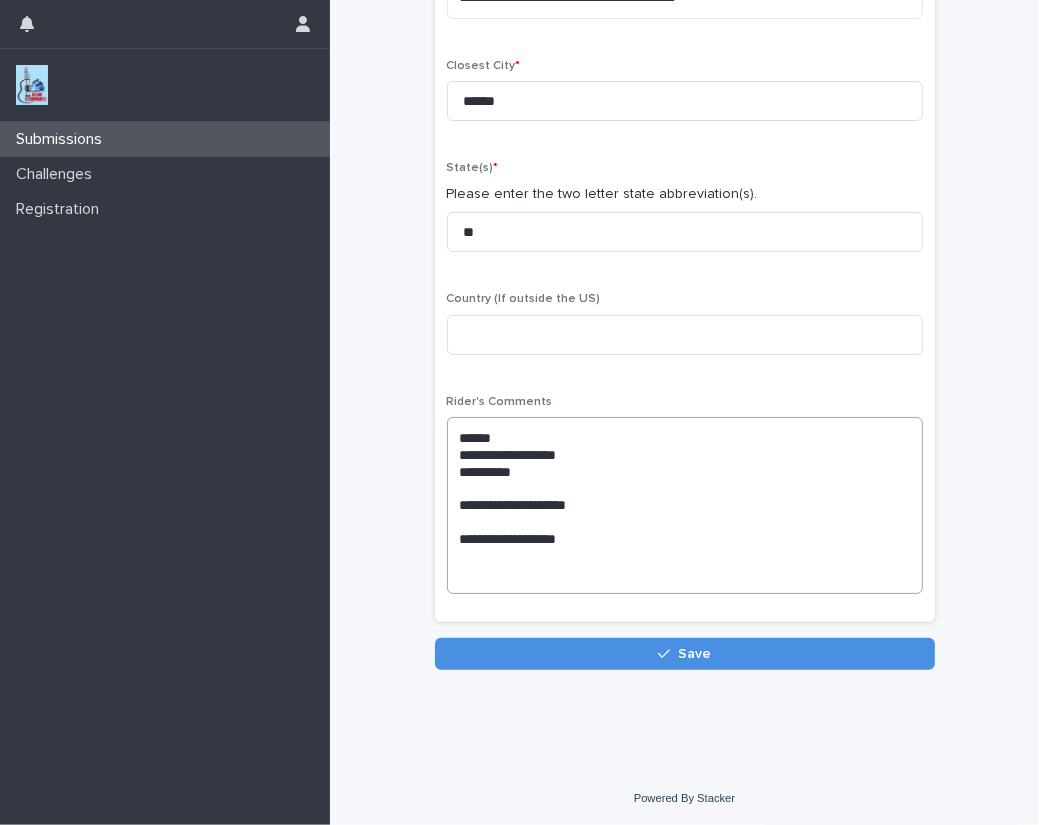 type 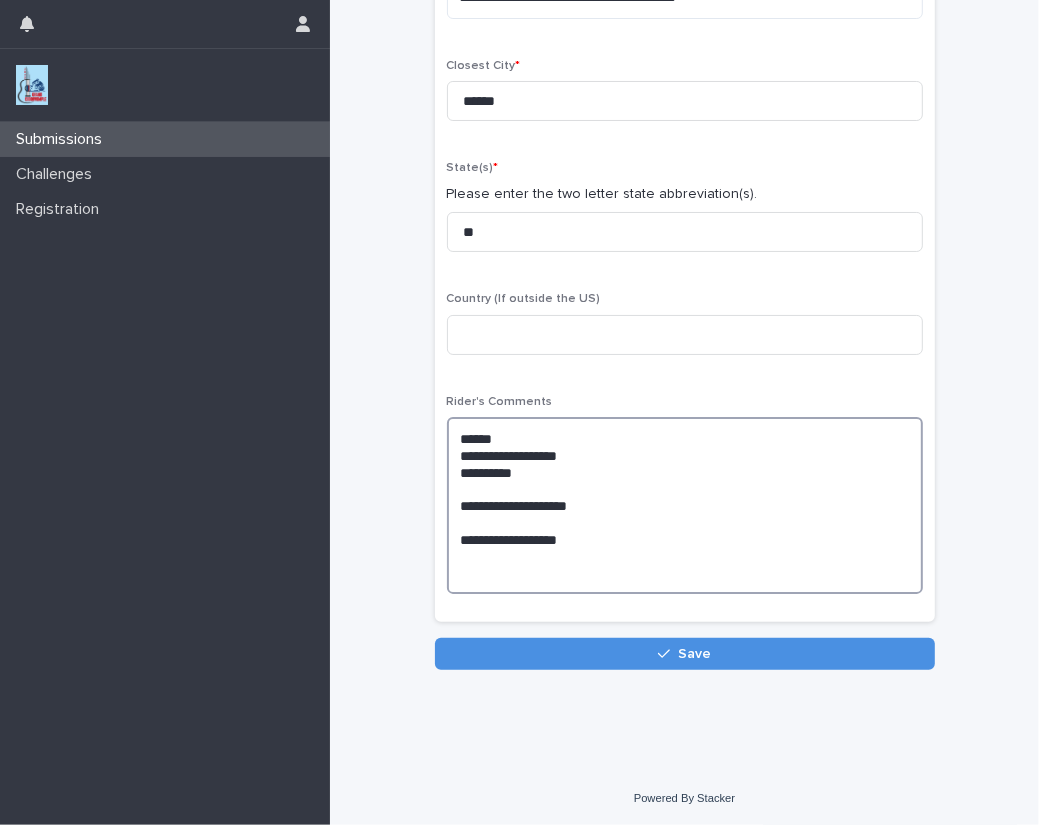 click on "[NUMBER] [STREET]
[CITY]
[STATE]
[STREET]" at bounding box center (685, 505) 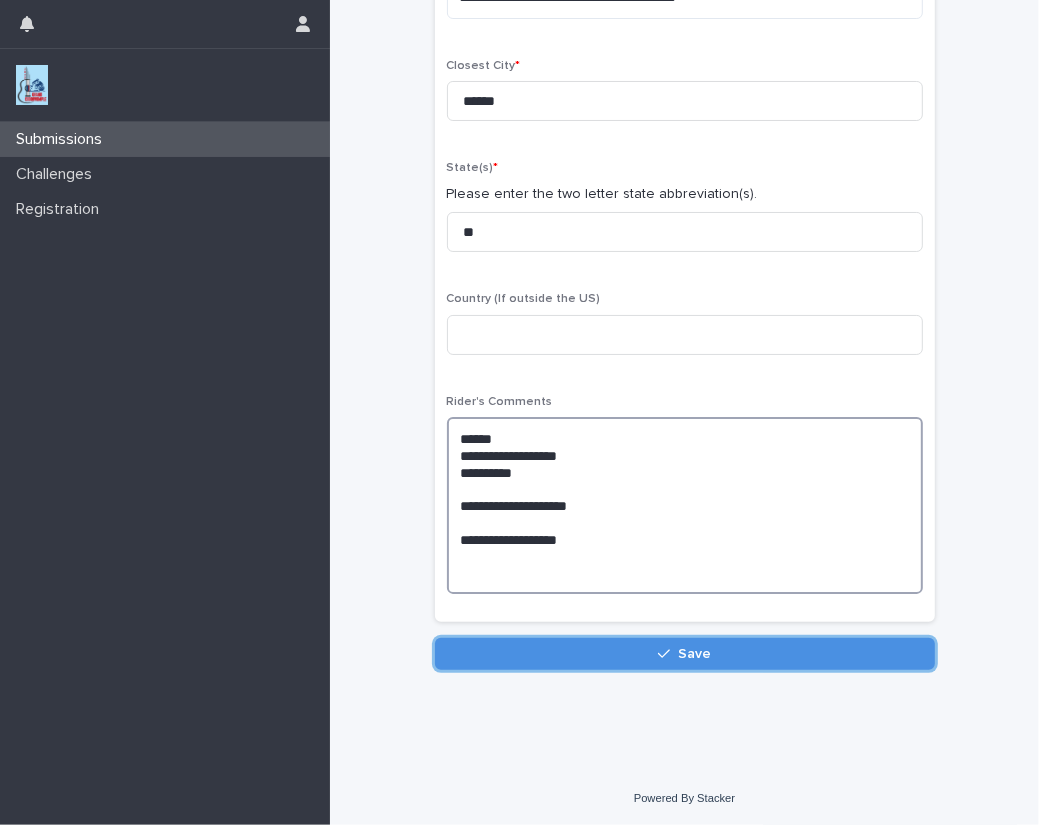 click on "[NUMBER] [STREET]
[CITY]
[STATE]
[STREET]" at bounding box center (685, 505) 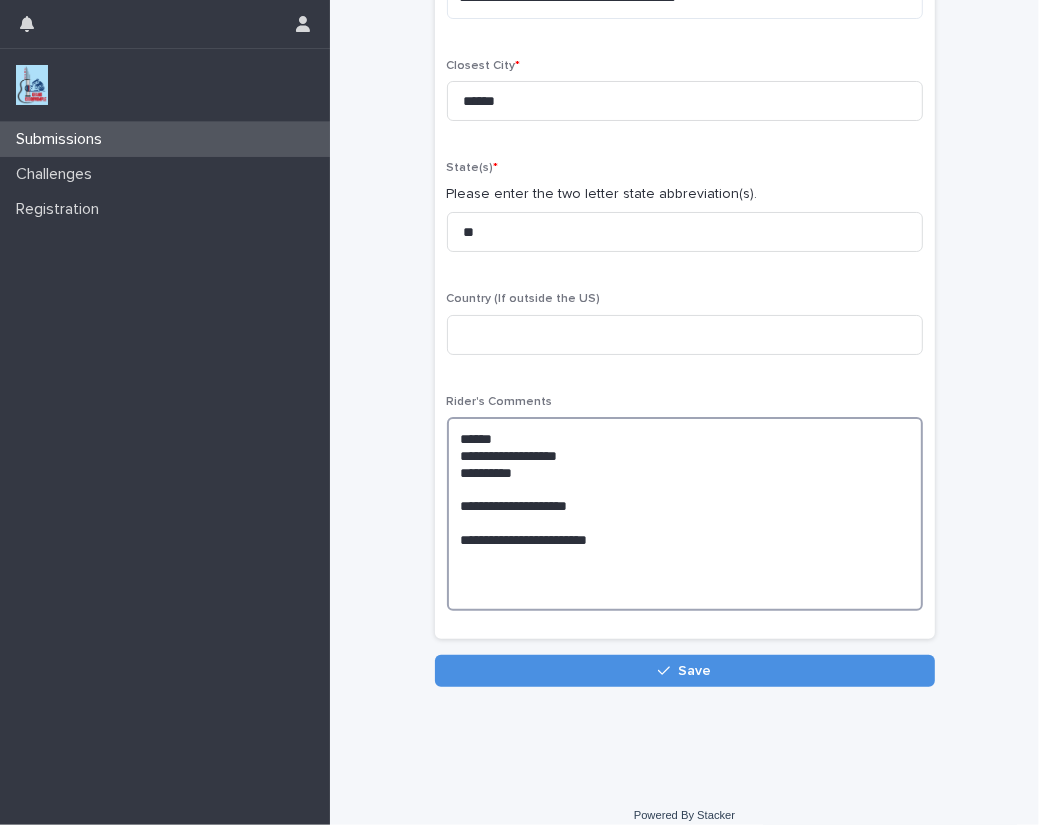 paste on "**********" 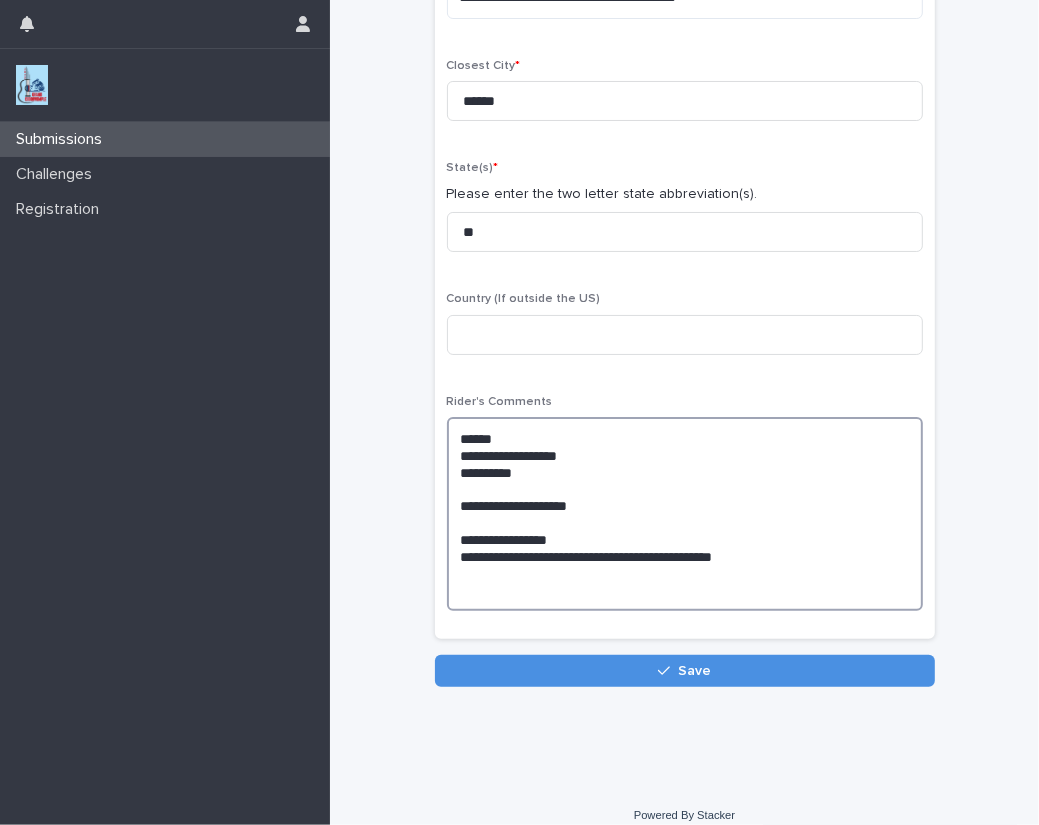click on "[NUMBER] [STREET]
[CITY]
[STATE]
[STREET]
[STREET]" at bounding box center (685, 514) 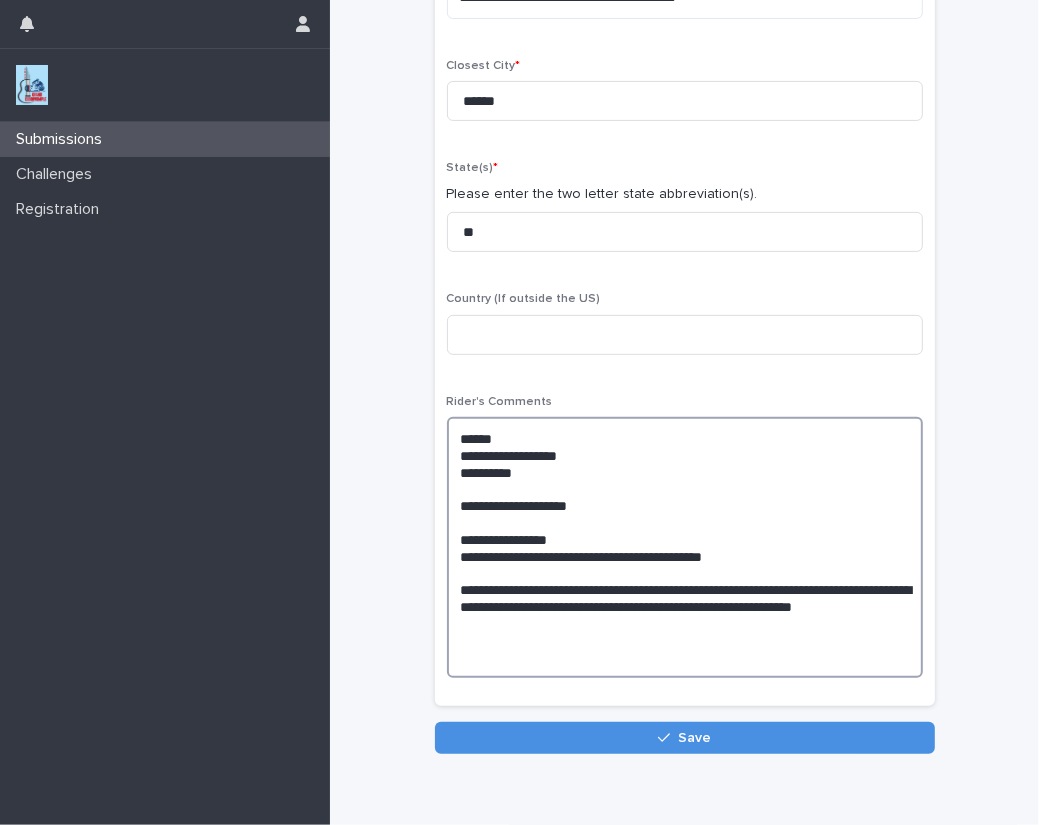 click on "[NUMBER] [STREET]
[CITY]
[STATE]
[STREET]
[STREET]" at bounding box center [685, 547] 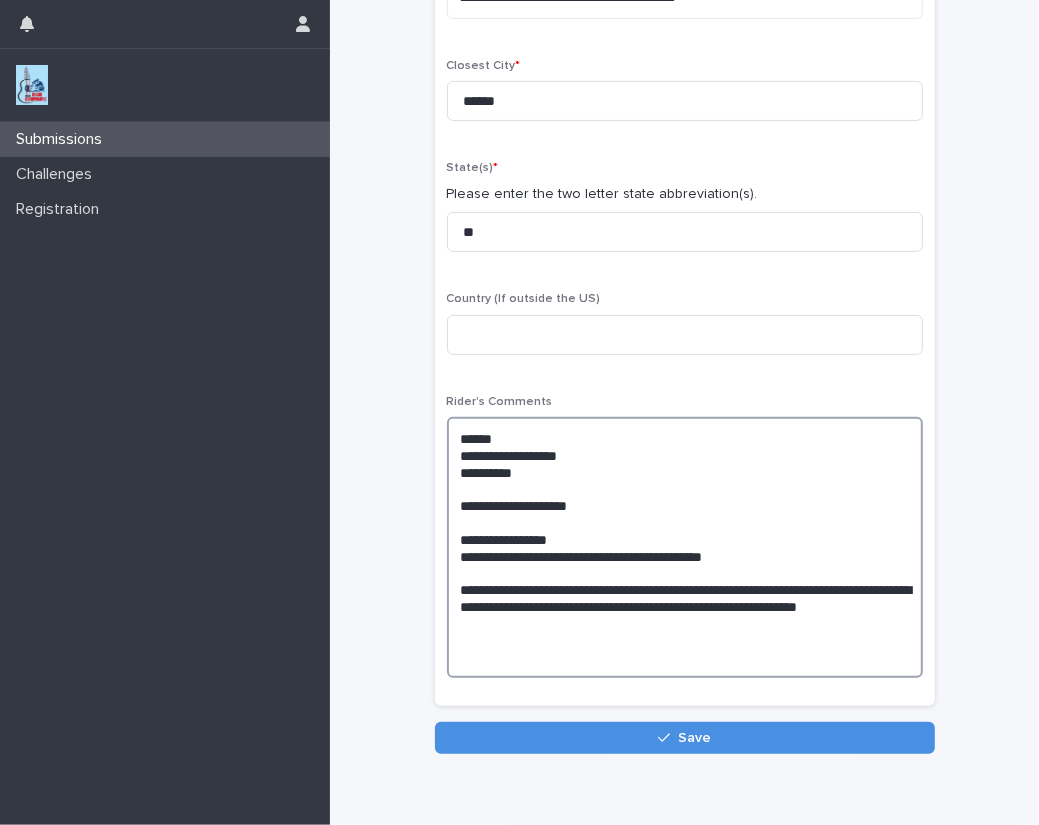 click on "[NUMBER] [STREET]
[CITY]
[STATE]
[STREET]
[STREET]" at bounding box center [685, 547] 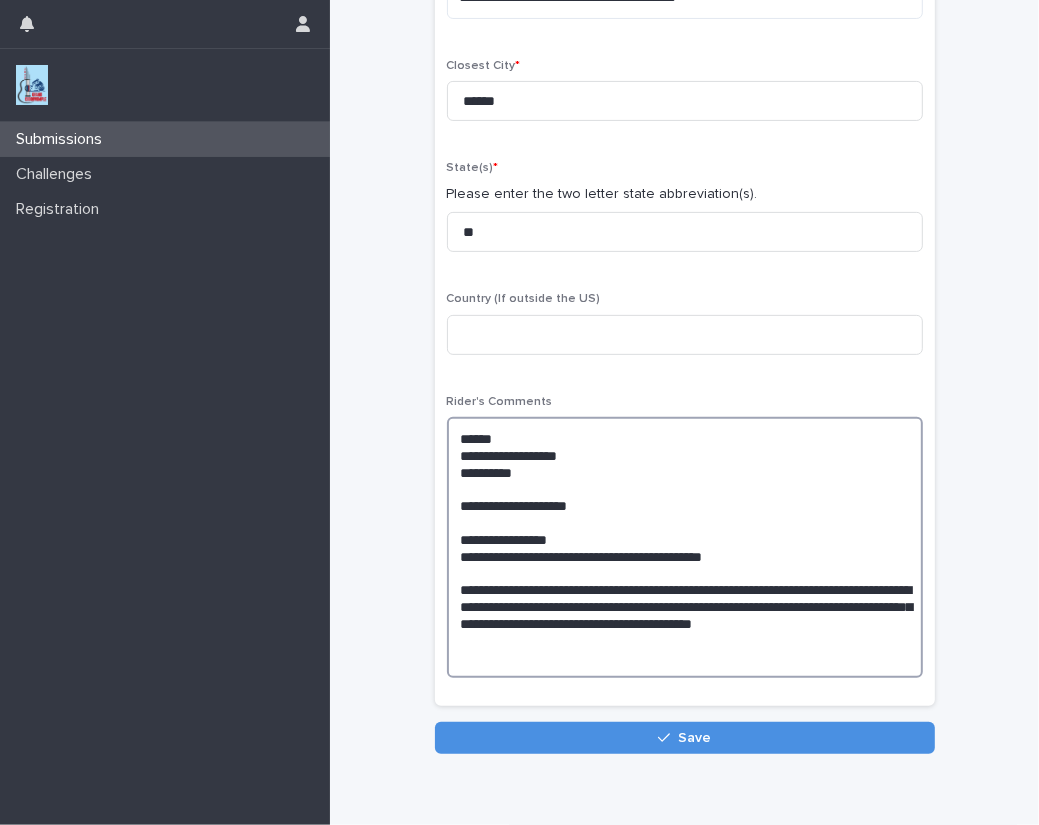 drag, startPoint x: 770, startPoint y: 561, endPoint x: 467, endPoint y: 560, distance: 303.00165 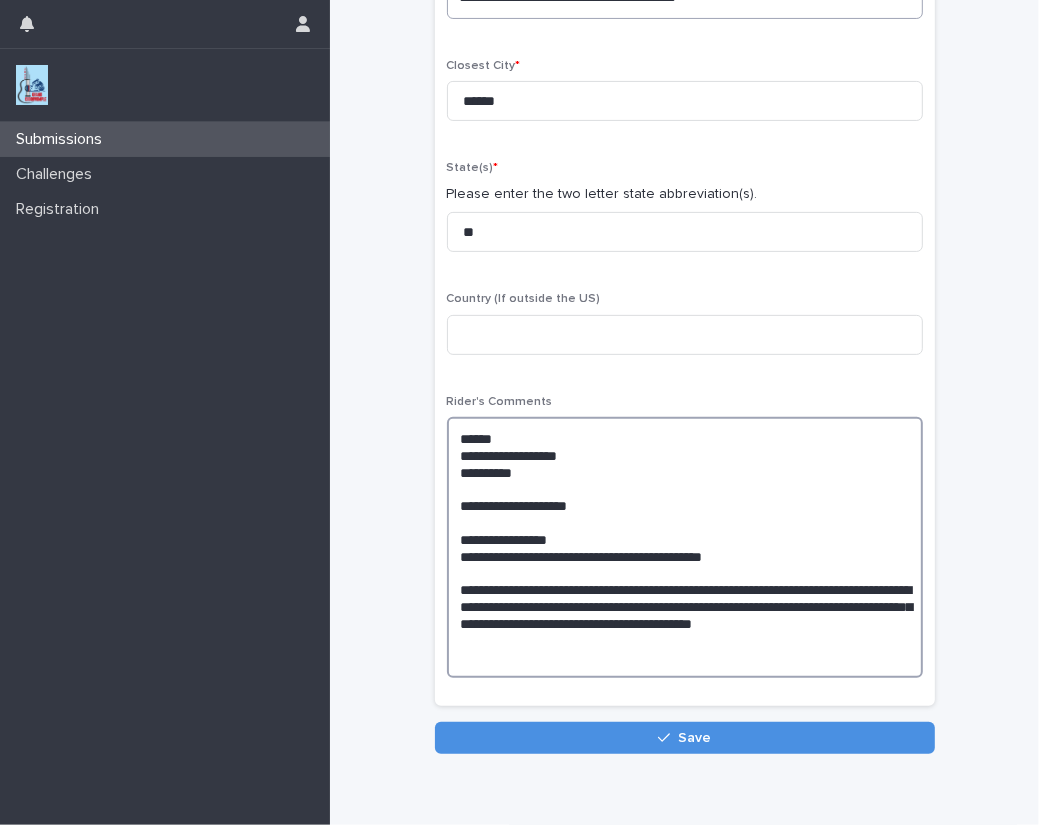 type on "[NUMBER] [STREET]
[CITY]
[STATE]
[CITY]
[STREET]
[STREET]" 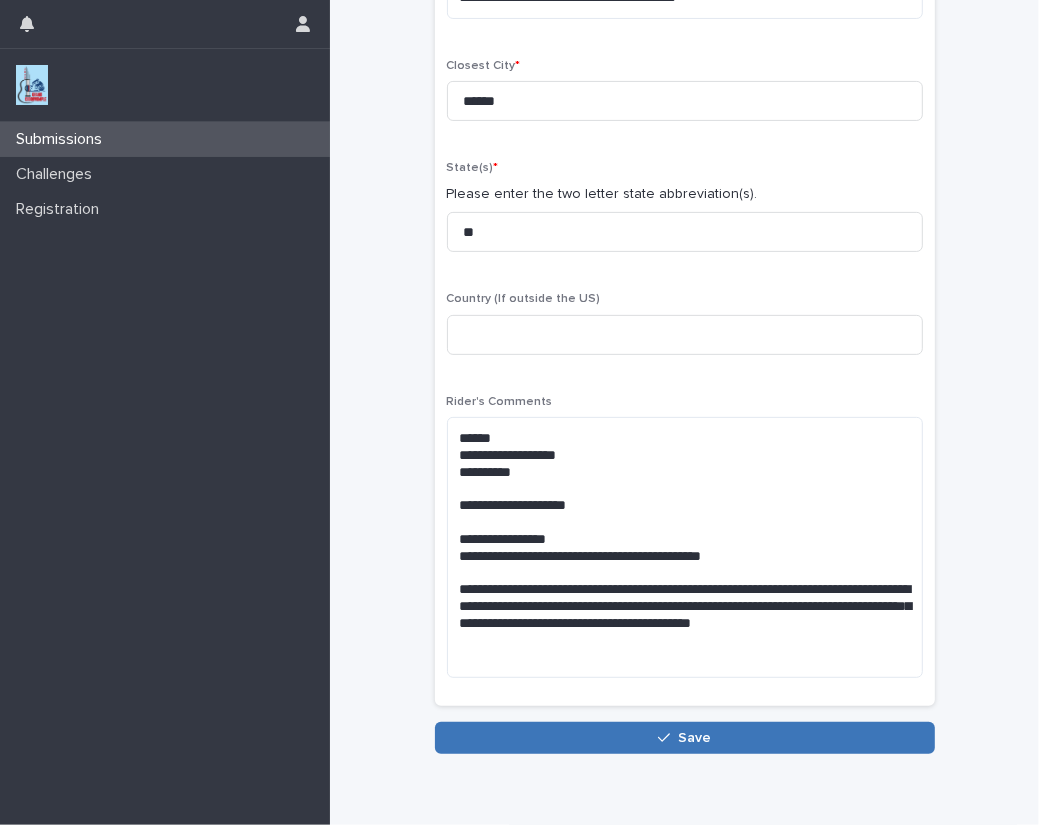 click on "Save" at bounding box center [694, 738] 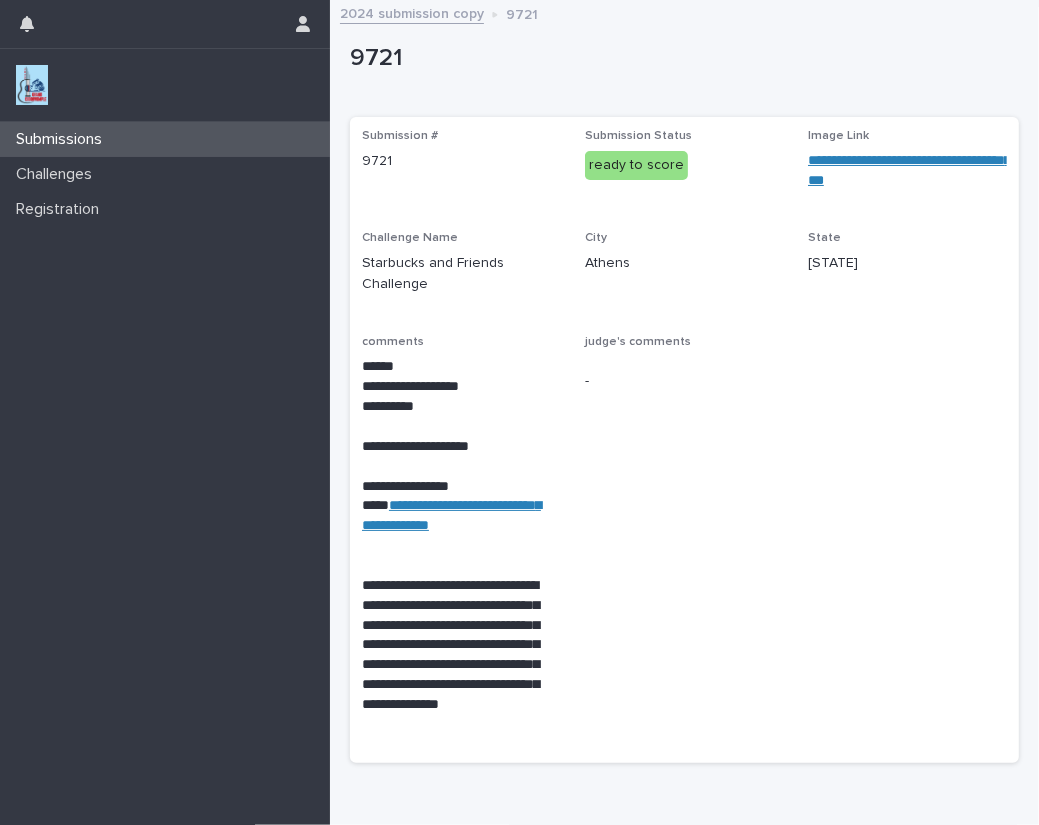 scroll, scrollTop: 0, scrollLeft: 0, axis: both 